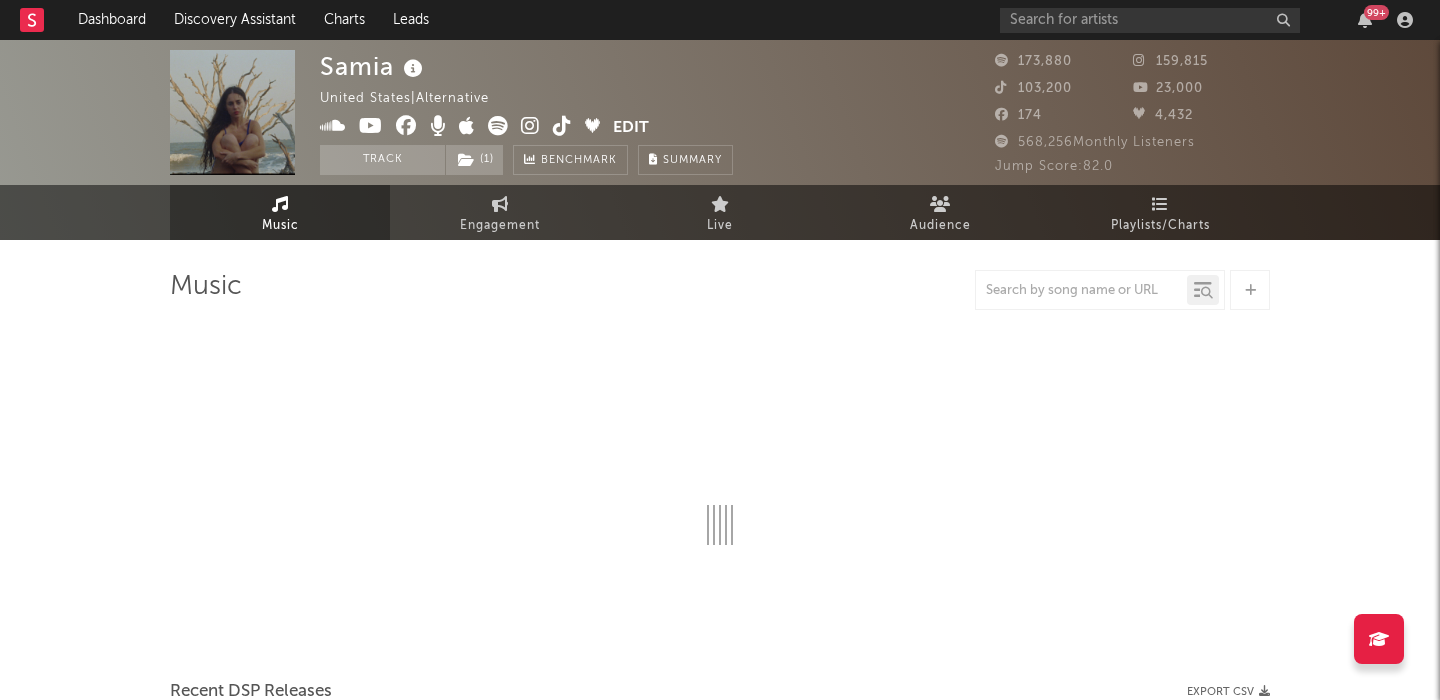 scroll, scrollTop: 0, scrollLeft: 0, axis: both 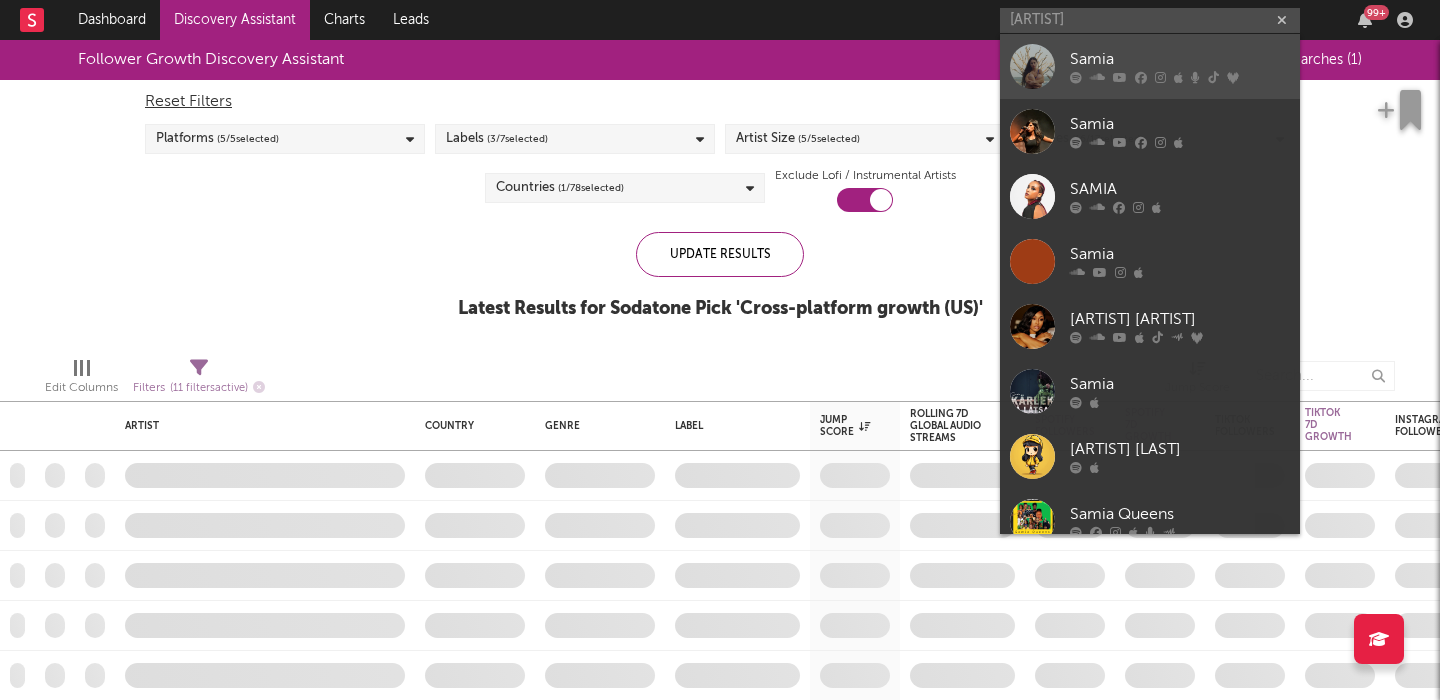 type on "[ARTIST]" 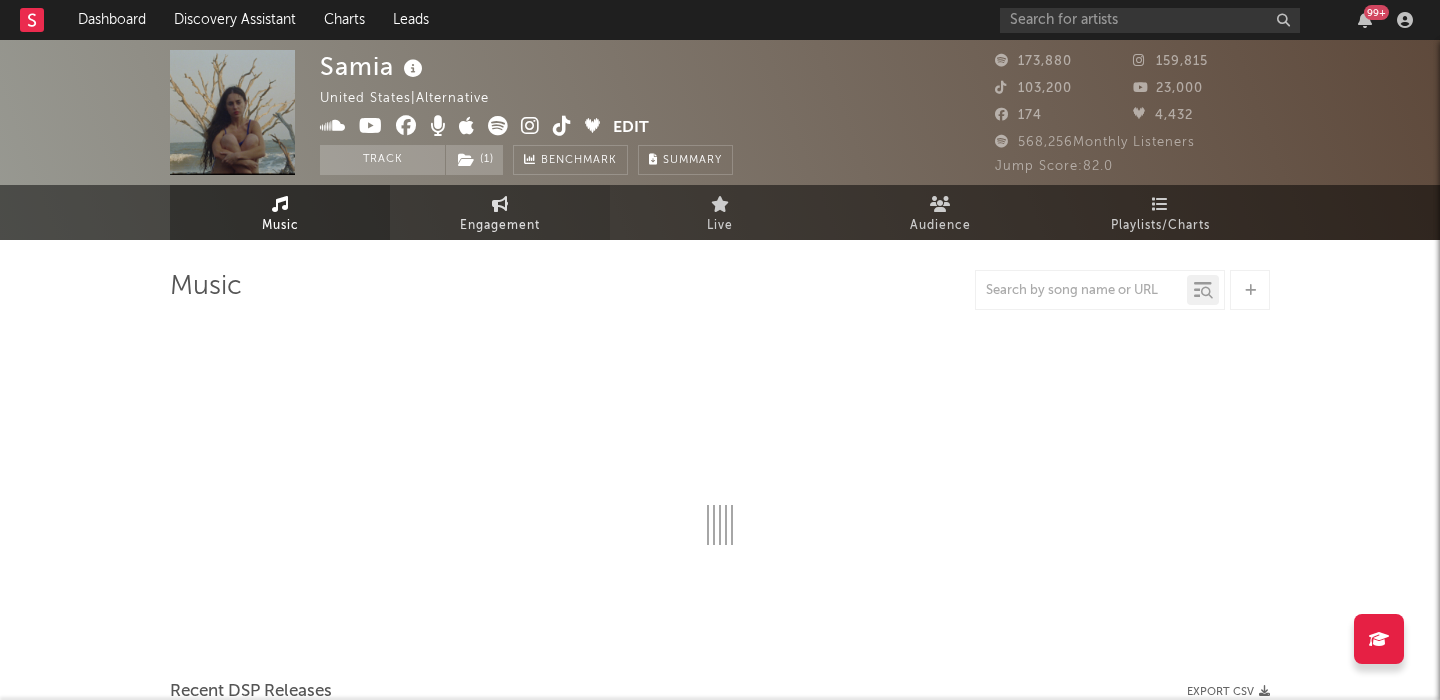 select on "6m" 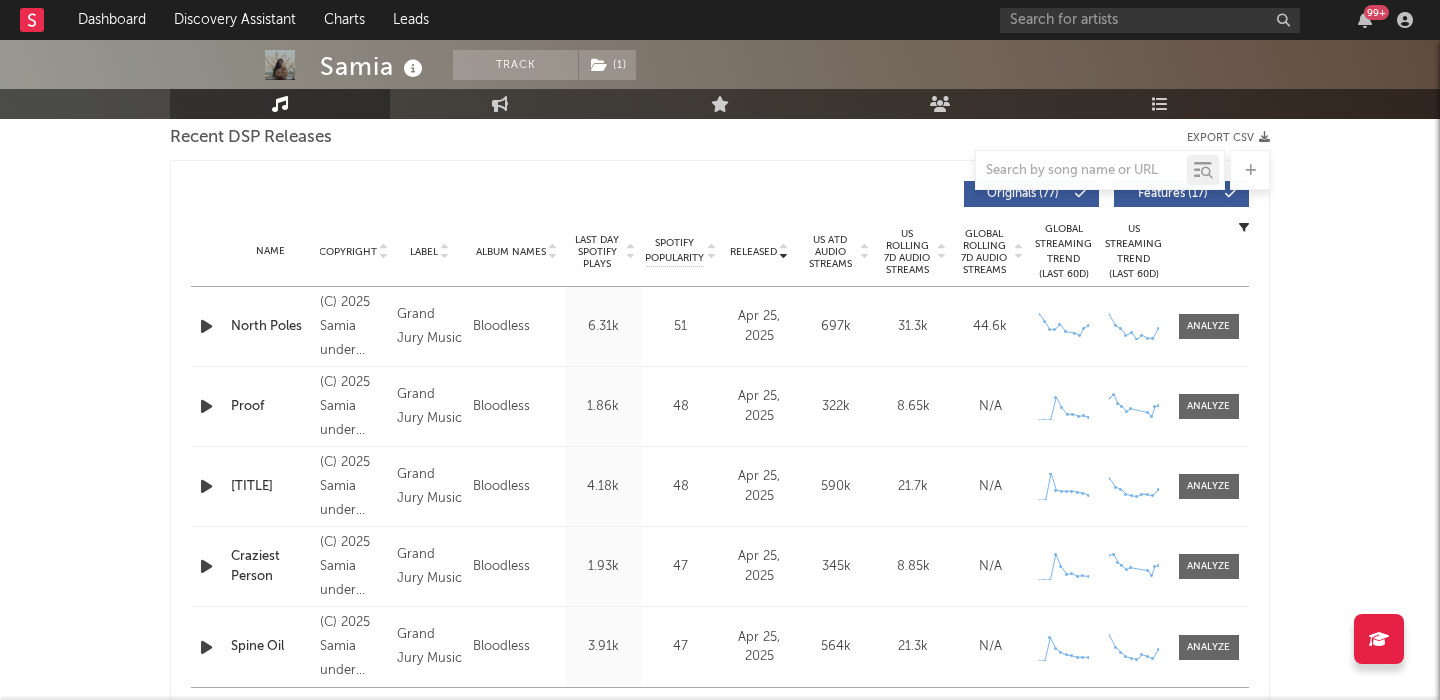 scroll, scrollTop: 717, scrollLeft: 0, axis: vertical 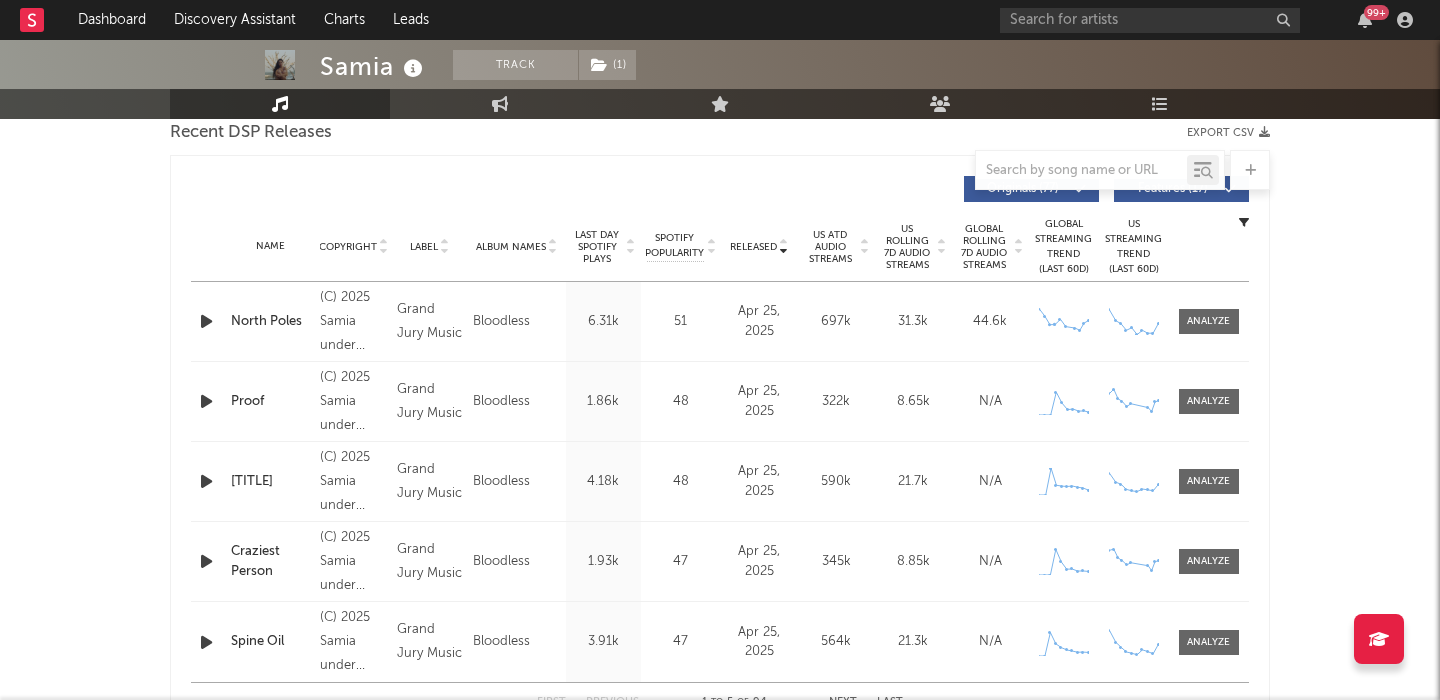 click on "US Rolling 7D Audio Streams" at bounding box center (907, 247) 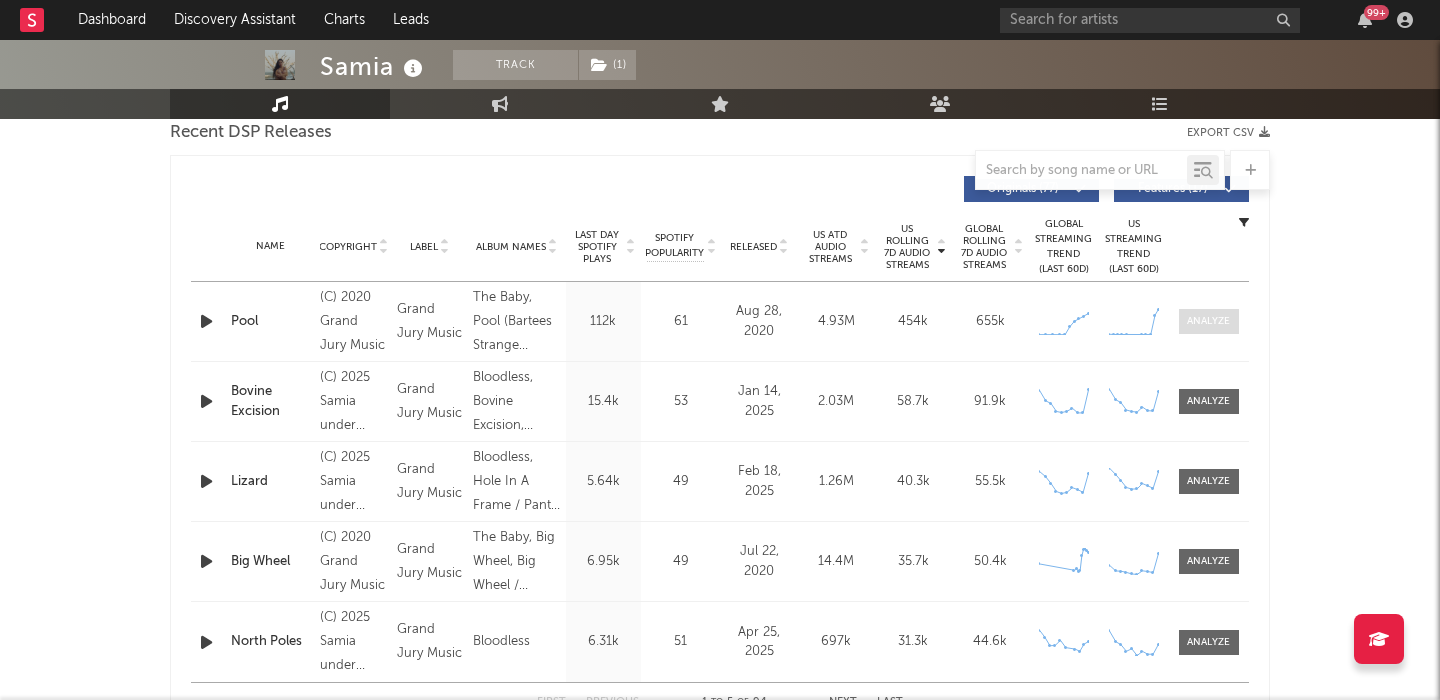 click at bounding box center [1208, 321] 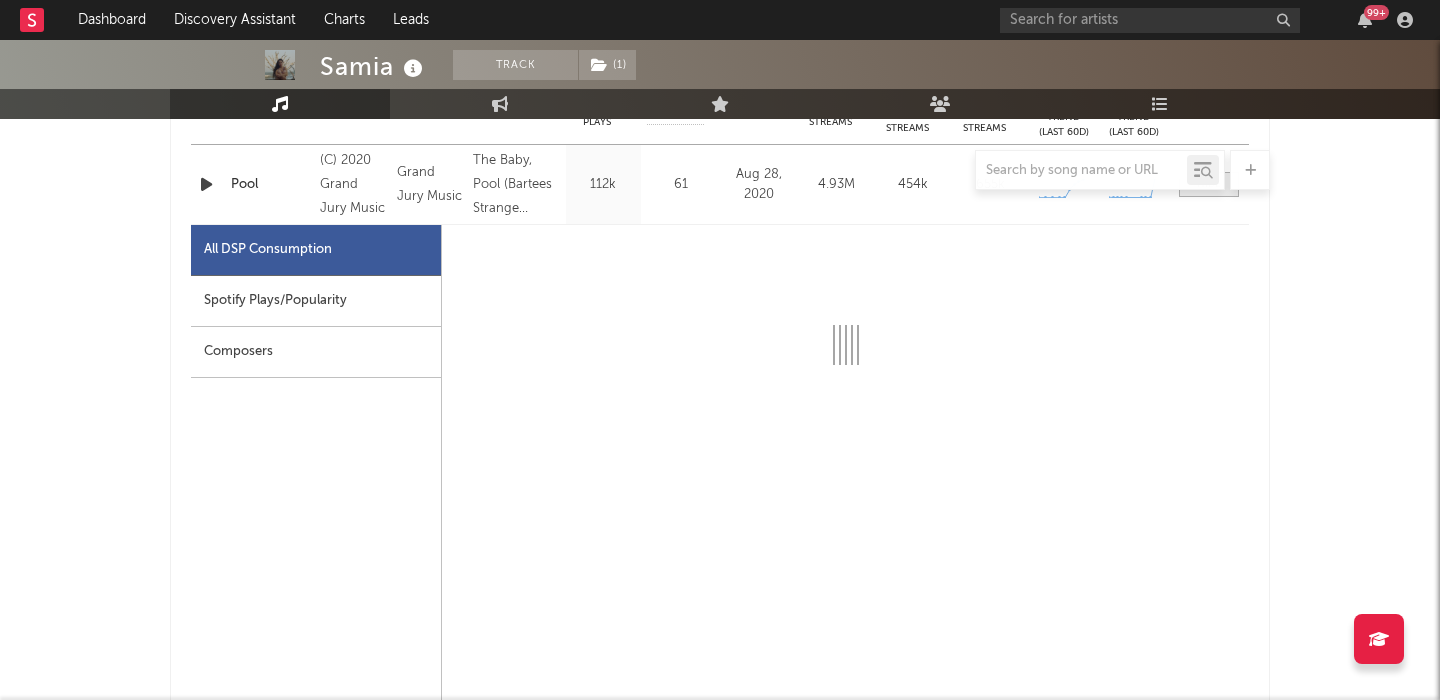 scroll, scrollTop: 905, scrollLeft: 0, axis: vertical 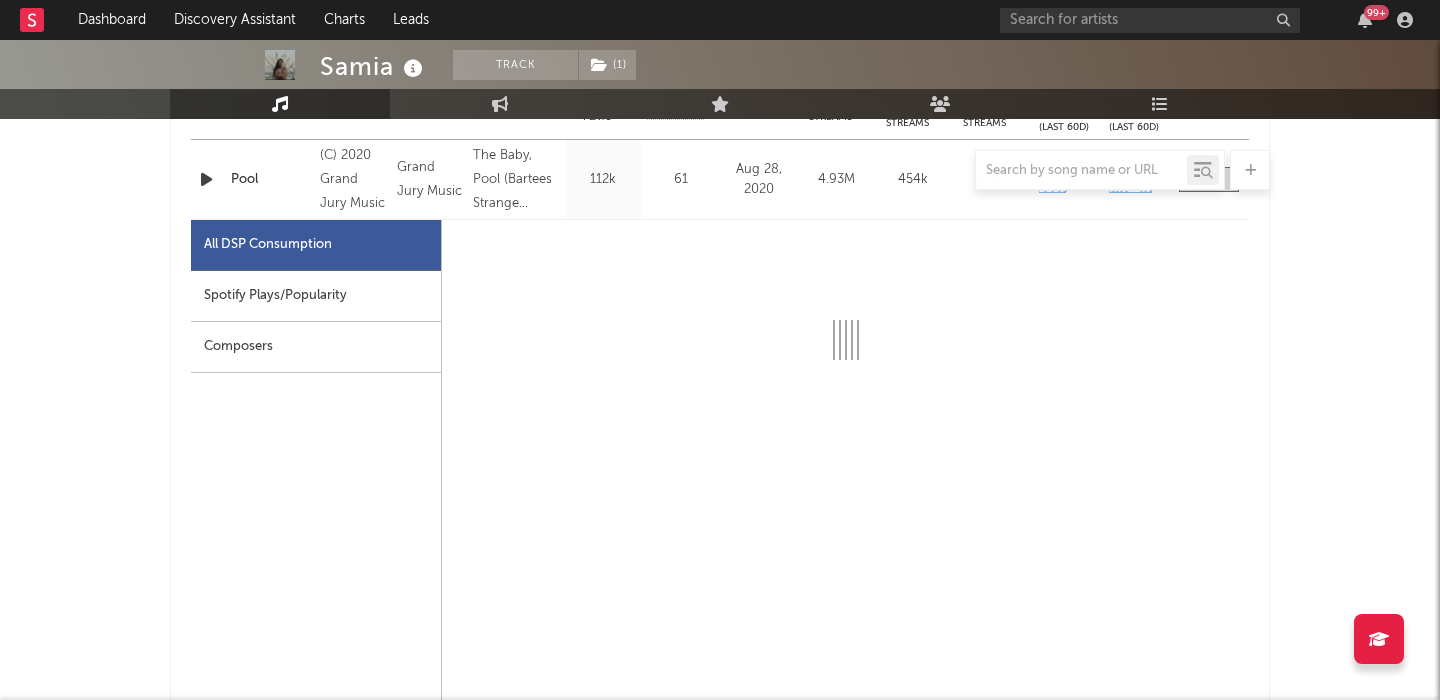 select on "6m" 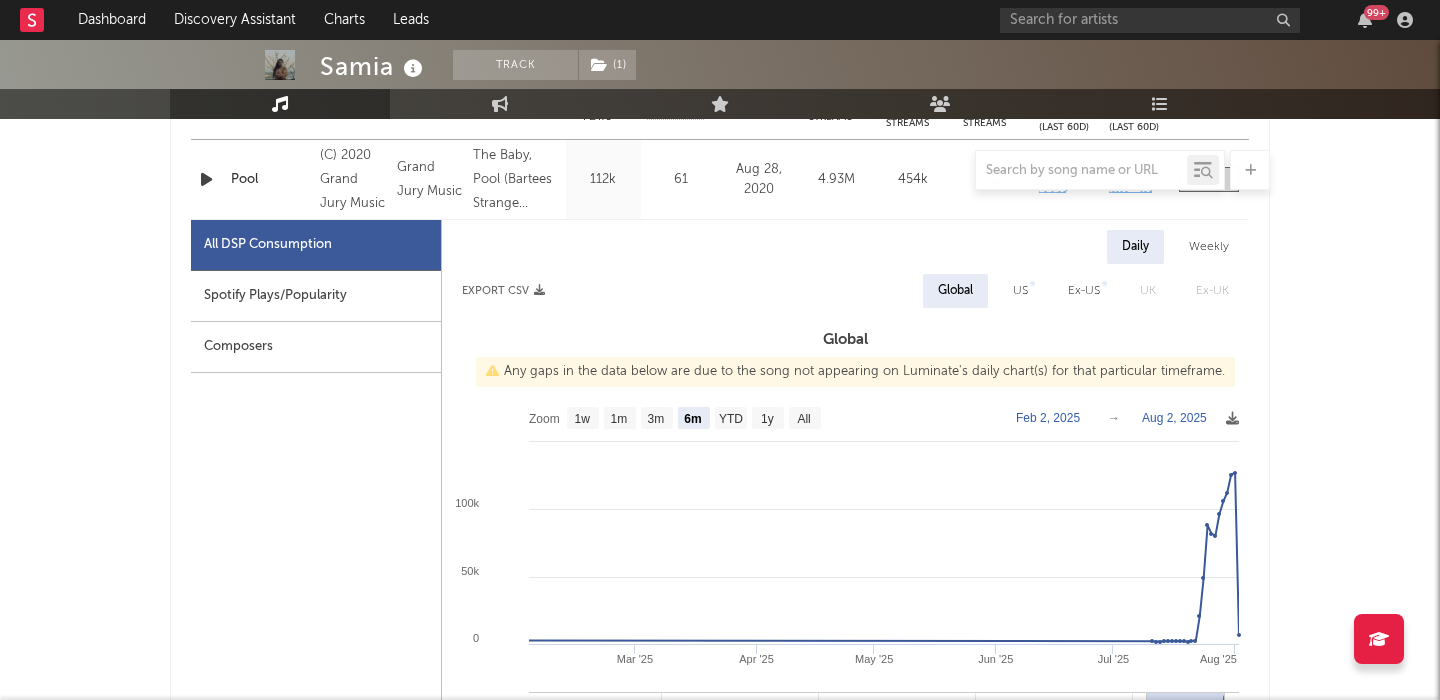 scroll, scrollTop: 836, scrollLeft: 0, axis: vertical 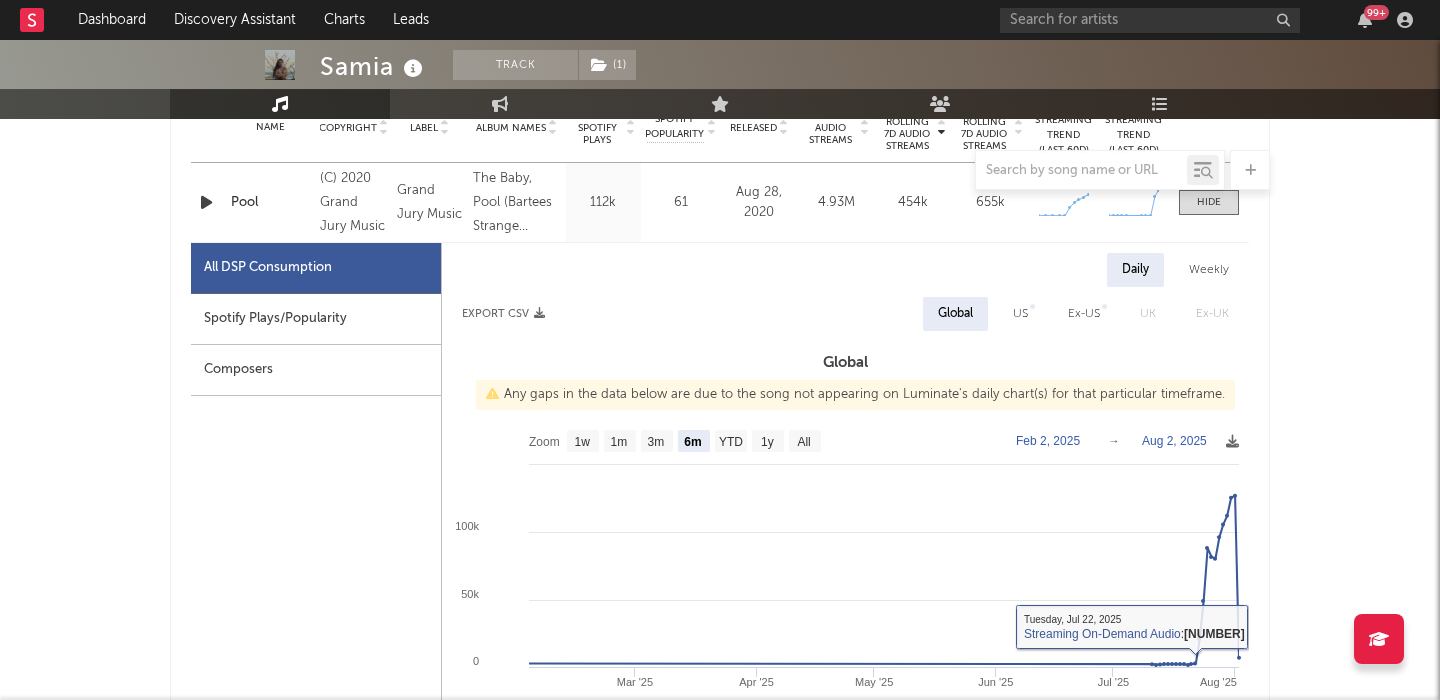 click on "US" at bounding box center (1020, 314) 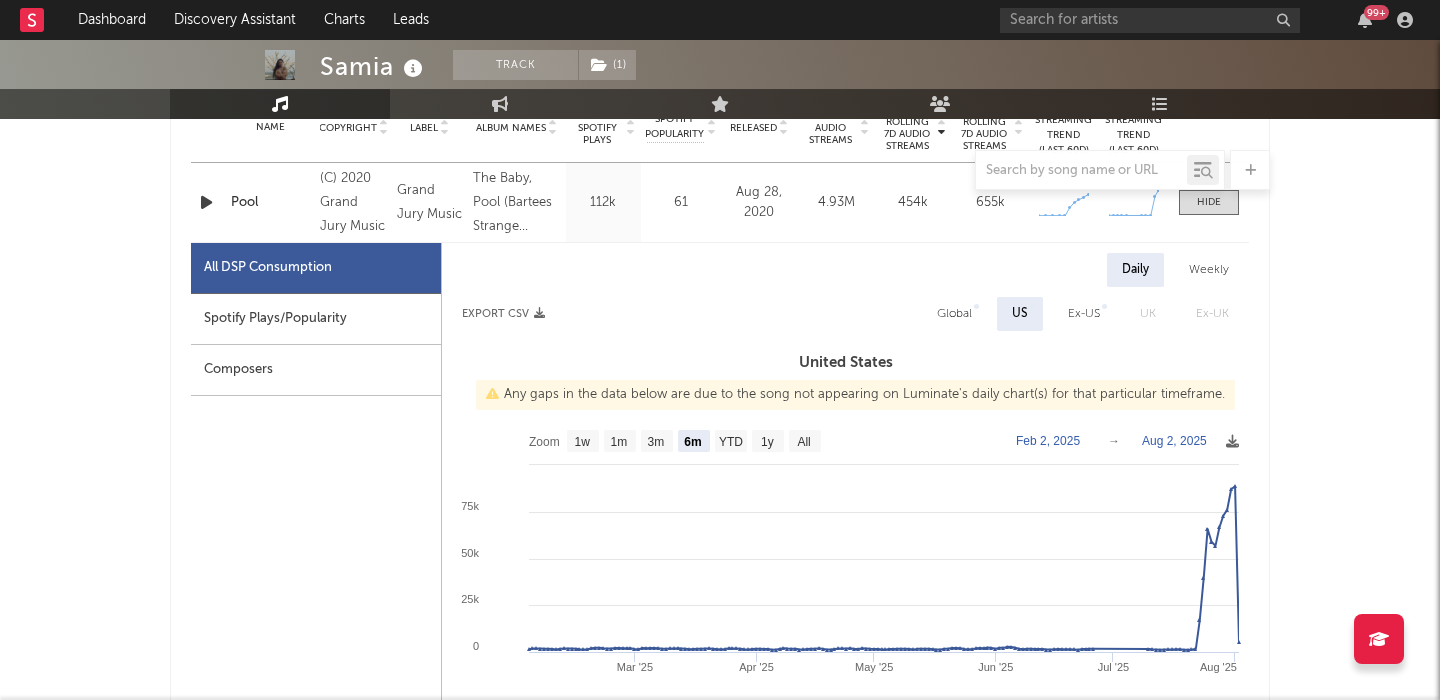 click on "Spotify Plays/Popularity" at bounding box center [316, 319] 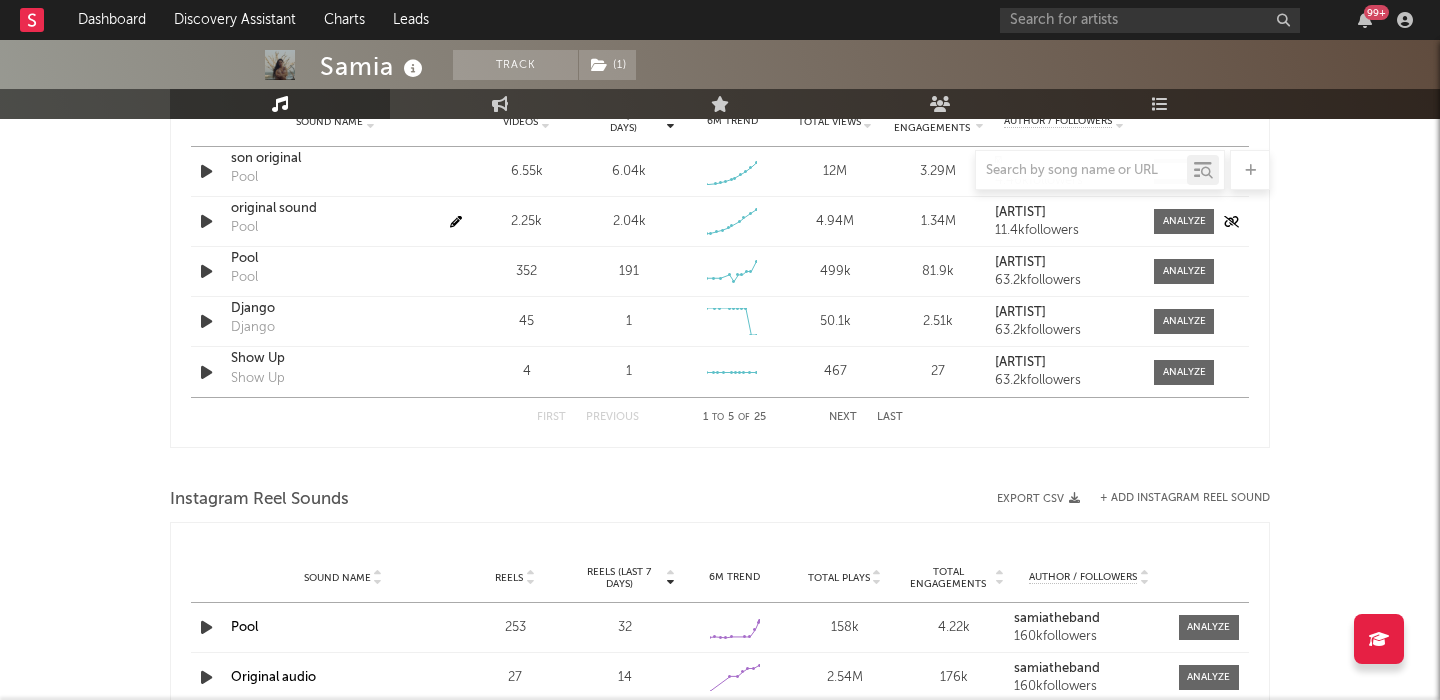 scroll, scrollTop: 2366, scrollLeft: 0, axis: vertical 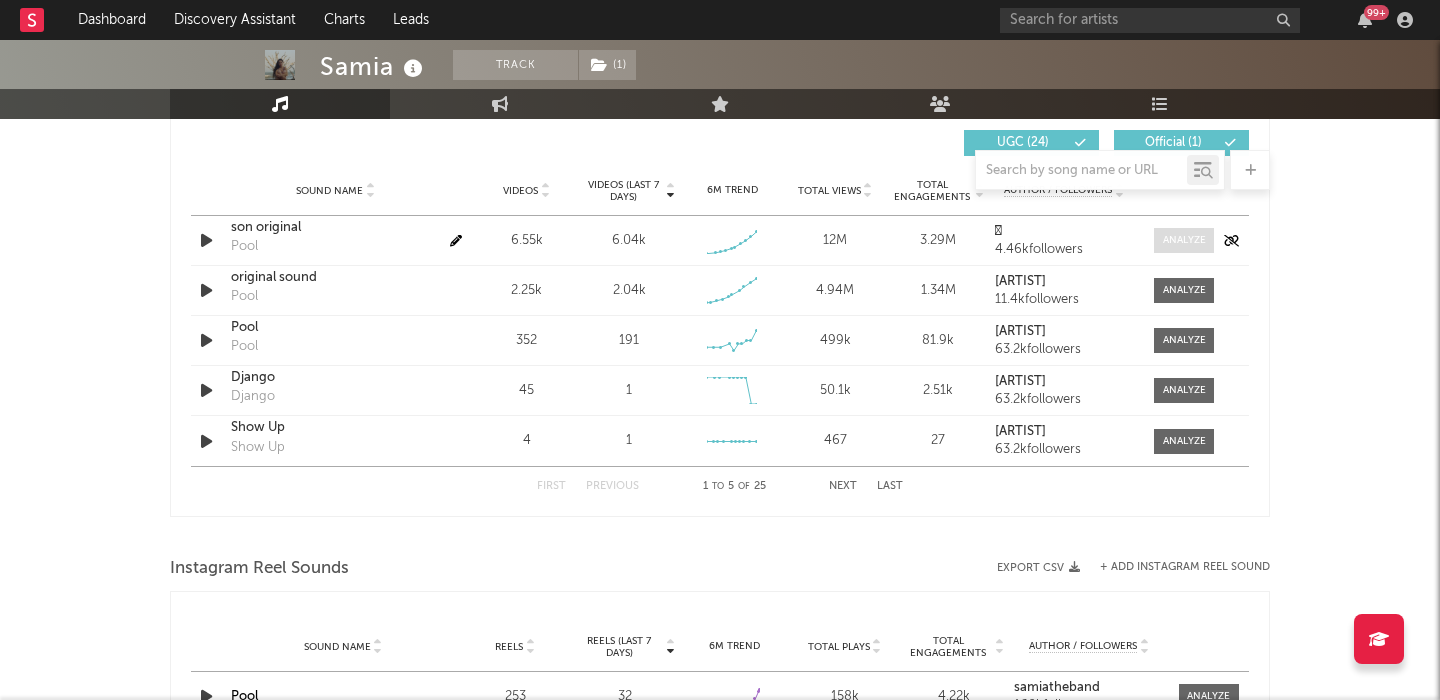 click at bounding box center [1184, 240] 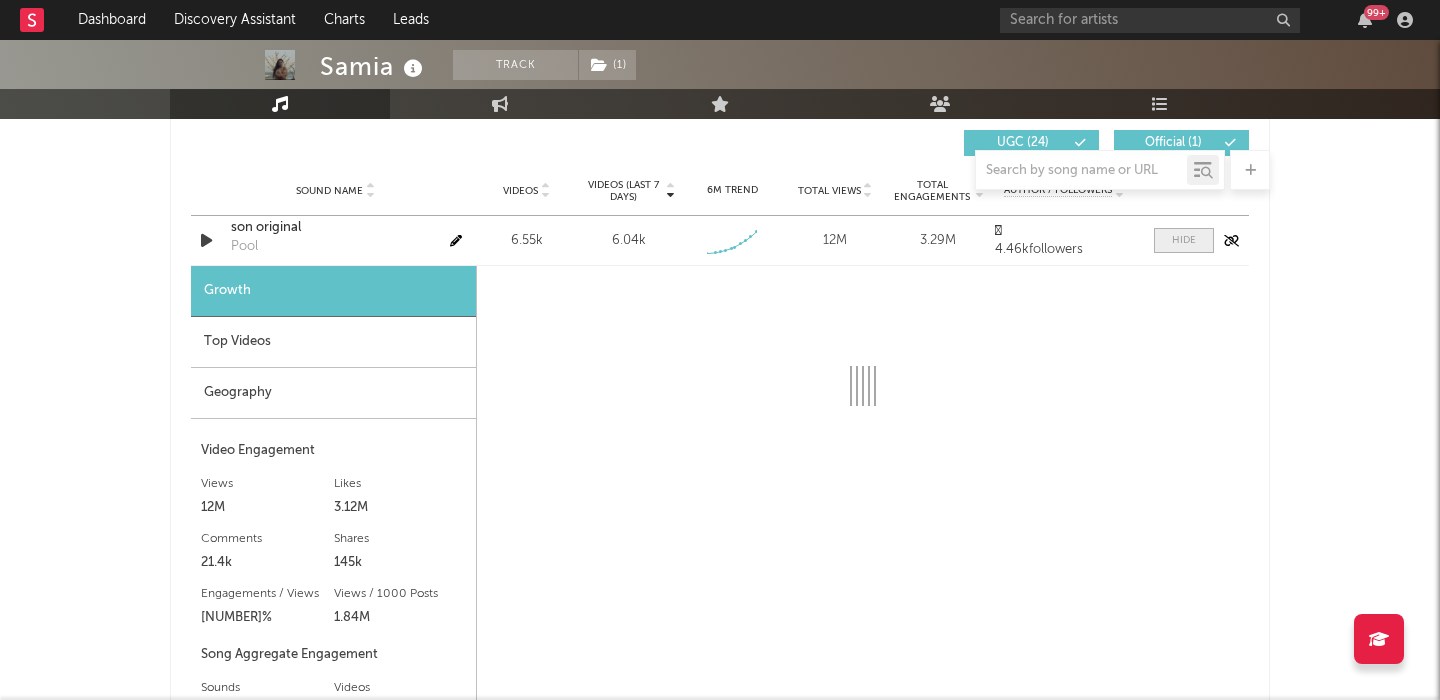 select on "1w" 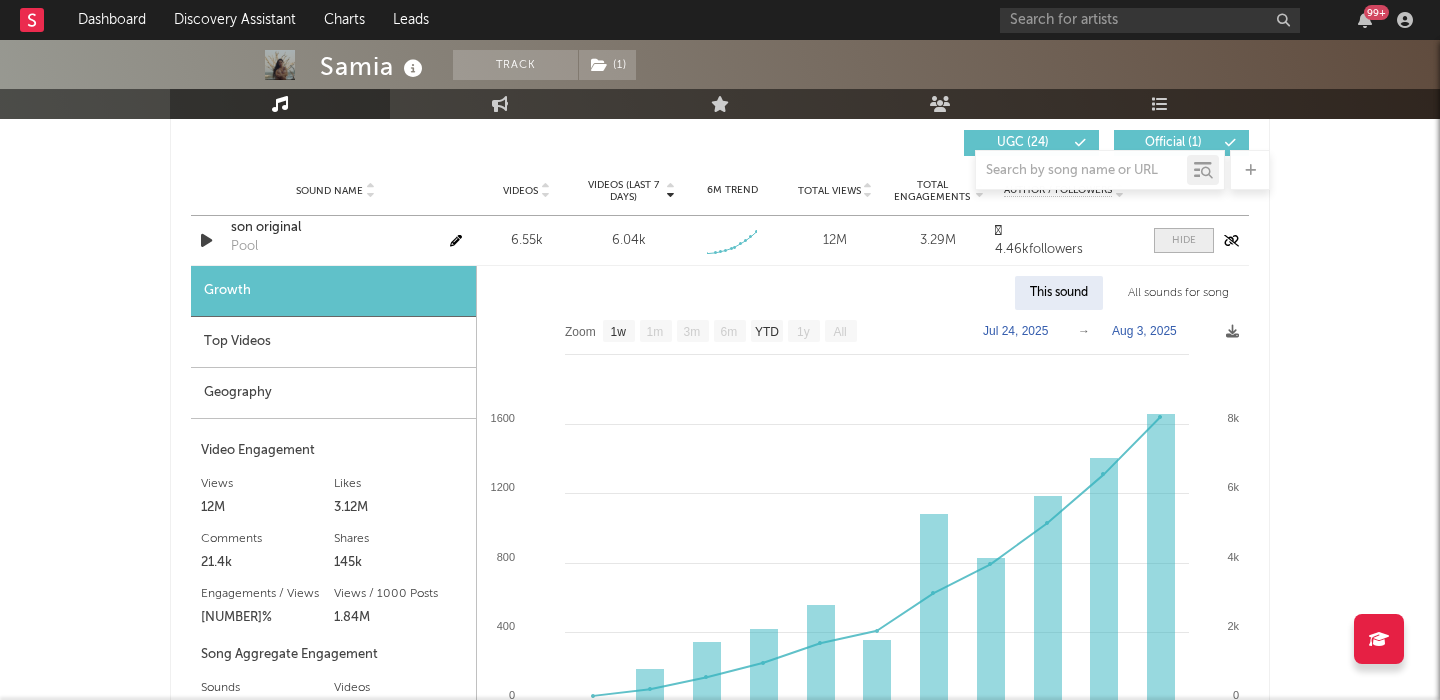 scroll, scrollTop: 2430, scrollLeft: 0, axis: vertical 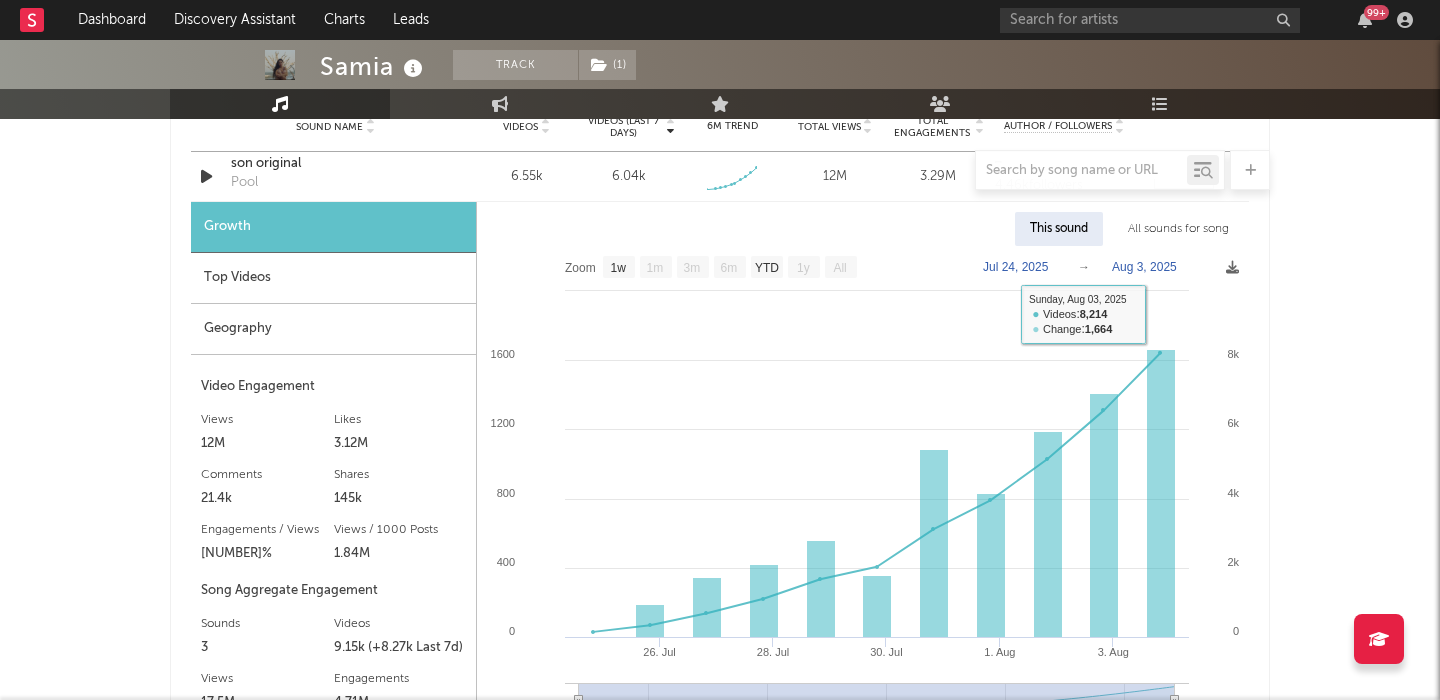 click on "All sounds for song" at bounding box center (1178, 229) 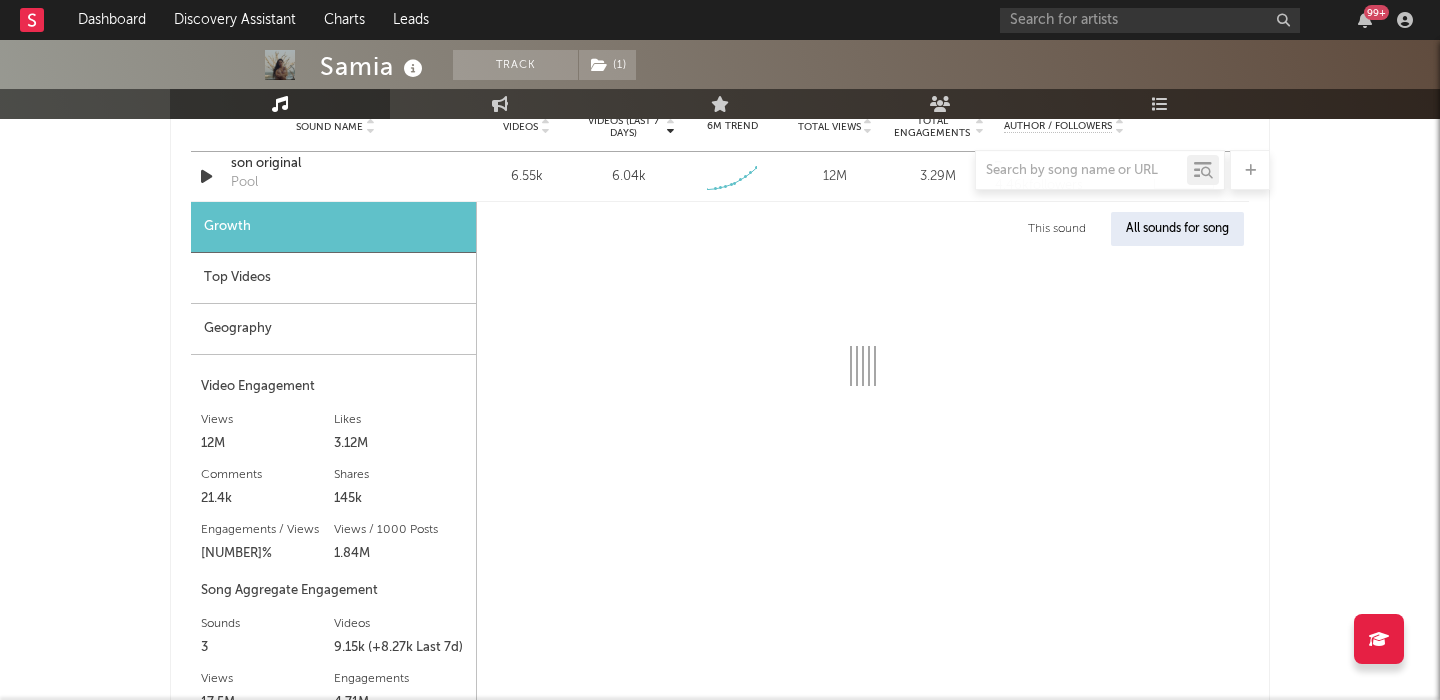 select on "1w" 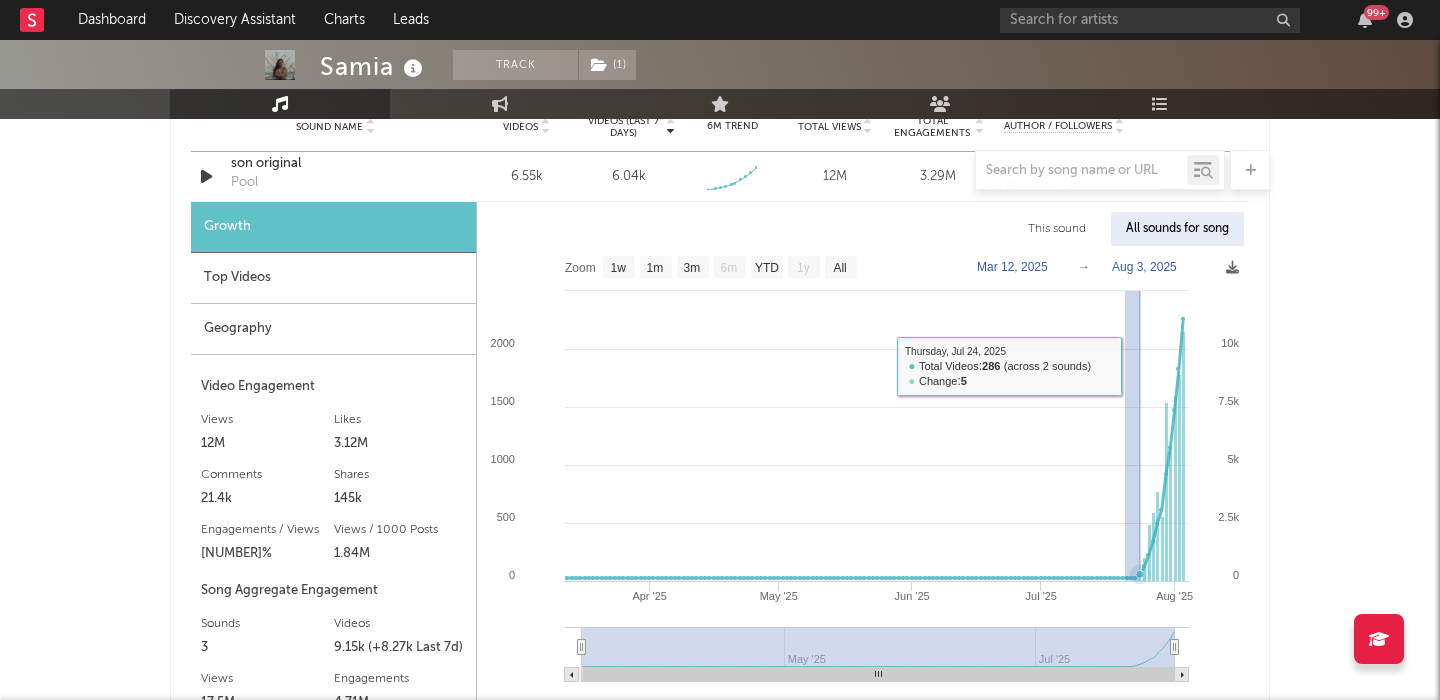 drag, startPoint x: 1134, startPoint y: 366, endPoint x: 1248, endPoint y: 365, distance: 114.00439 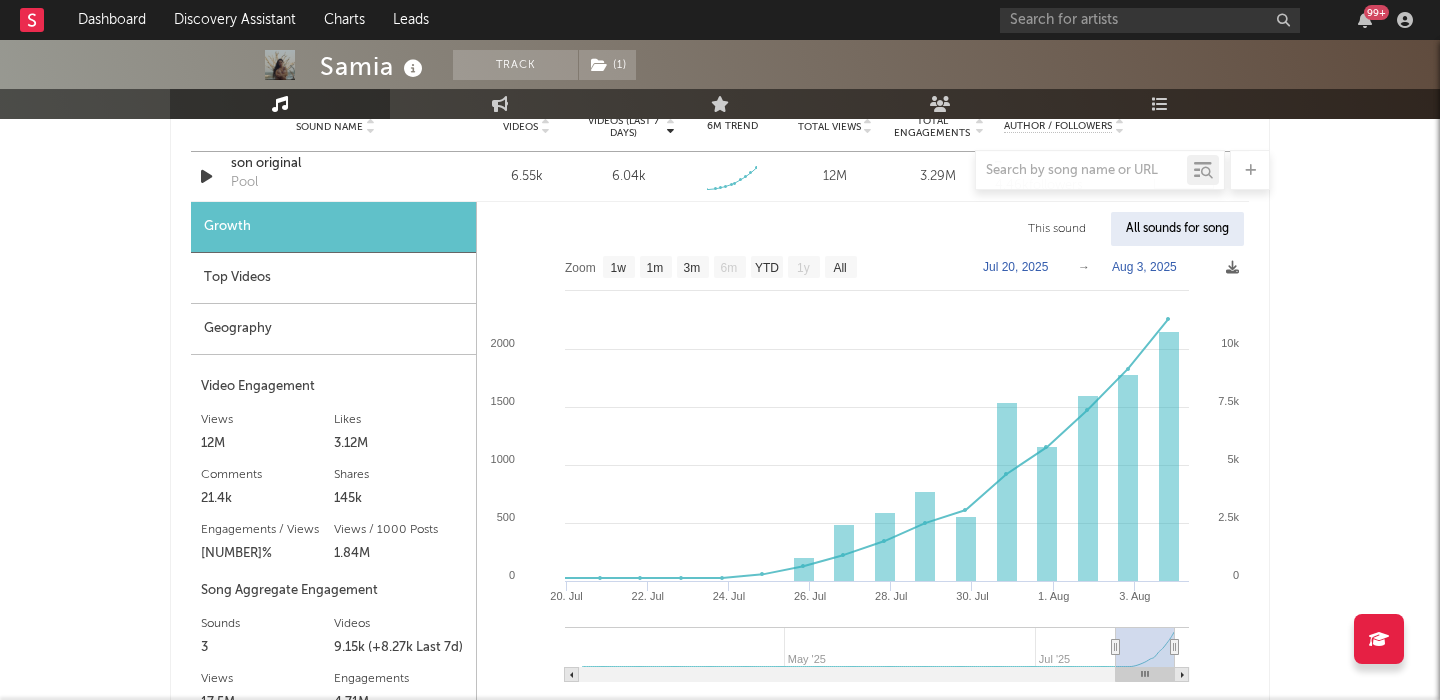 select on "6m" 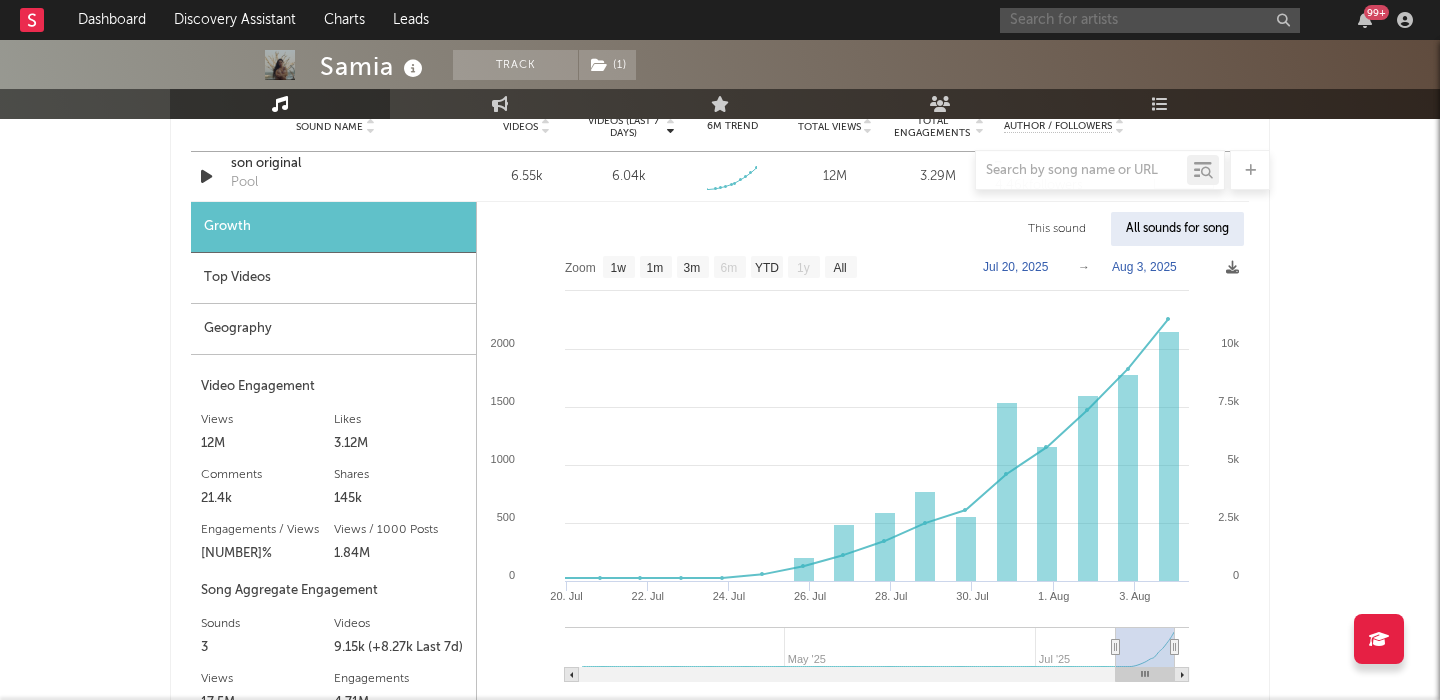 click at bounding box center [1150, 20] 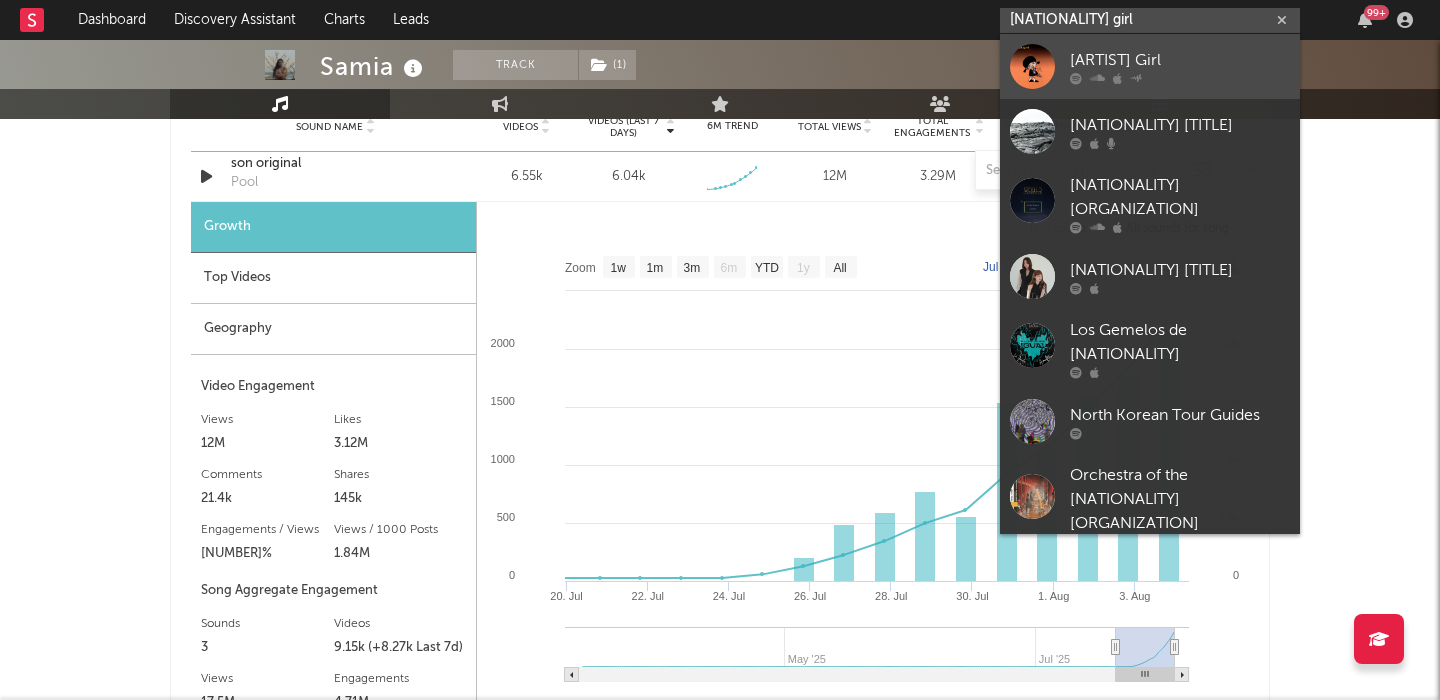 type on "korea girl" 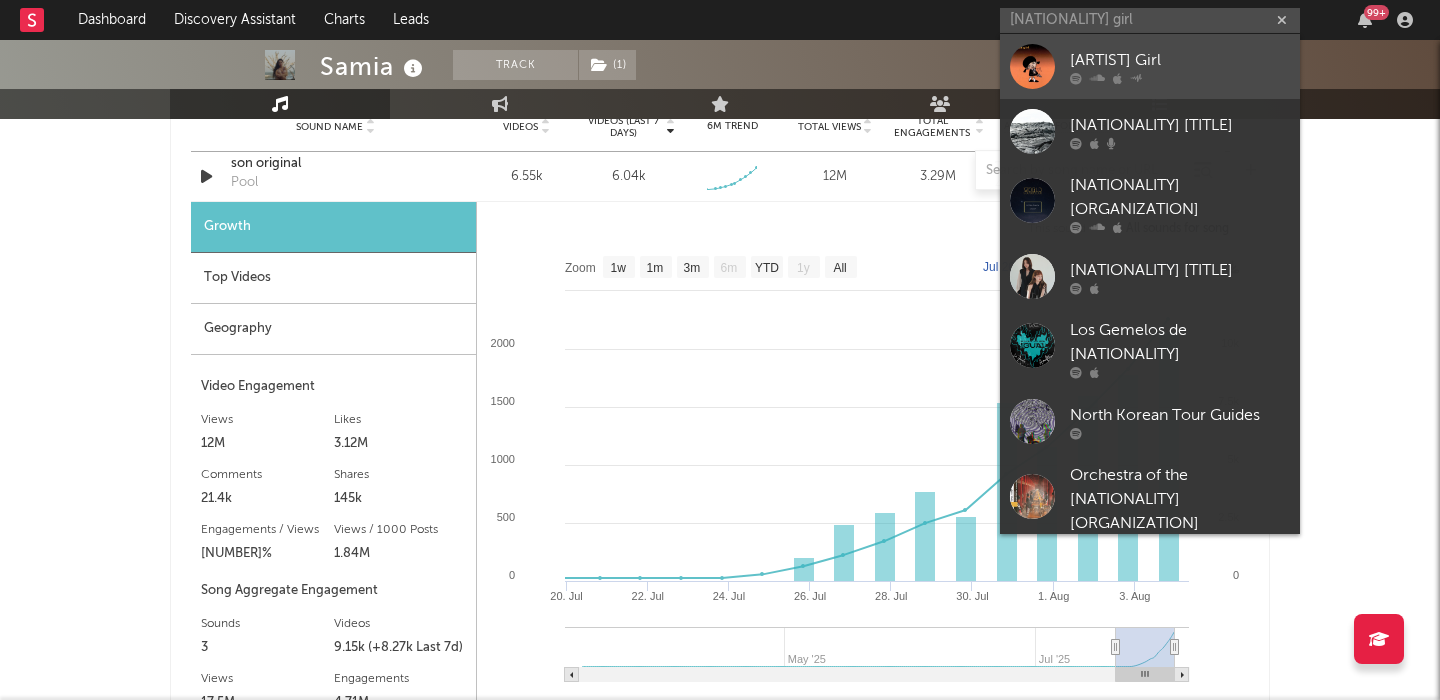 click on "Korea Girl" at bounding box center (1180, 60) 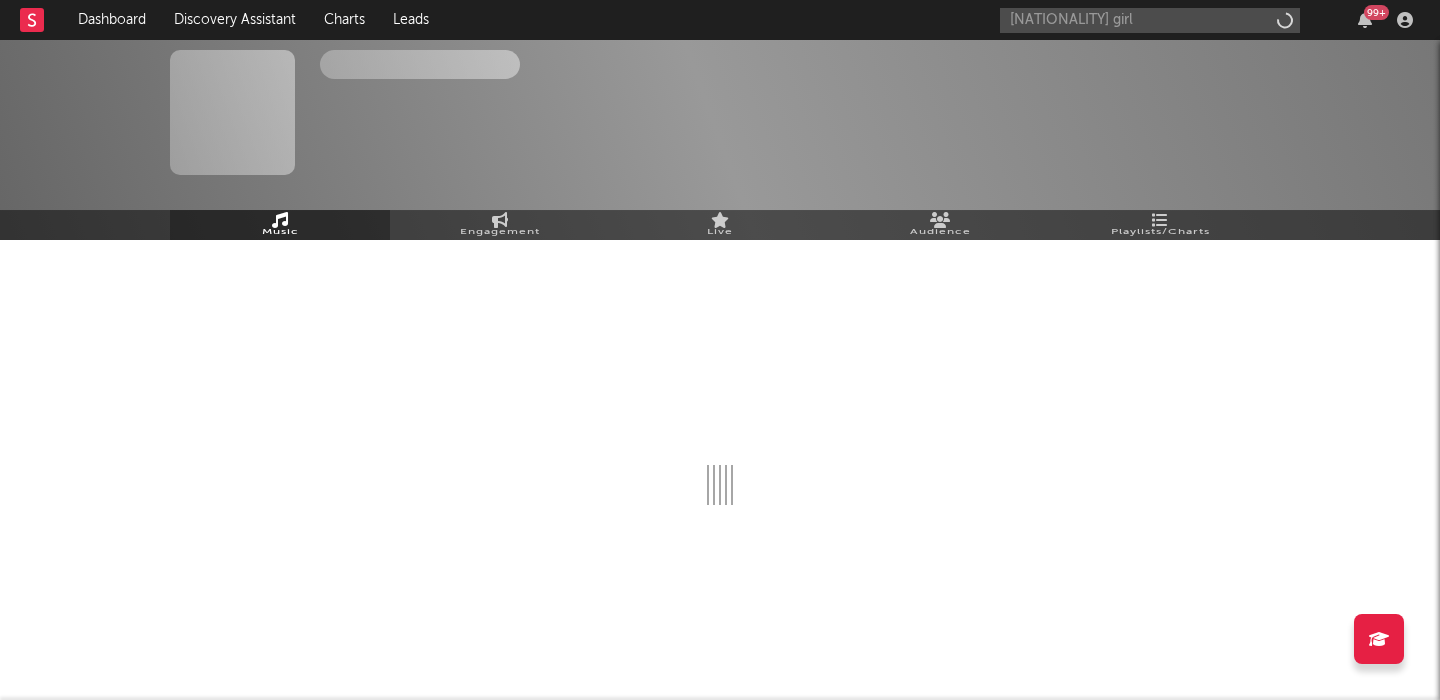 type 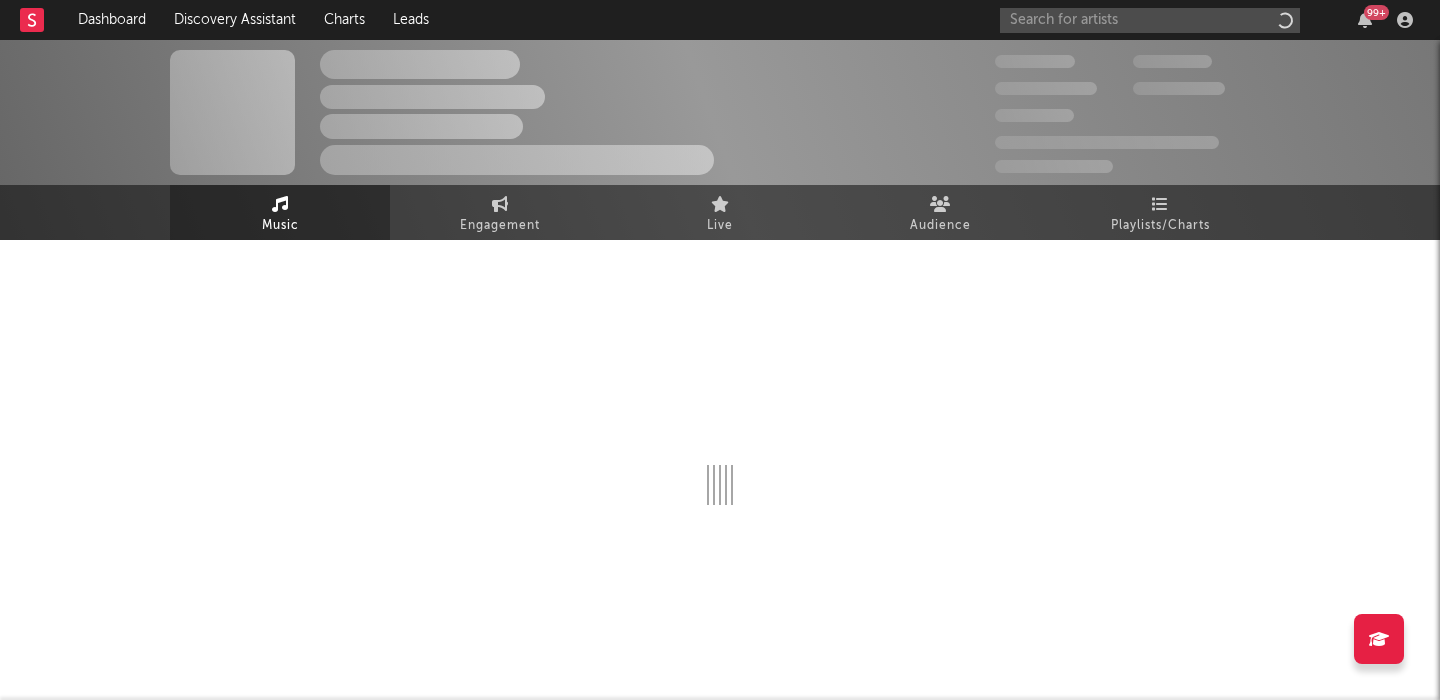 scroll, scrollTop: 0, scrollLeft: 0, axis: both 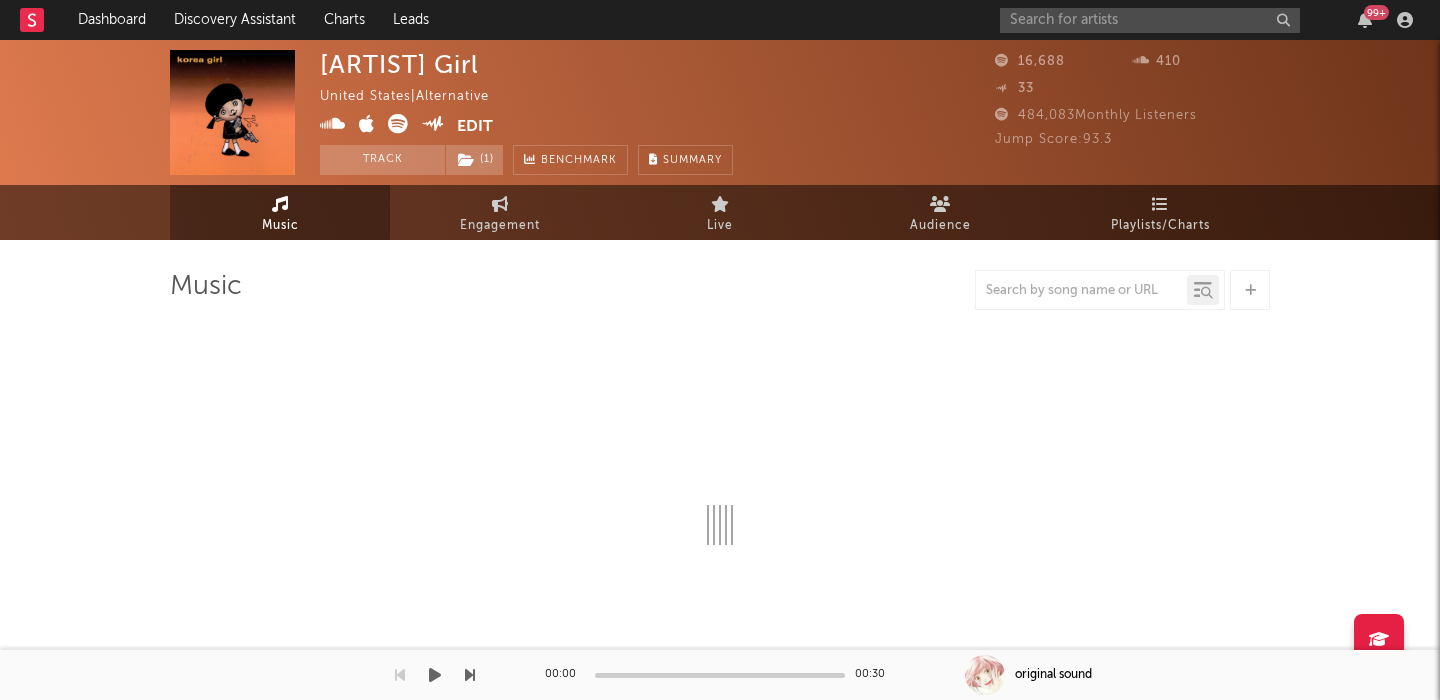 select on "1w" 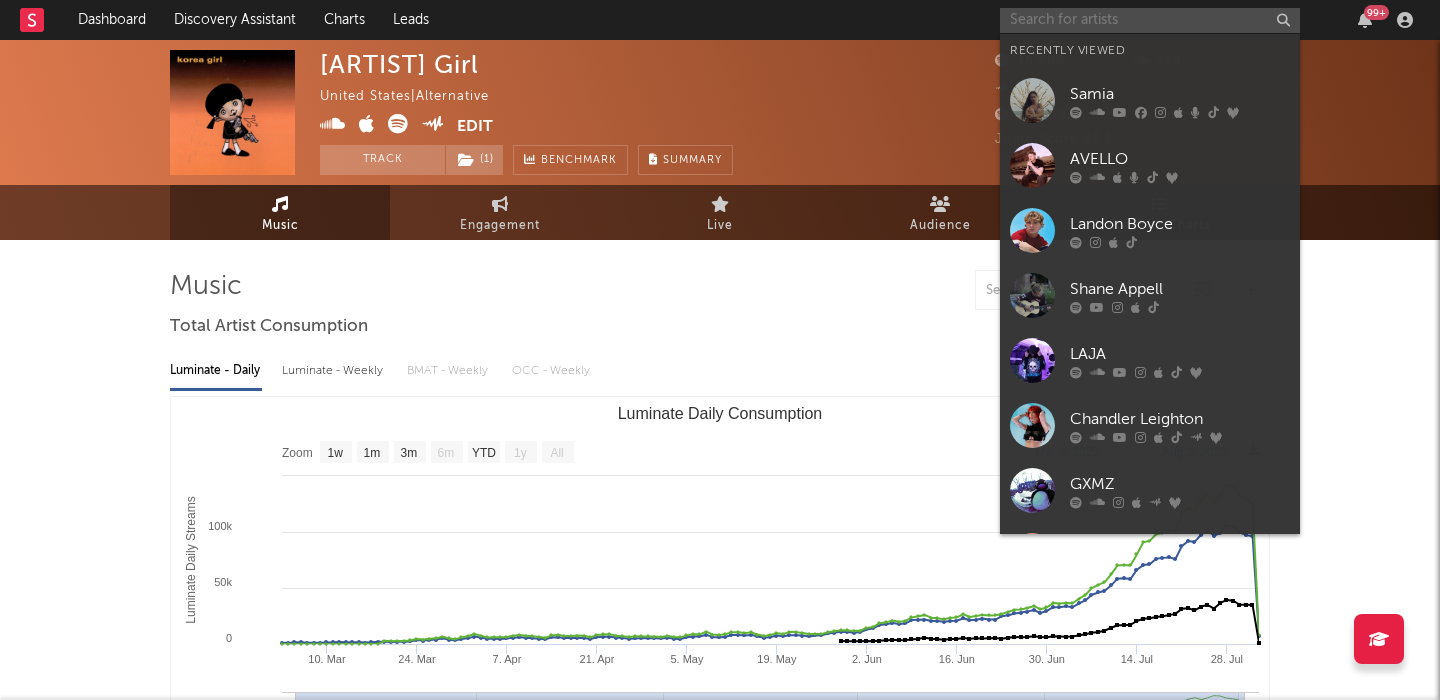 click at bounding box center (1150, 20) 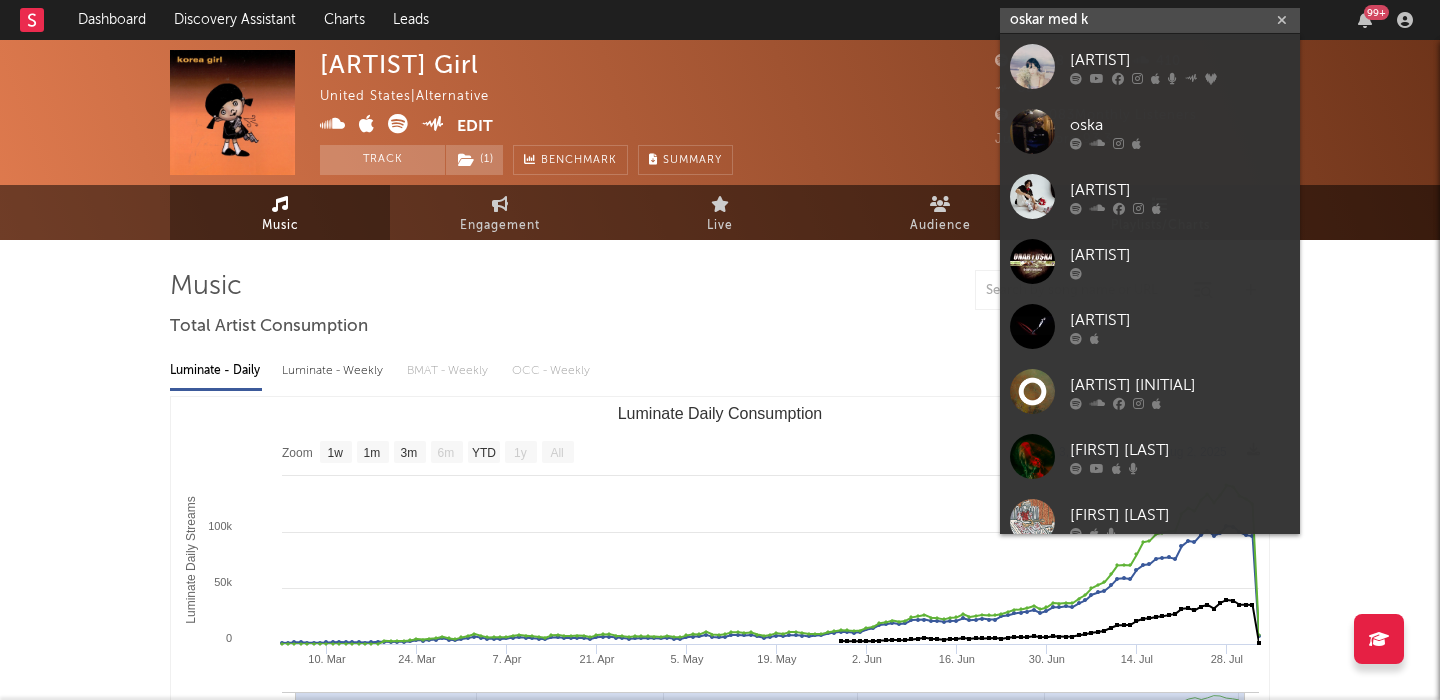 click on "oskar med k" at bounding box center (1150, 20) 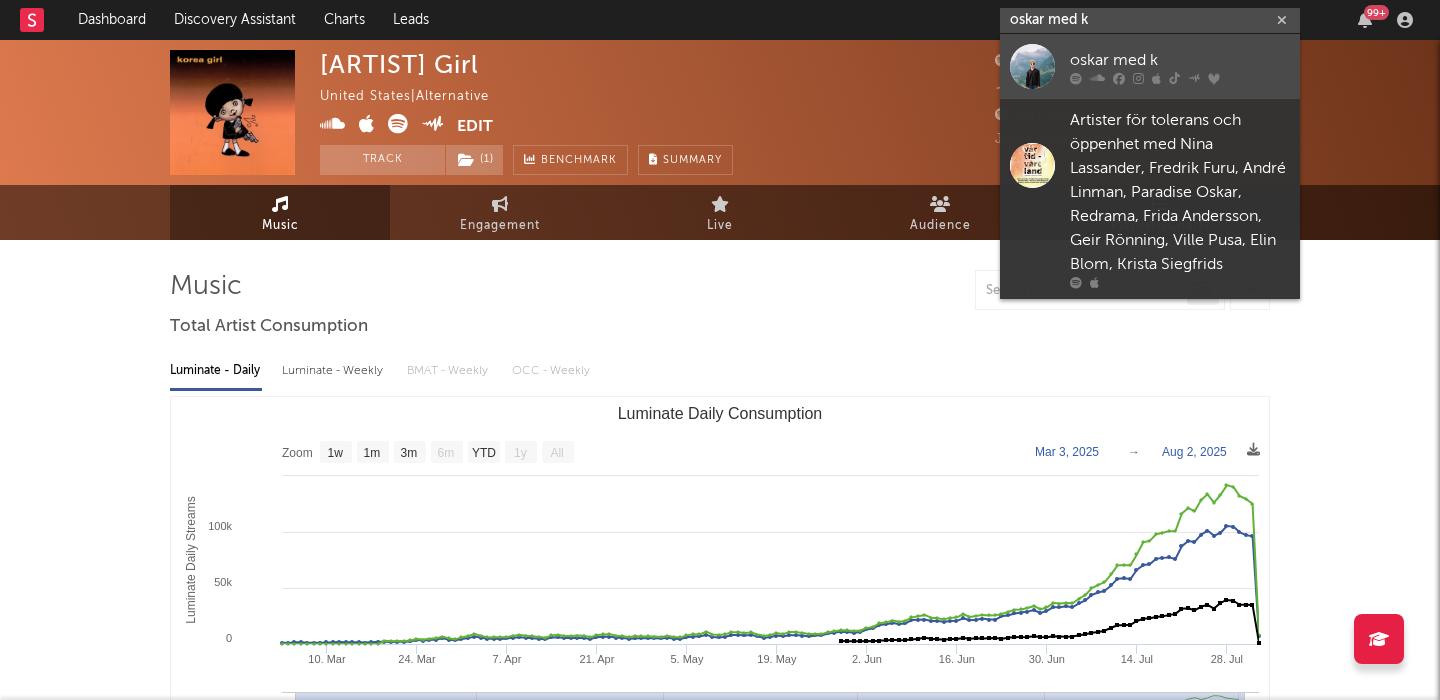 type on "oskar med k" 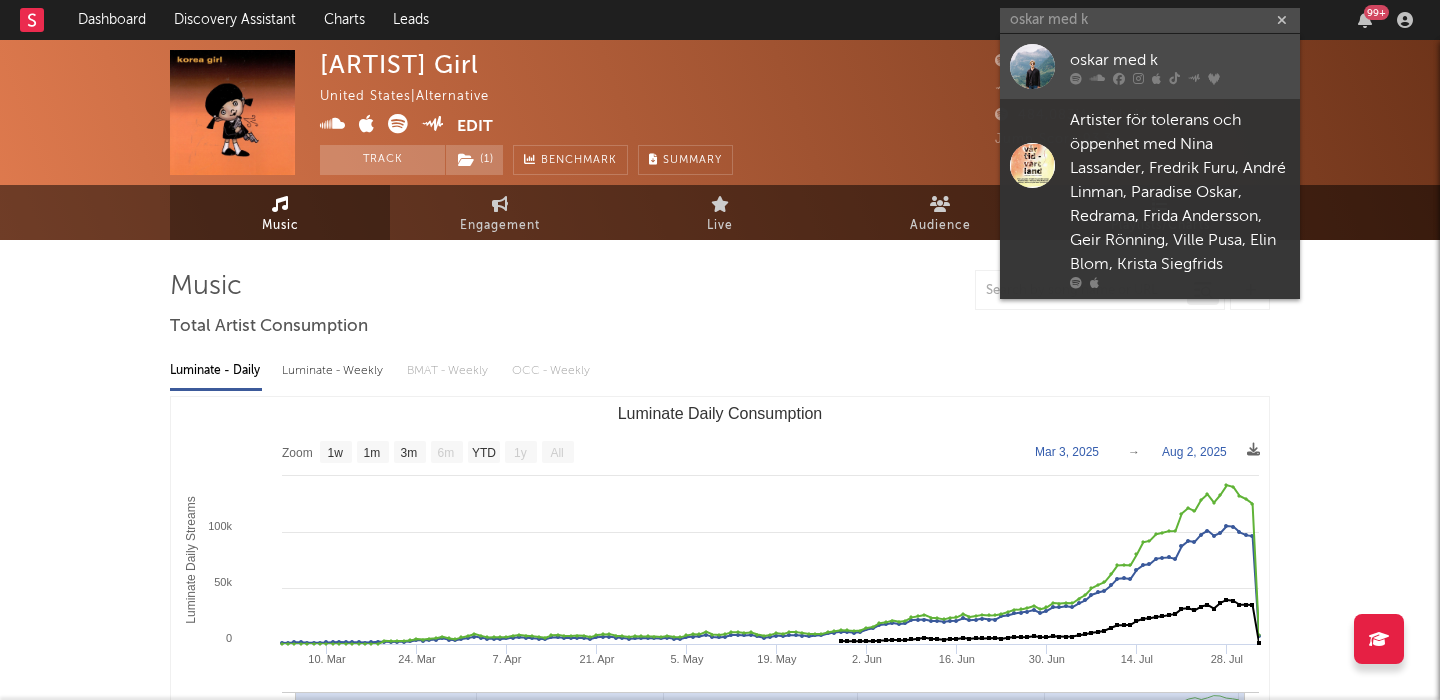 click on "oskar med k" at bounding box center [1180, 60] 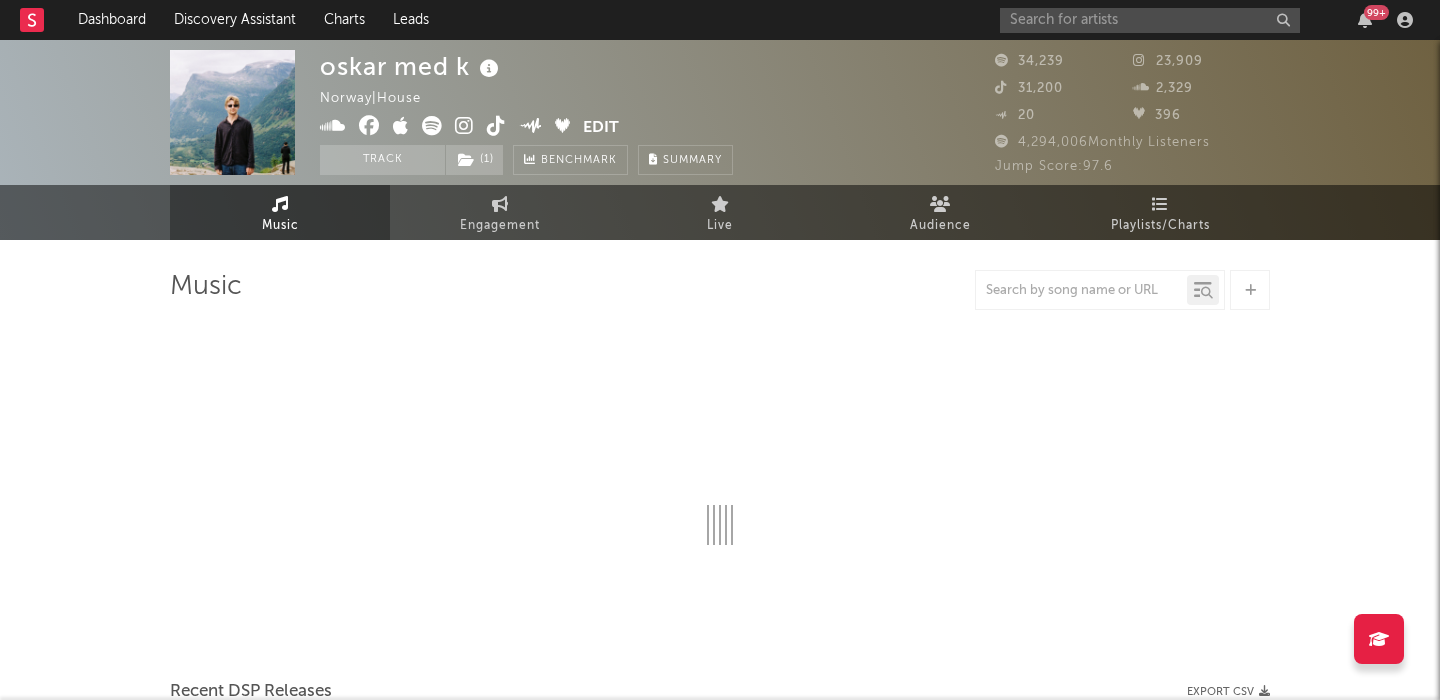 select on "6m" 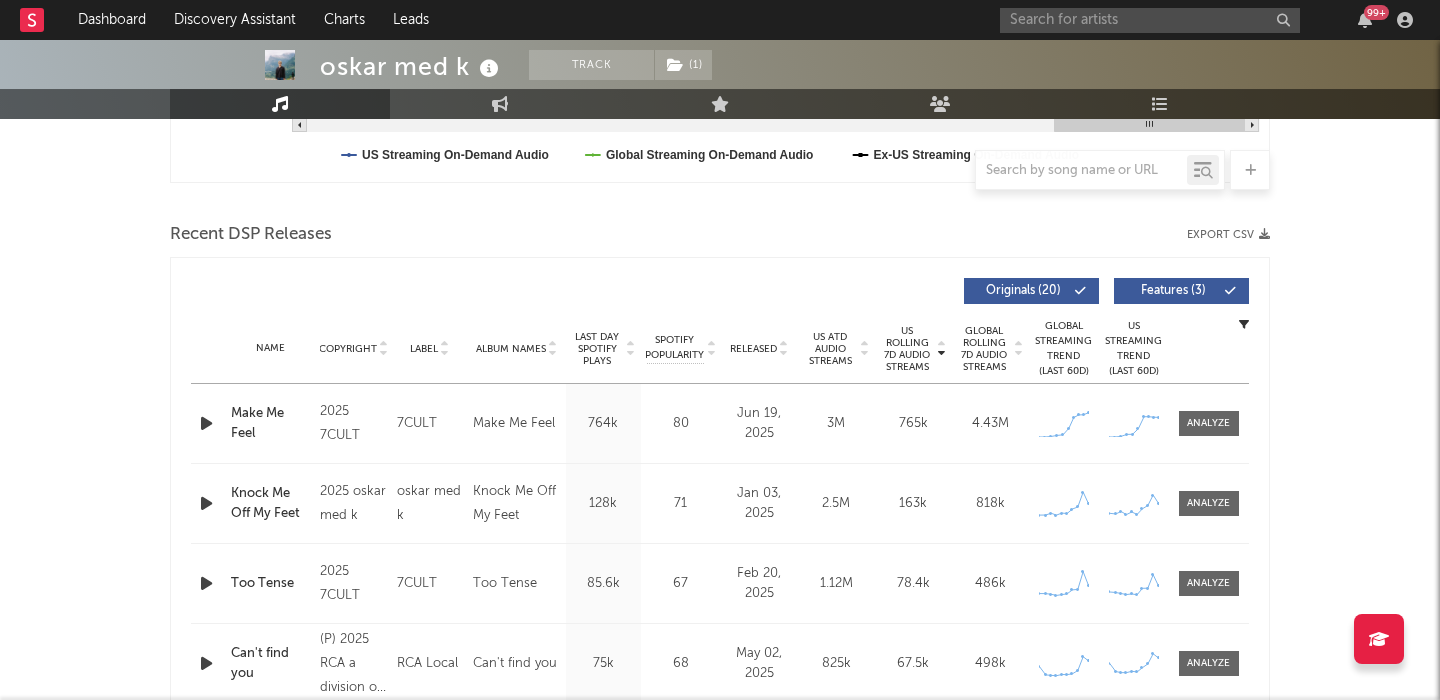 scroll, scrollTop: 690, scrollLeft: 0, axis: vertical 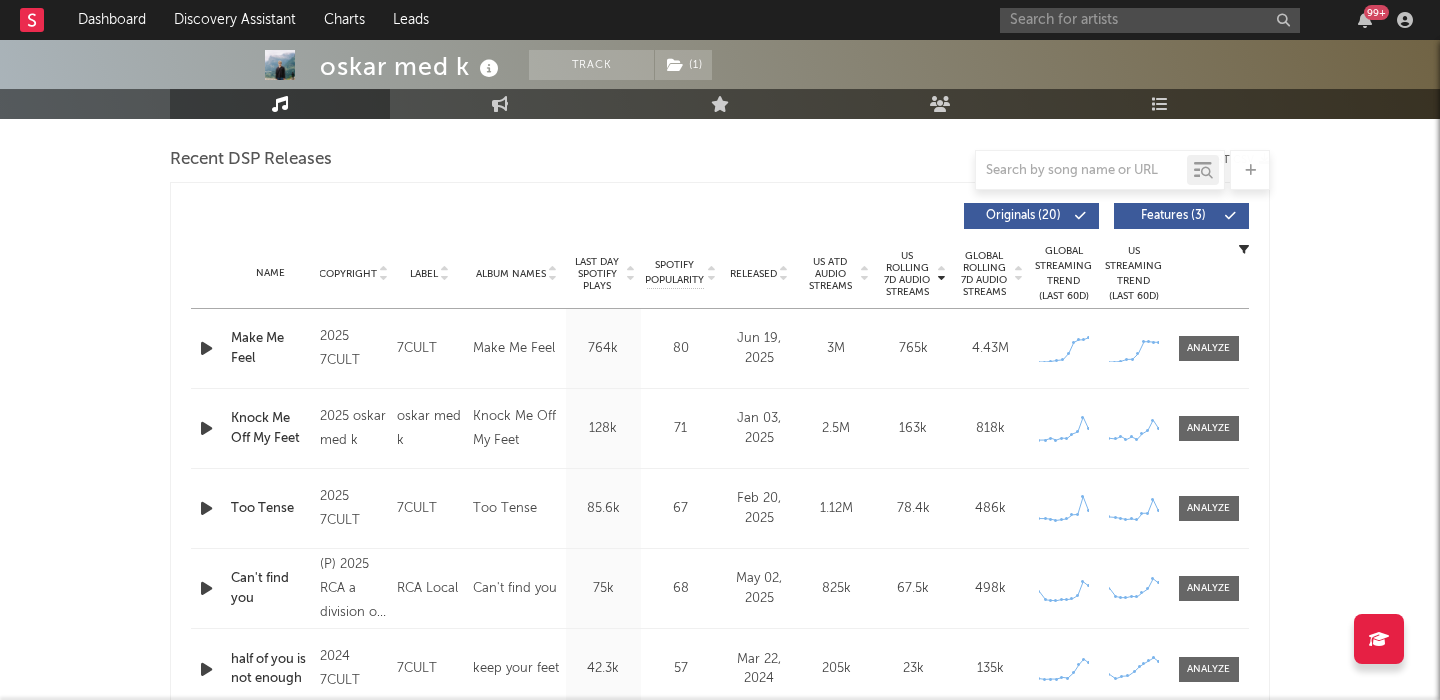 click on "Features   ( 3 )" at bounding box center (1181, 216) 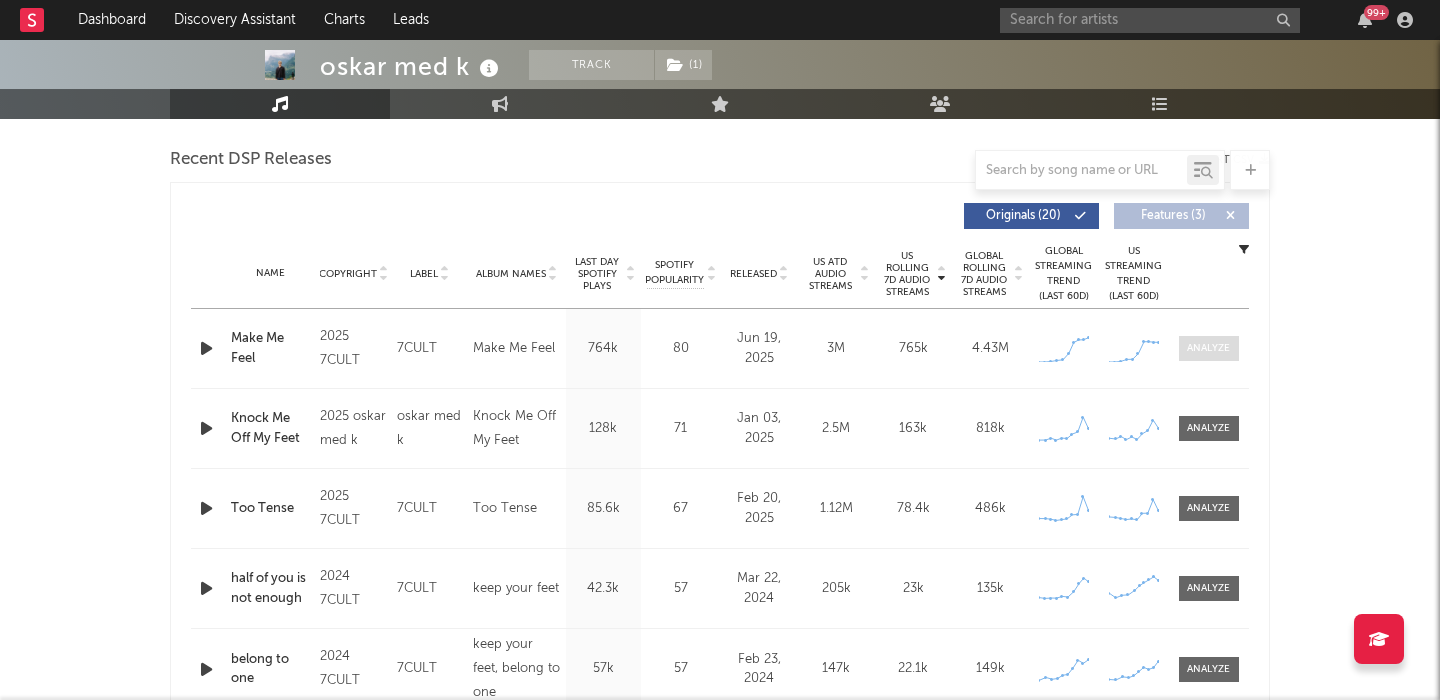 click at bounding box center (1209, 348) 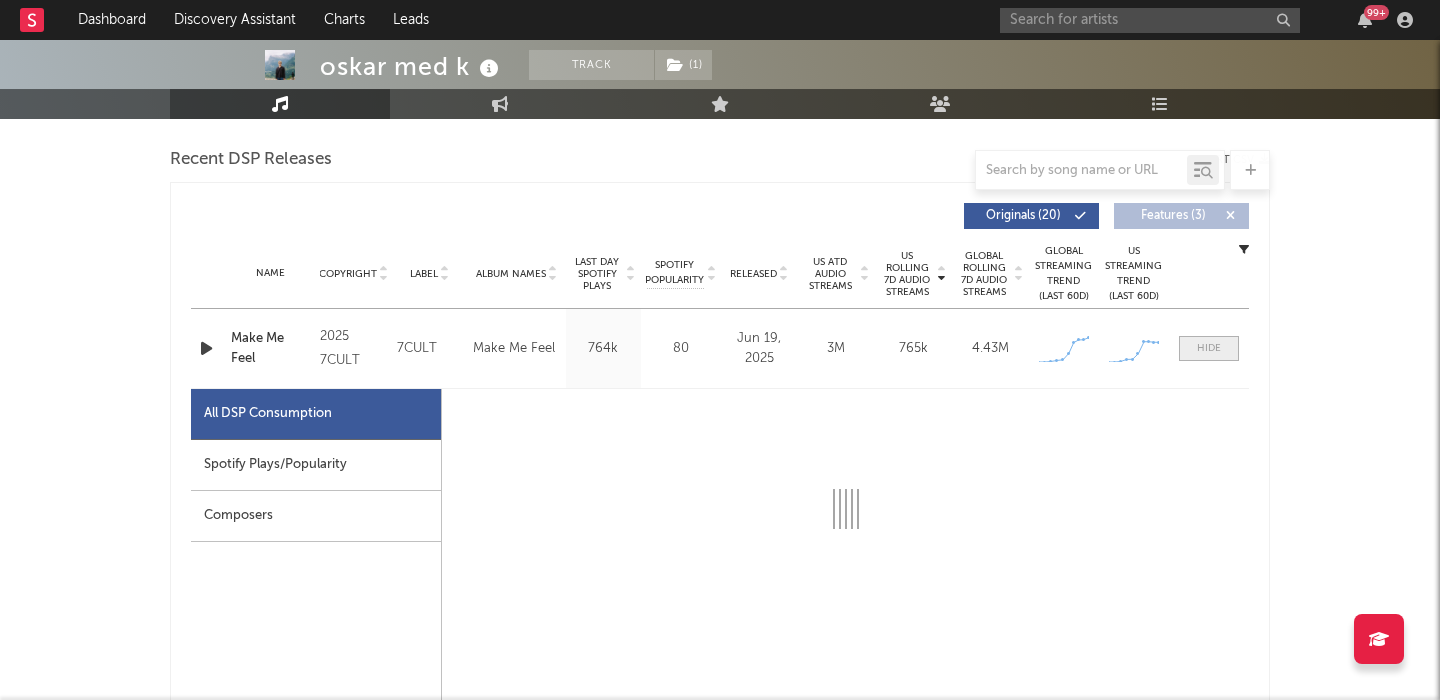 select on "1w" 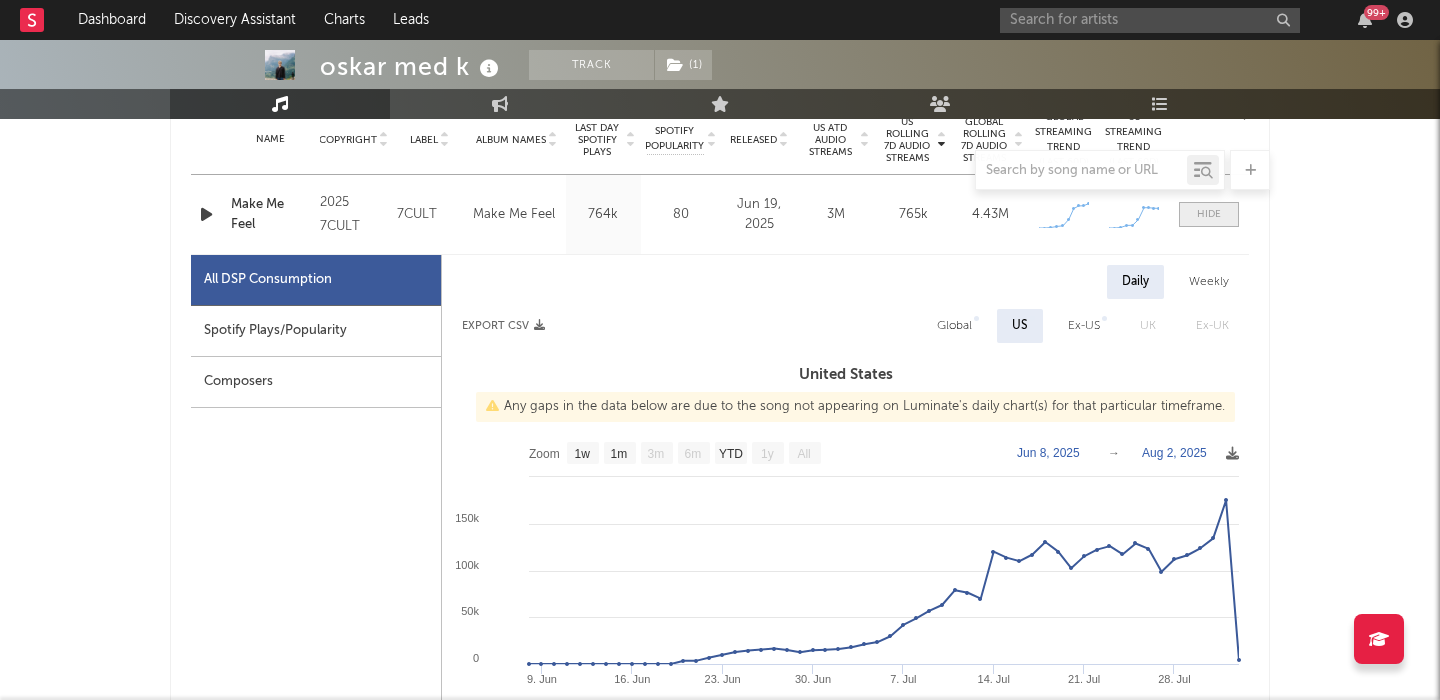 scroll, scrollTop: 874, scrollLeft: 0, axis: vertical 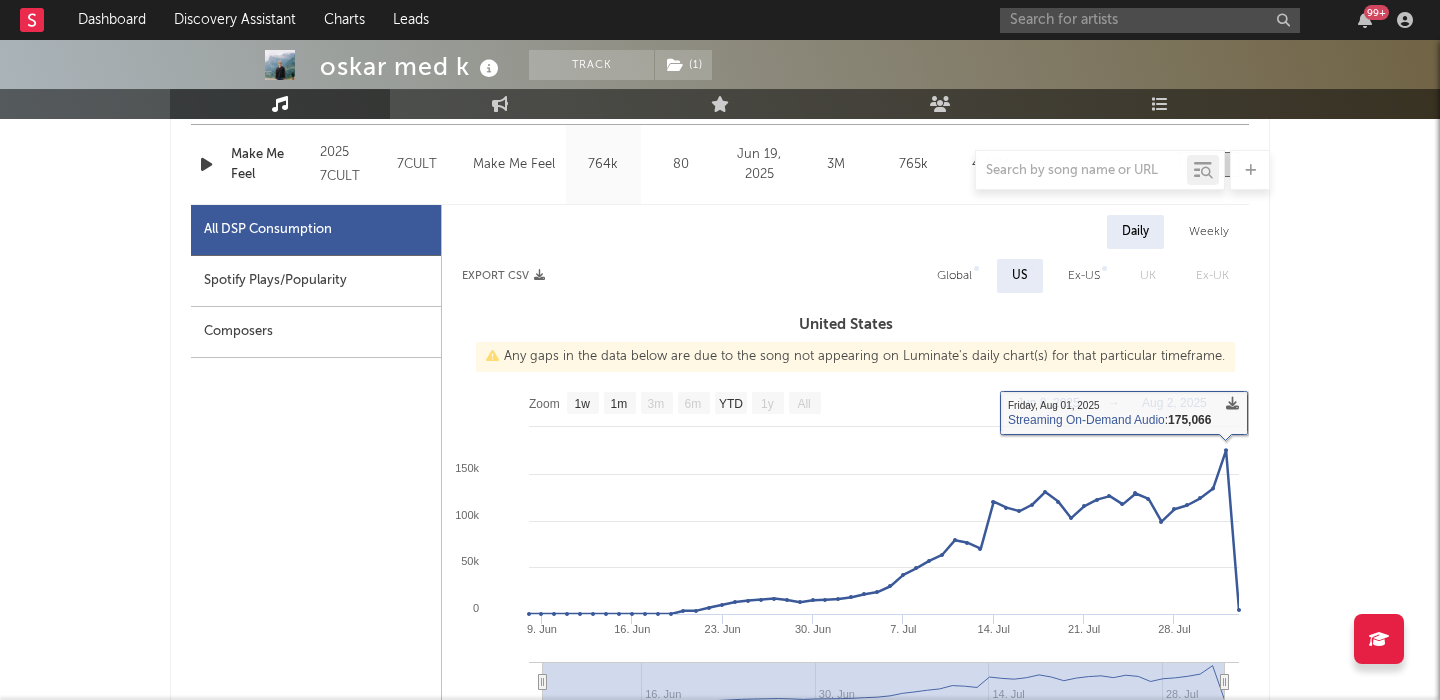 click on "Global" at bounding box center (954, 276) 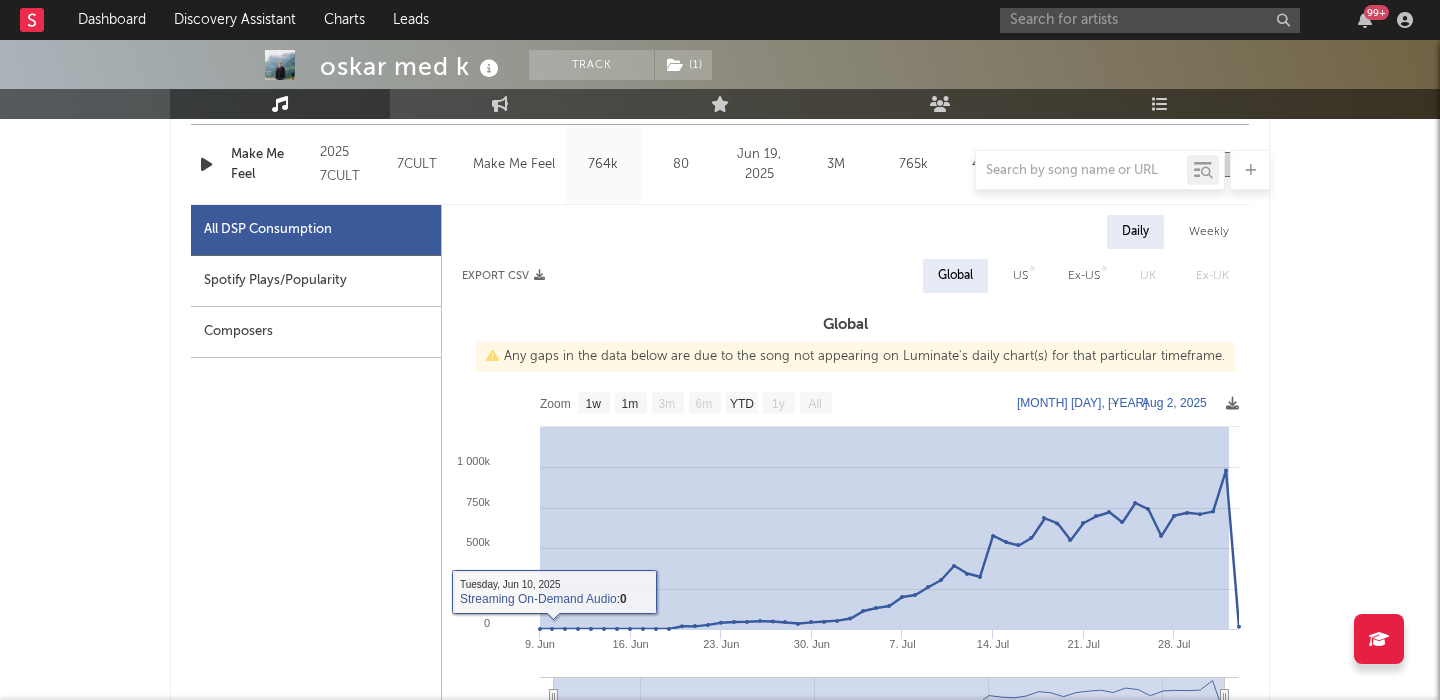 drag, startPoint x: 1229, startPoint y: 444, endPoint x: 474, endPoint y: 467, distance: 755.3502 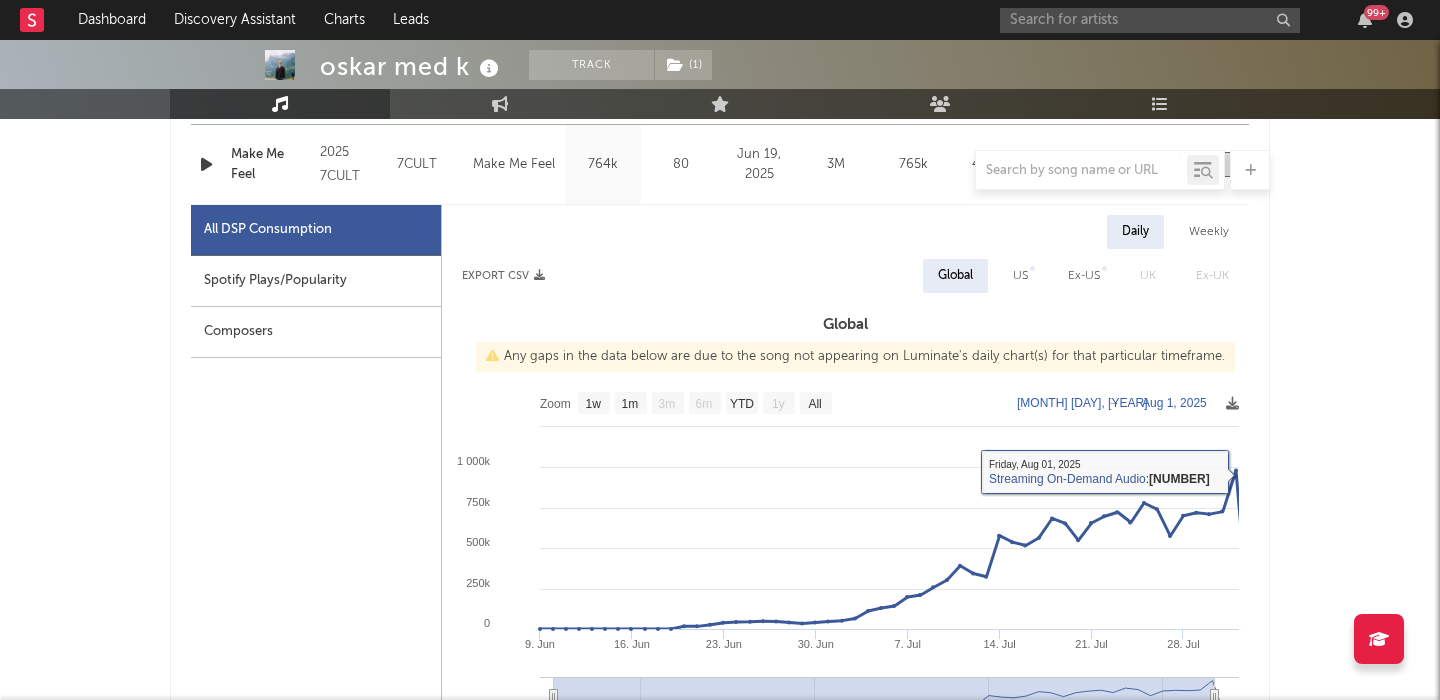 click on "US Rolling 7D Audio Streams Copyright Label Album Names Last Day Spotify Plays Spotify Popularity Released US ATD Audio Streams US Rolling 7D Audio Streams Global Rolling 7D Audio Streams Spotify Popularity Streams / 7d Growth Originals   ( 20 ) Features   ( 3 ) Name Copyright Label Album Names Composer Names 7 Day Spotify Plays Last Day Spotify Plays ATD Spotify Plays Spotify Popularity Total US Streams Total US SES Total UK Streams Total UK Audio Streams UK Weekly Streams UK Weekly Audio Streams Released US ATD Audio Streams US Rolling 7D Audio Streams US Rolling WoW % Chg Global ATD Audio Streams Global Rolling 7D Audio Streams Global Rolling WoW % Chg Estimated % Playlist Streams Last Day Global Streaming Trend (Last 60D) Ex-US Streaming Trend (Last 60D) US Streaming Trend (Last 60D) Global Latest Day Audio Streams US Latest Day Audio Streams Name Make Me Feel Copyright 2025 7CULT Label 7CULT Album Names Make Me Feel Composer Names oskar med k 7 Day Spotify Plays 4.21M Last Day Spotify Plays 764k 11.9M" at bounding box center [720, 762] 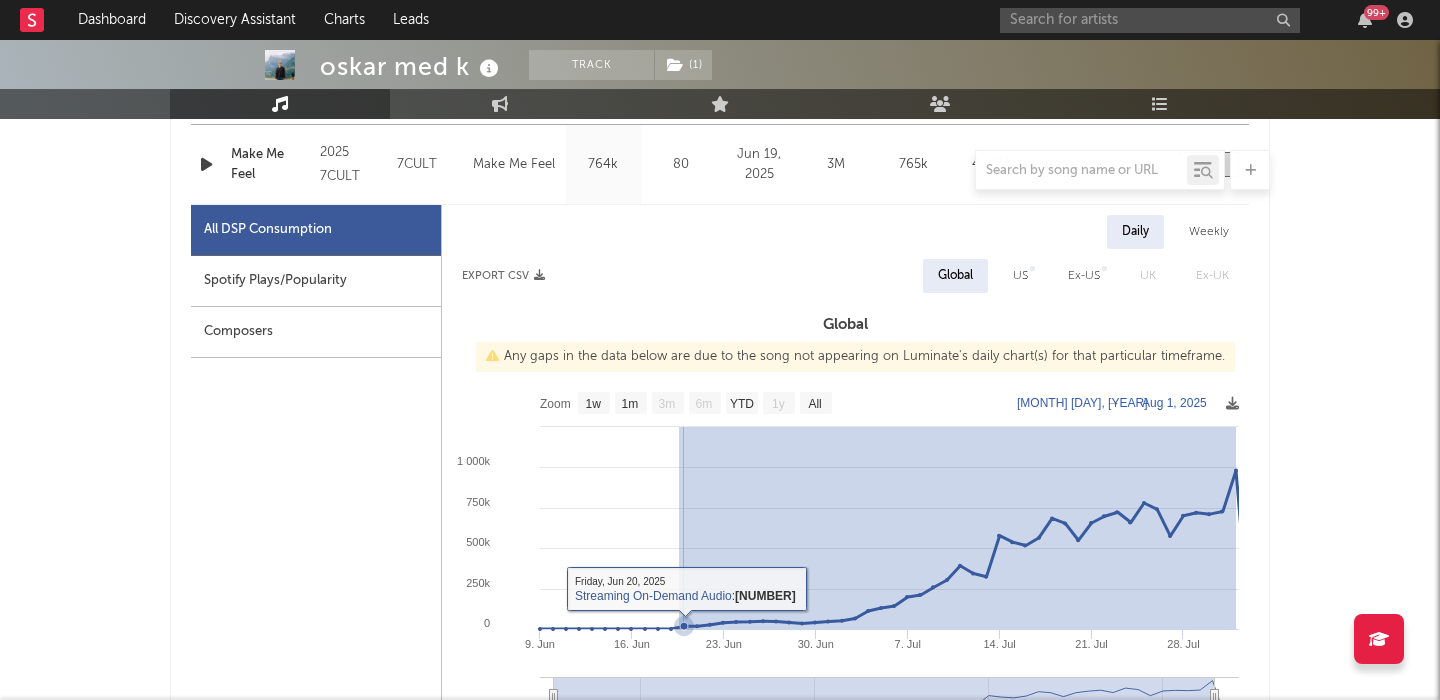 drag, startPoint x: 1236, startPoint y: 467, endPoint x: 679, endPoint y: 493, distance: 557.6065 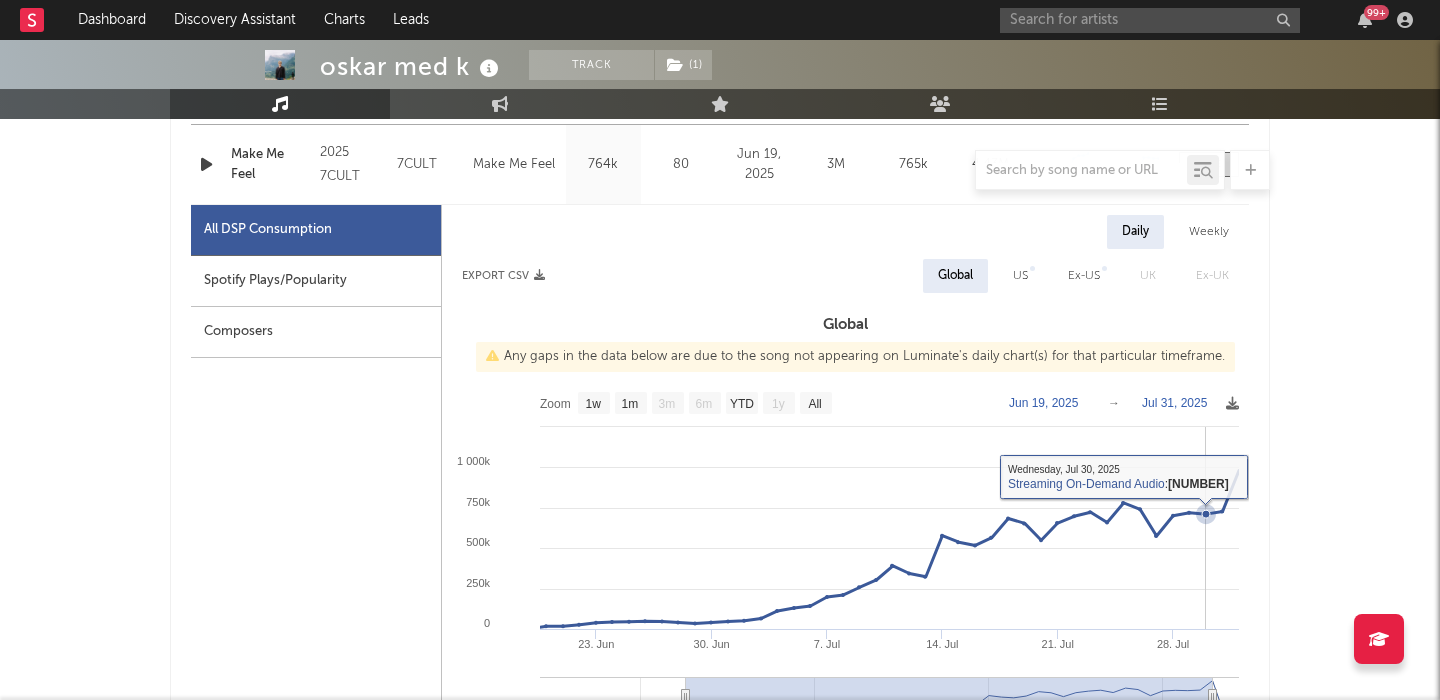 scroll, scrollTop: 921, scrollLeft: 0, axis: vertical 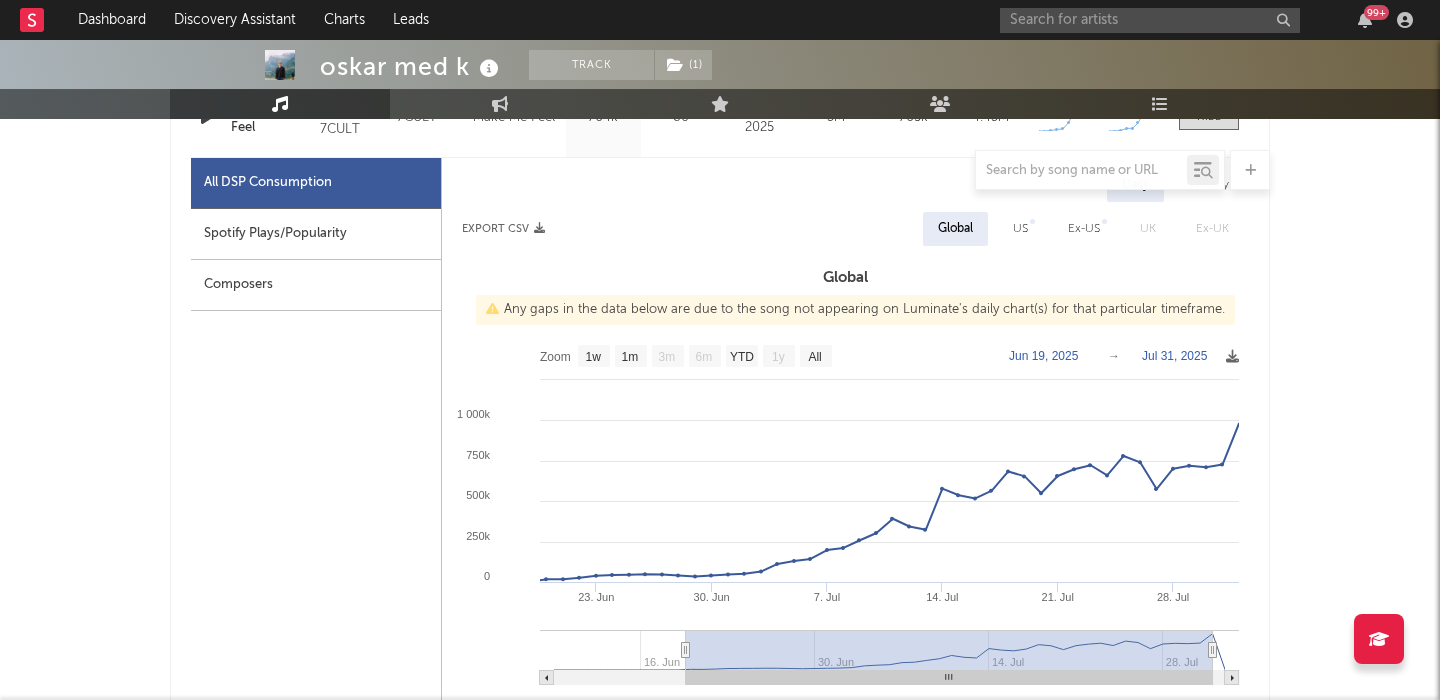 type on "2025-08-01" 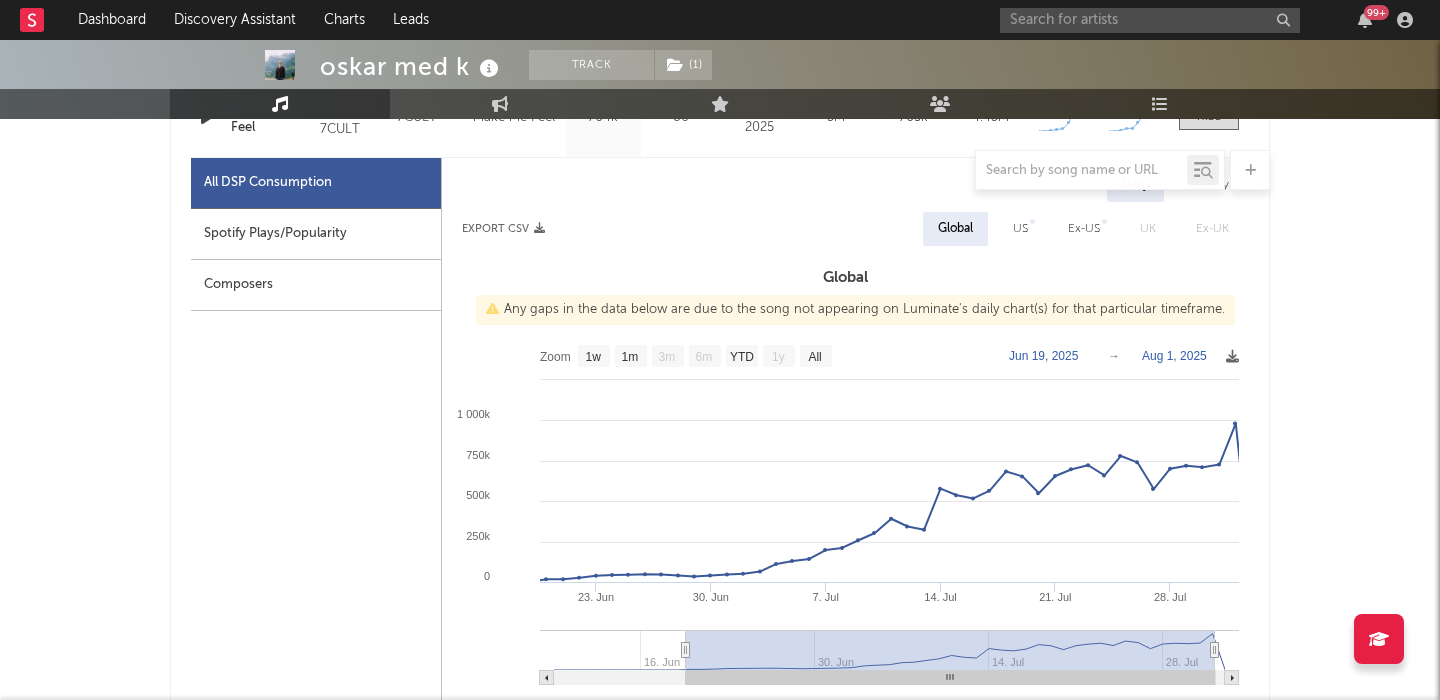 click 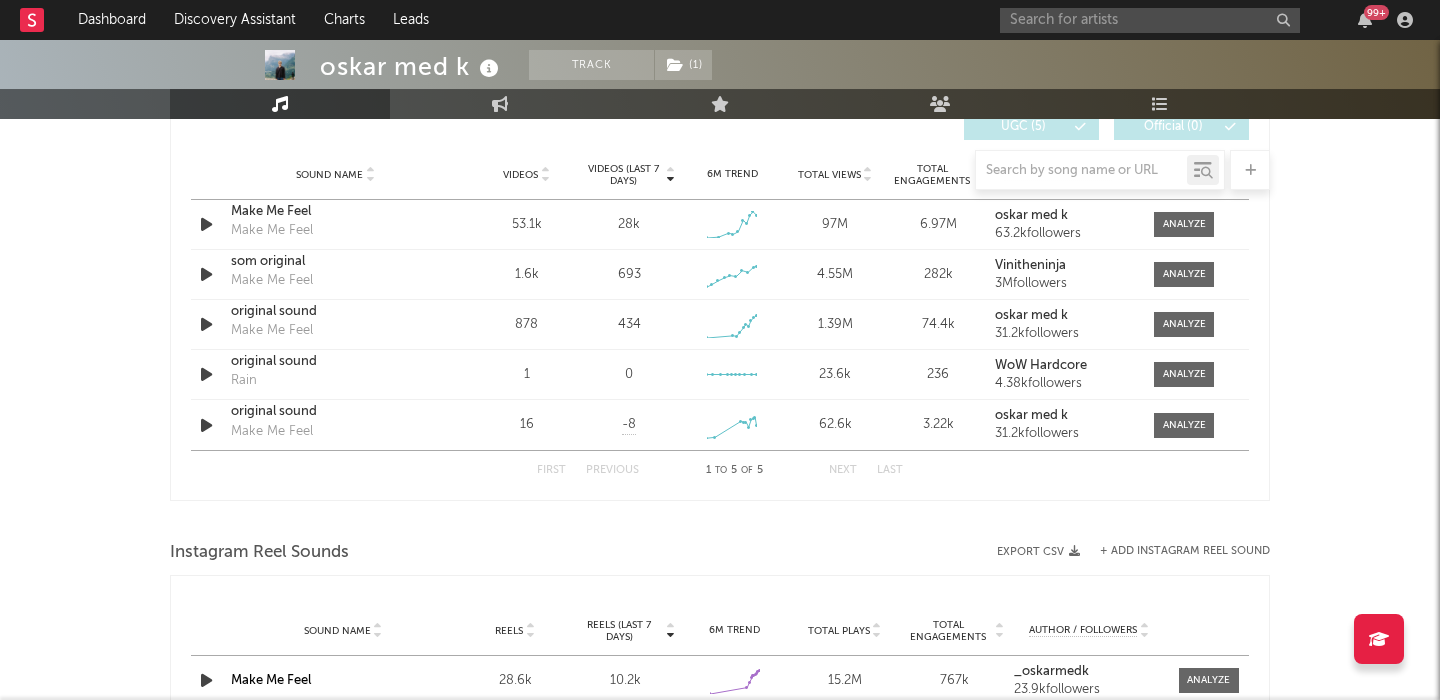 scroll, scrollTop: 2362, scrollLeft: 0, axis: vertical 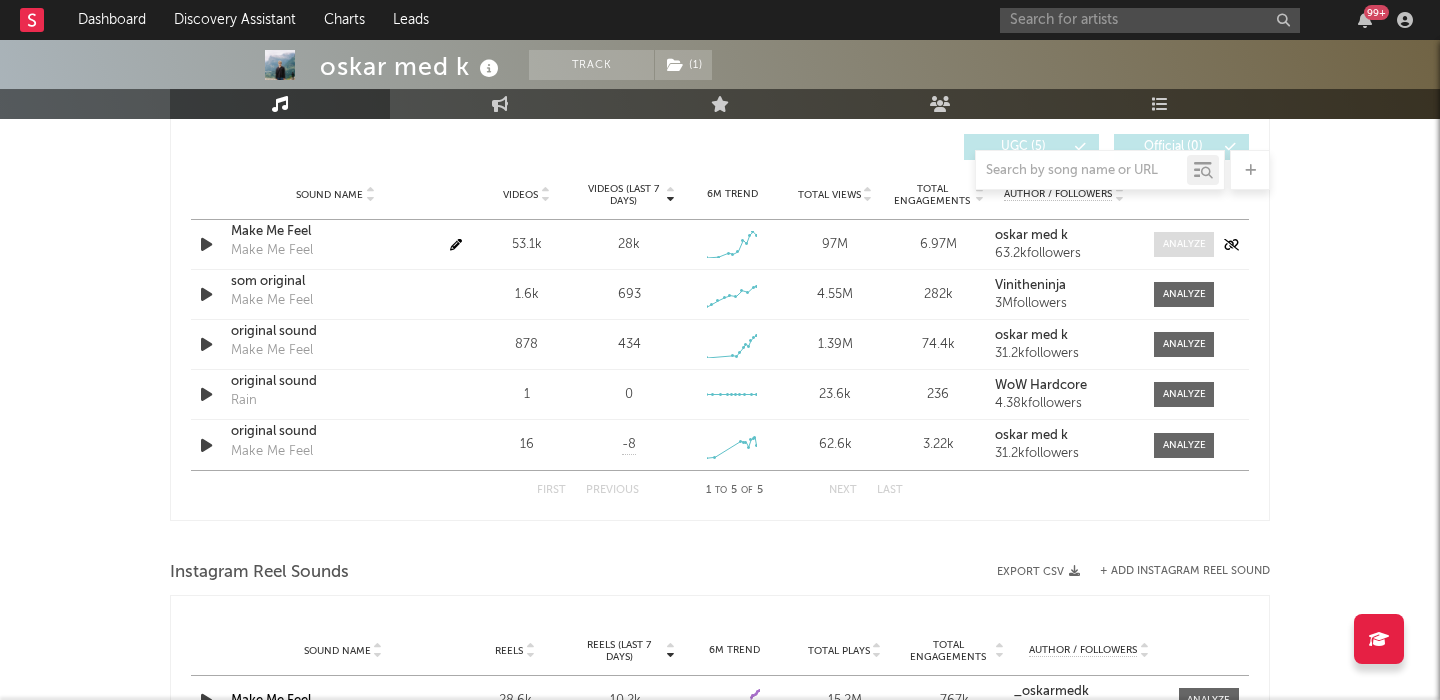 click at bounding box center [1184, 244] 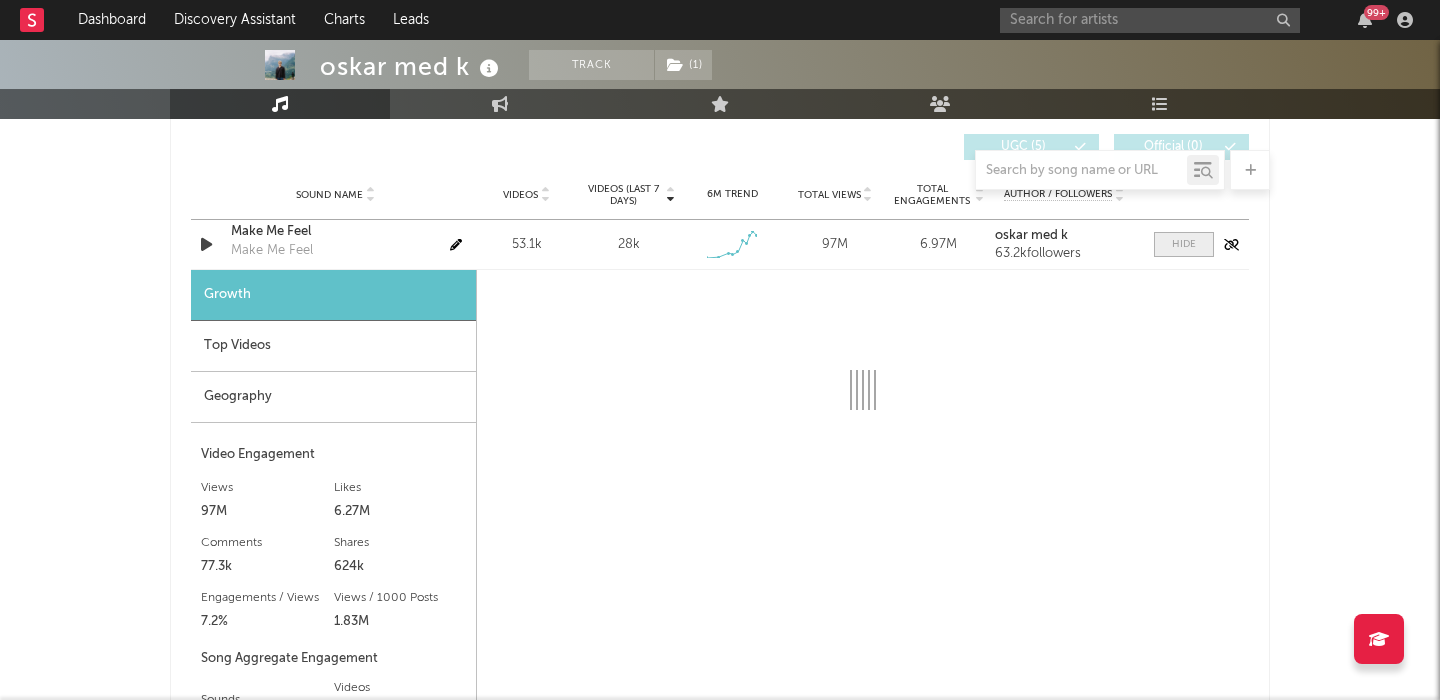 select on "1w" 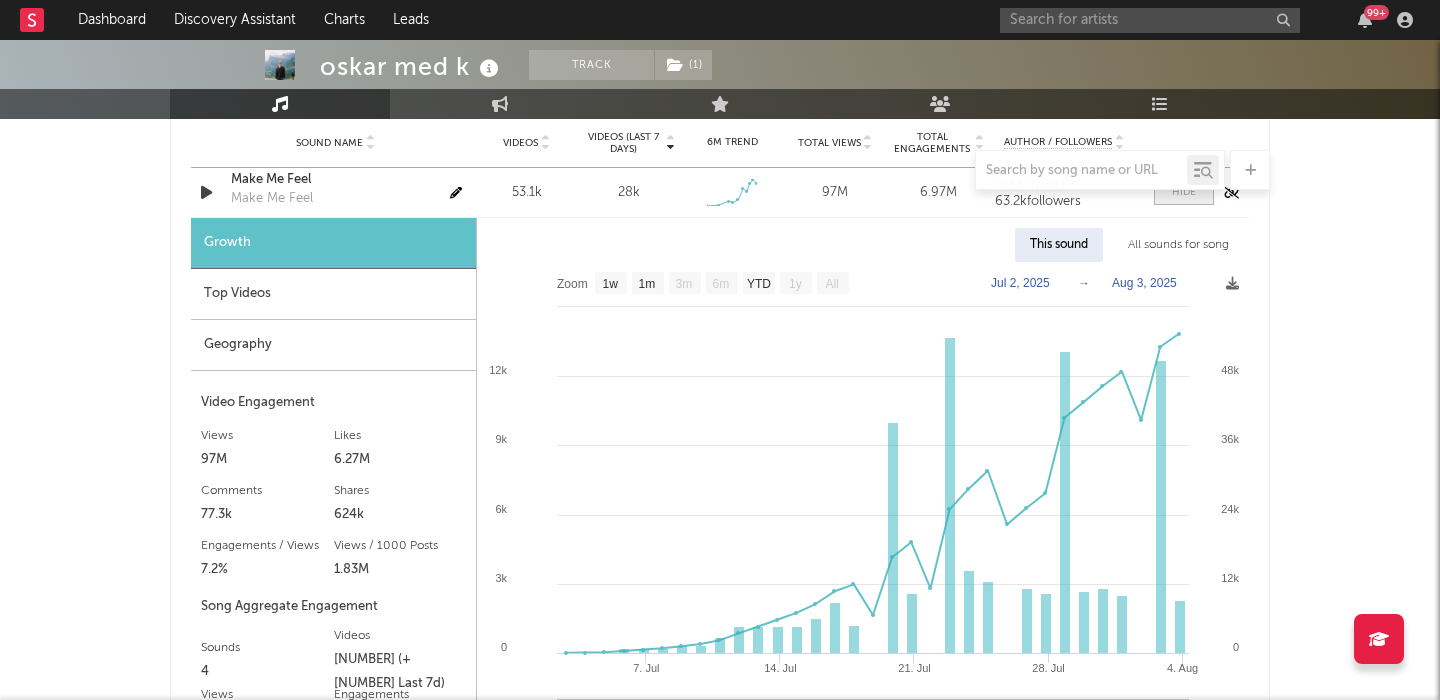 scroll, scrollTop: 2419, scrollLeft: 0, axis: vertical 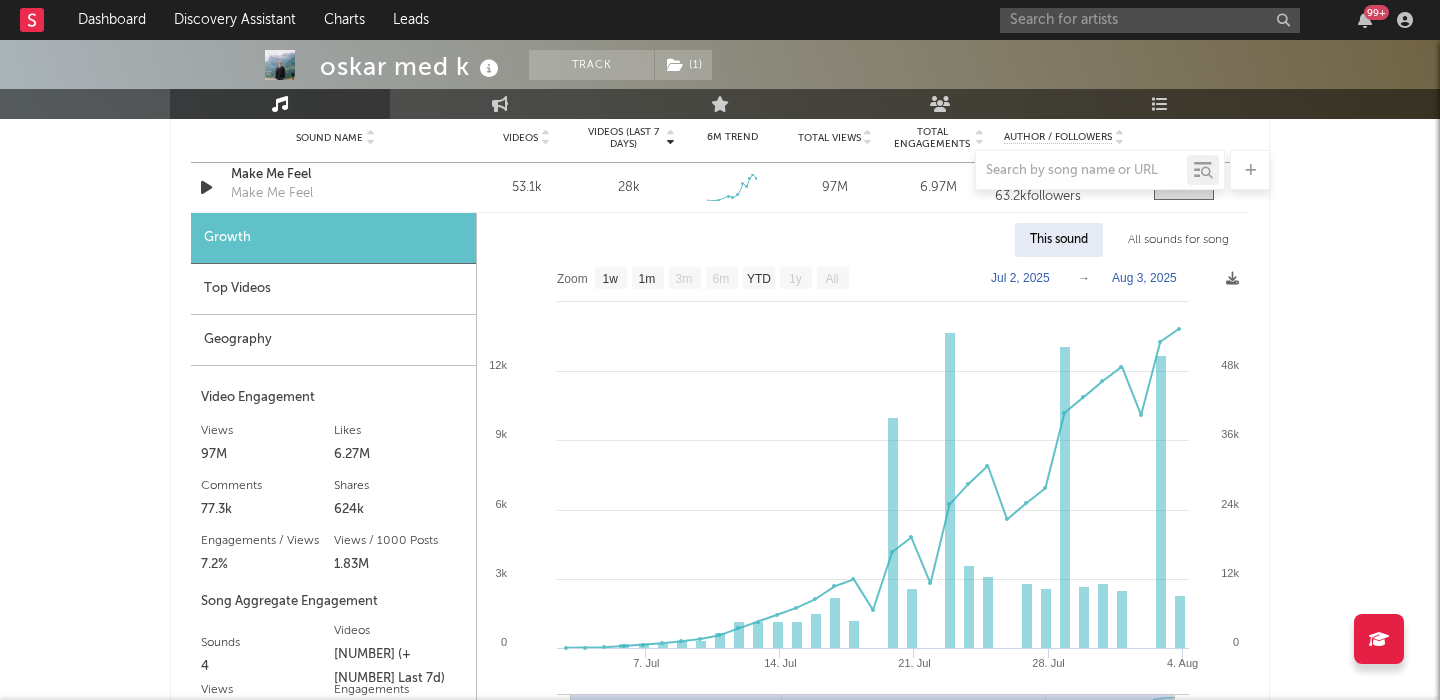 click on "All sounds for song" at bounding box center (1178, 240) 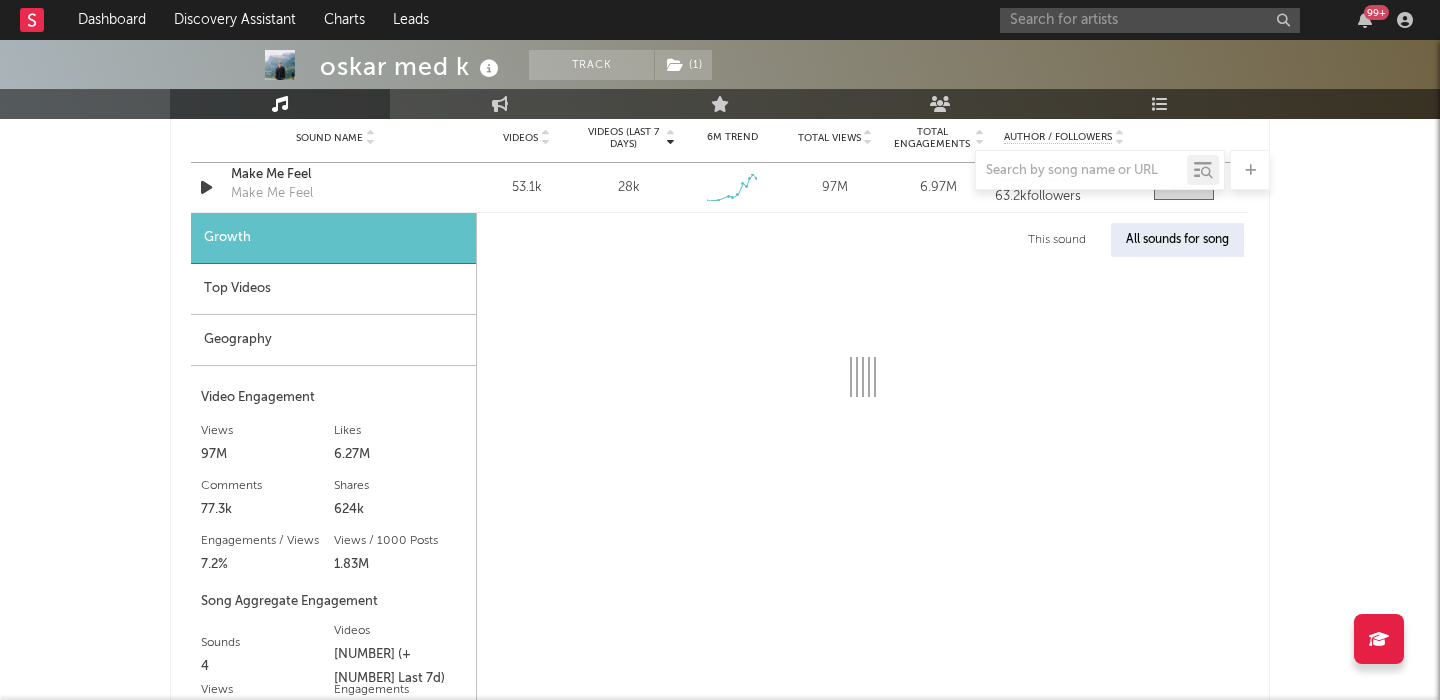 select on "1w" 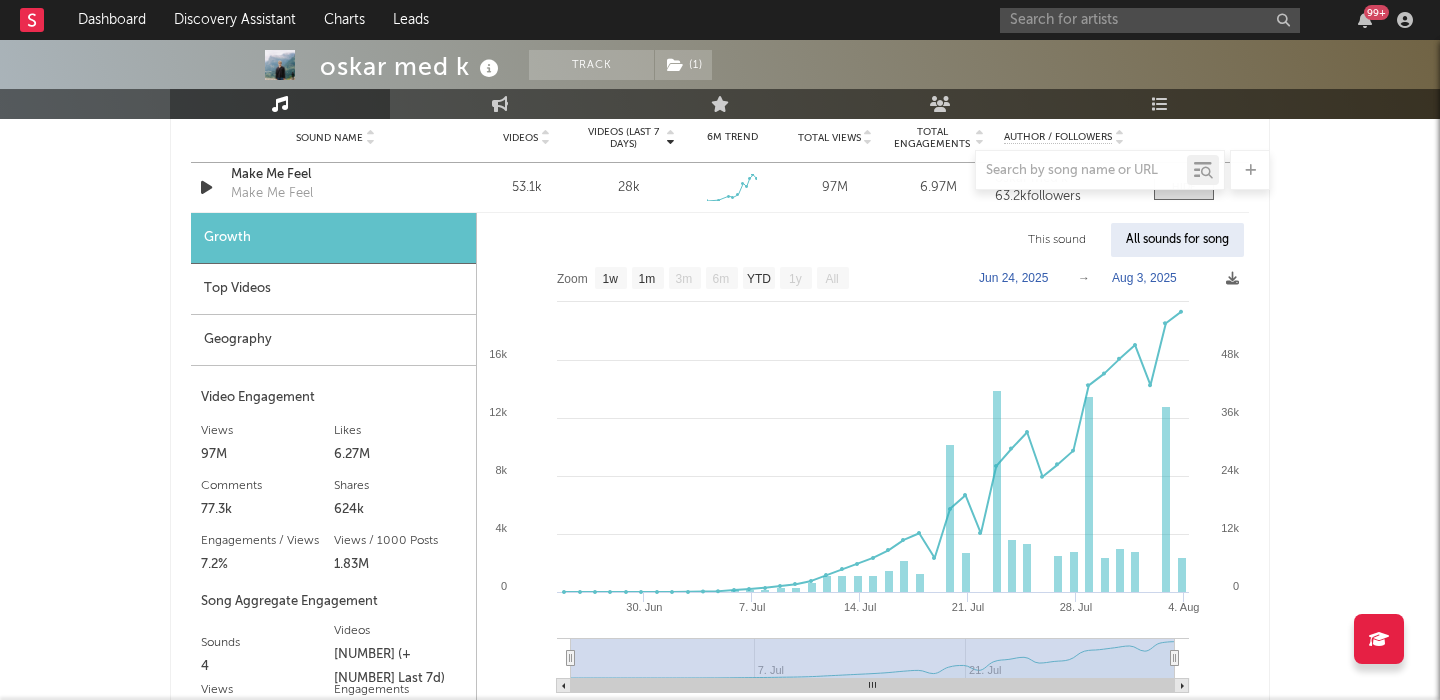 click at bounding box center (720, 170) 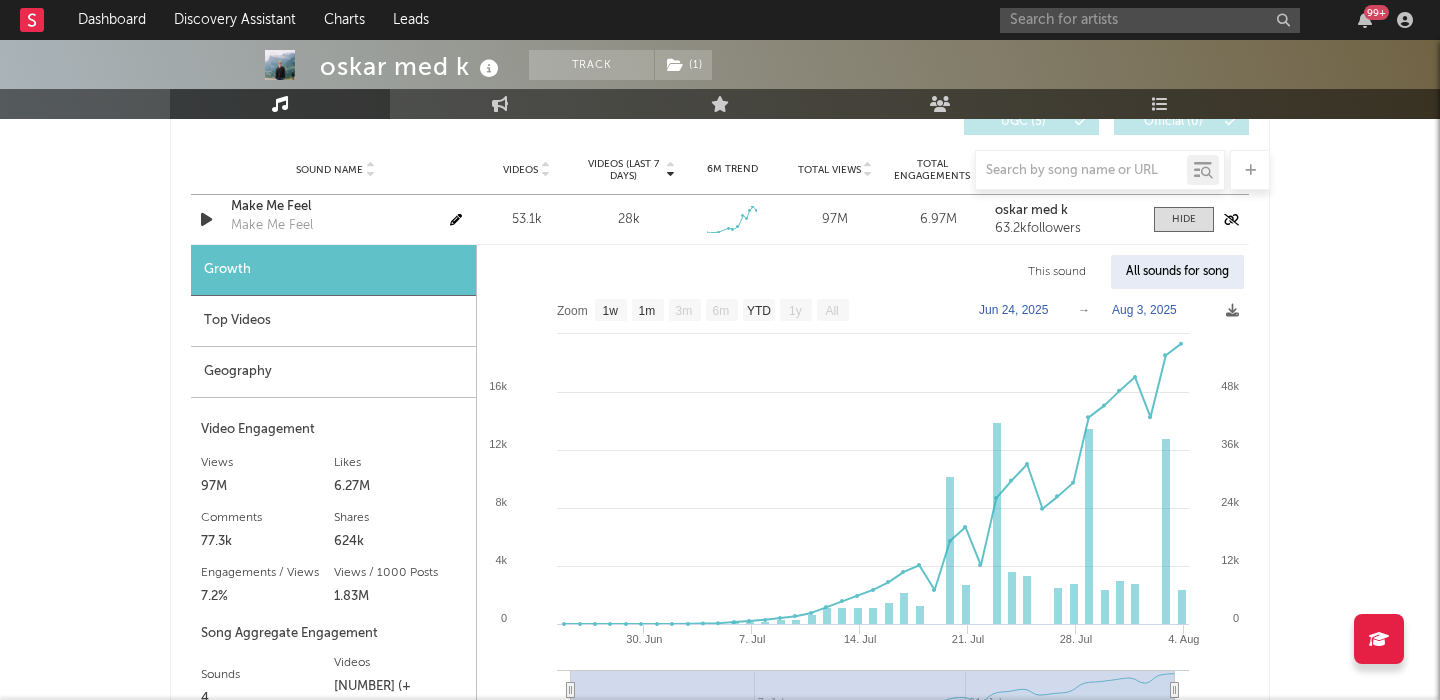 click at bounding box center [206, 219] 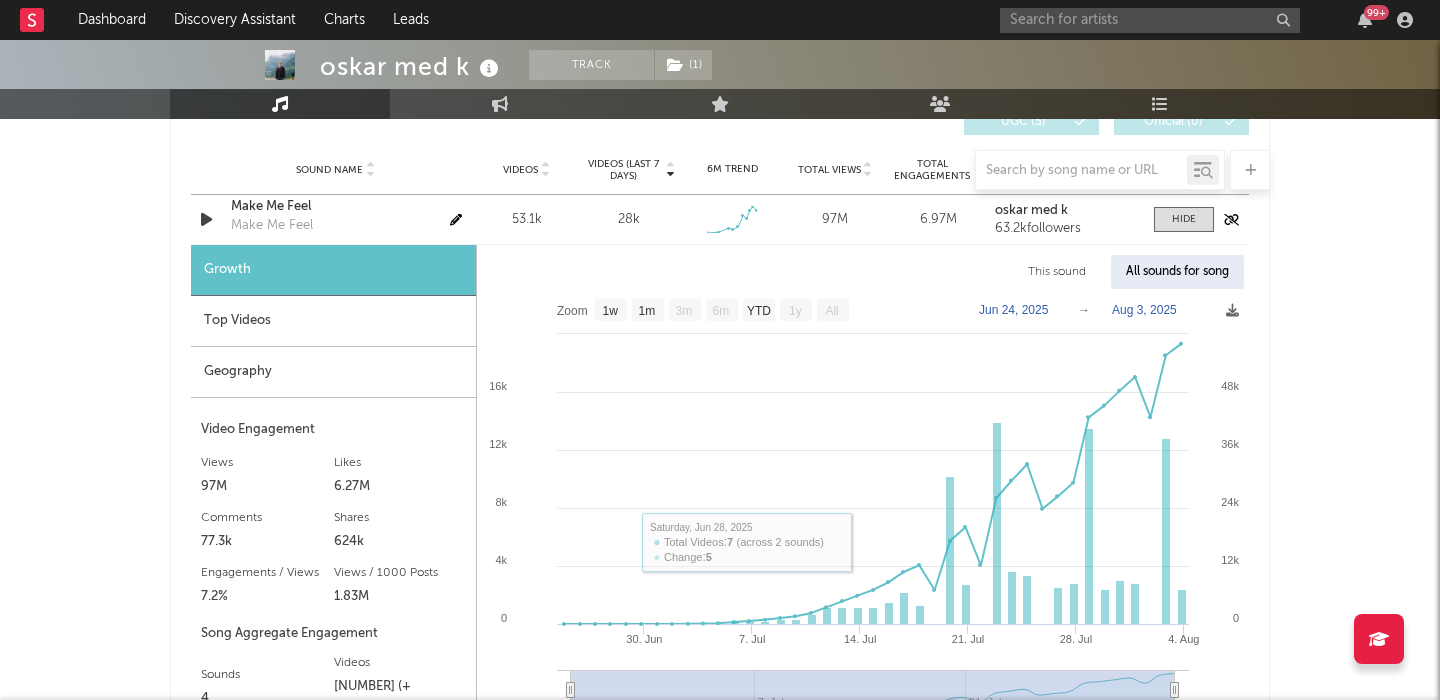 click at bounding box center [206, 219] 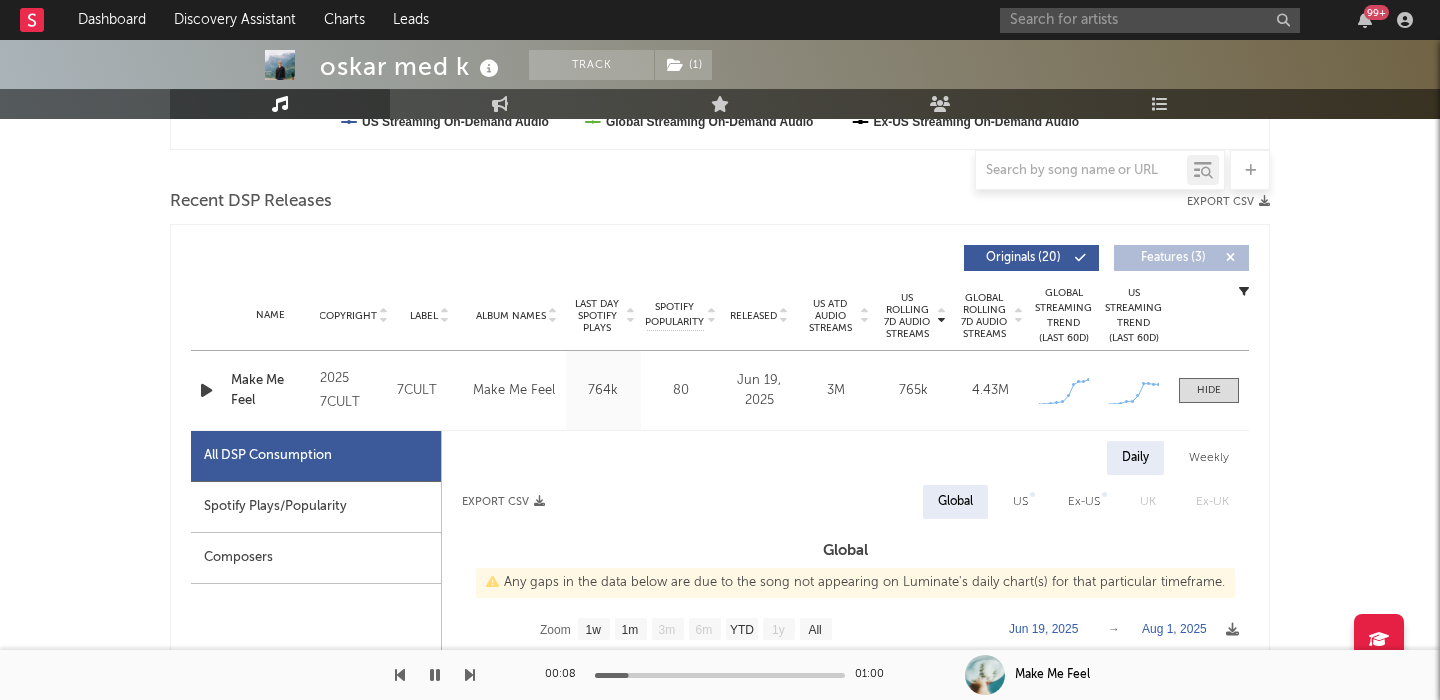 scroll, scrollTop: 640, scrollLeft: 0, axis: vertical 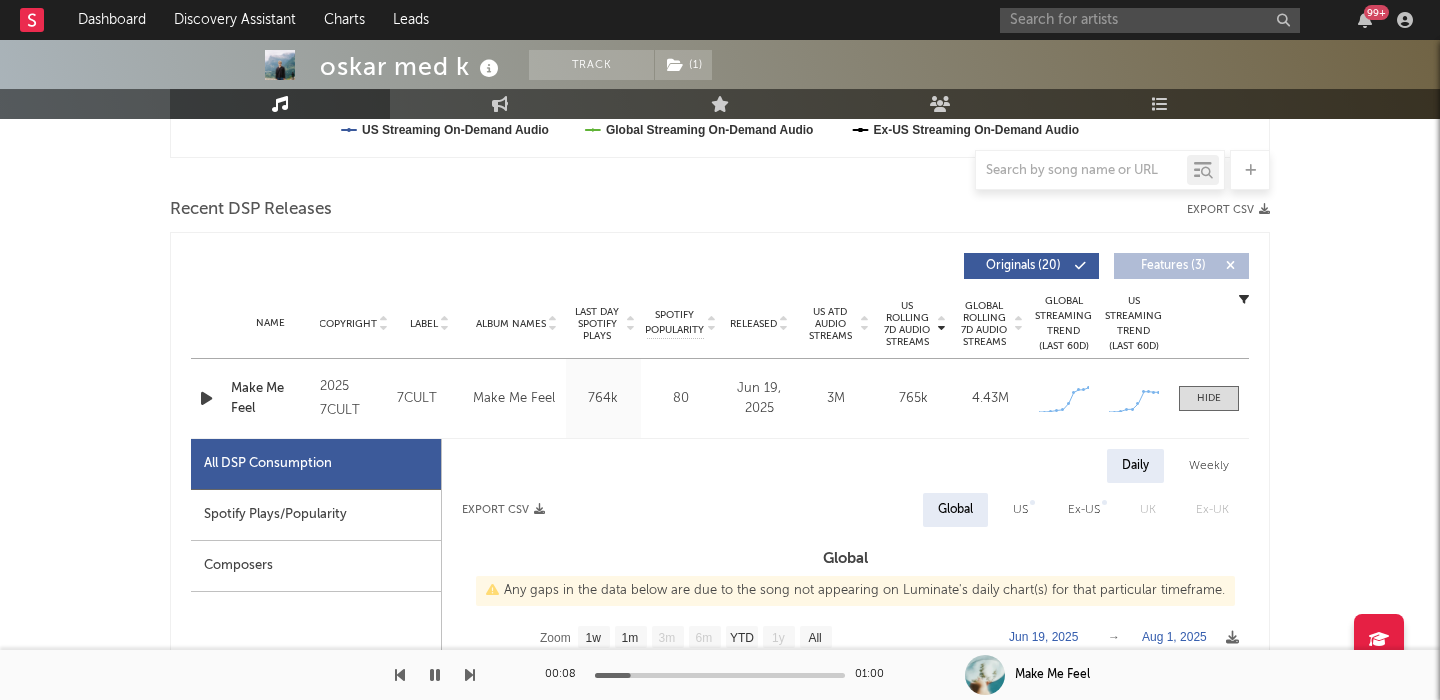 click at bounding box center (206, 398) 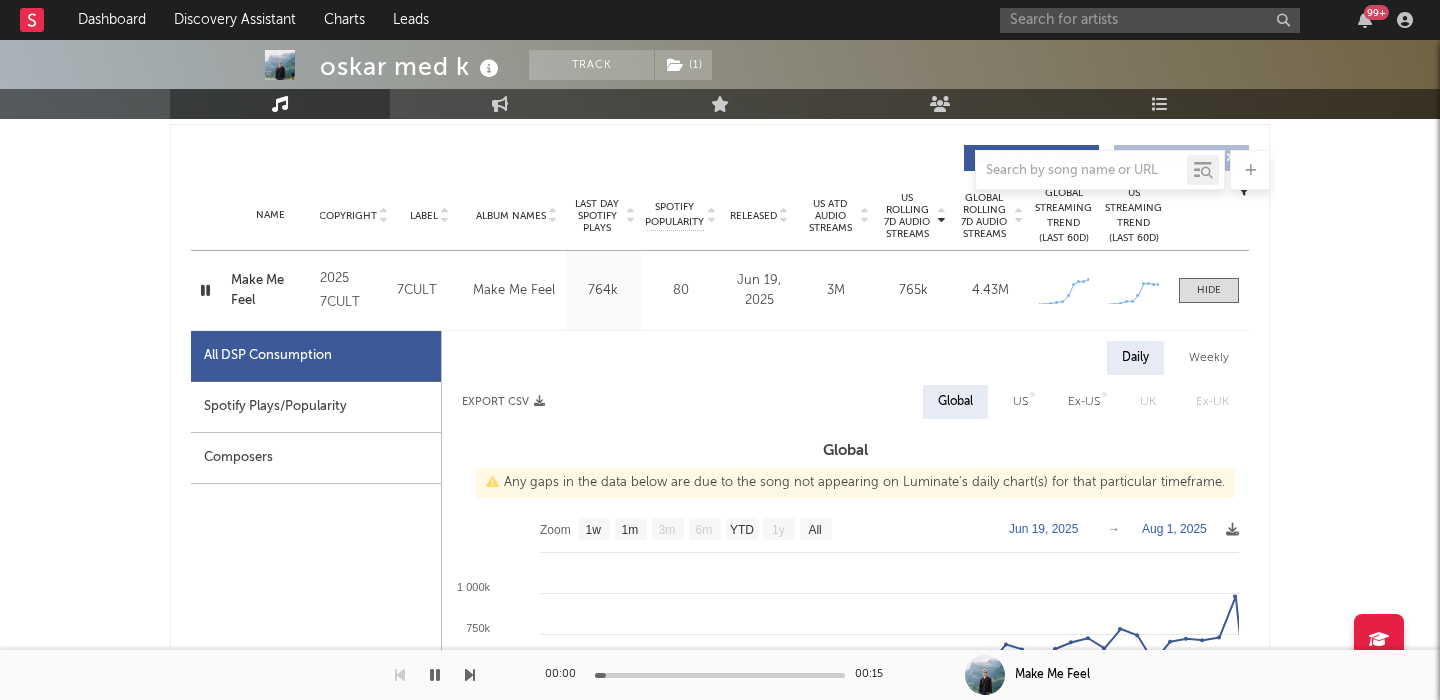 scroll, scrollTop: 862, scrollLeft: 0, axis: vertical 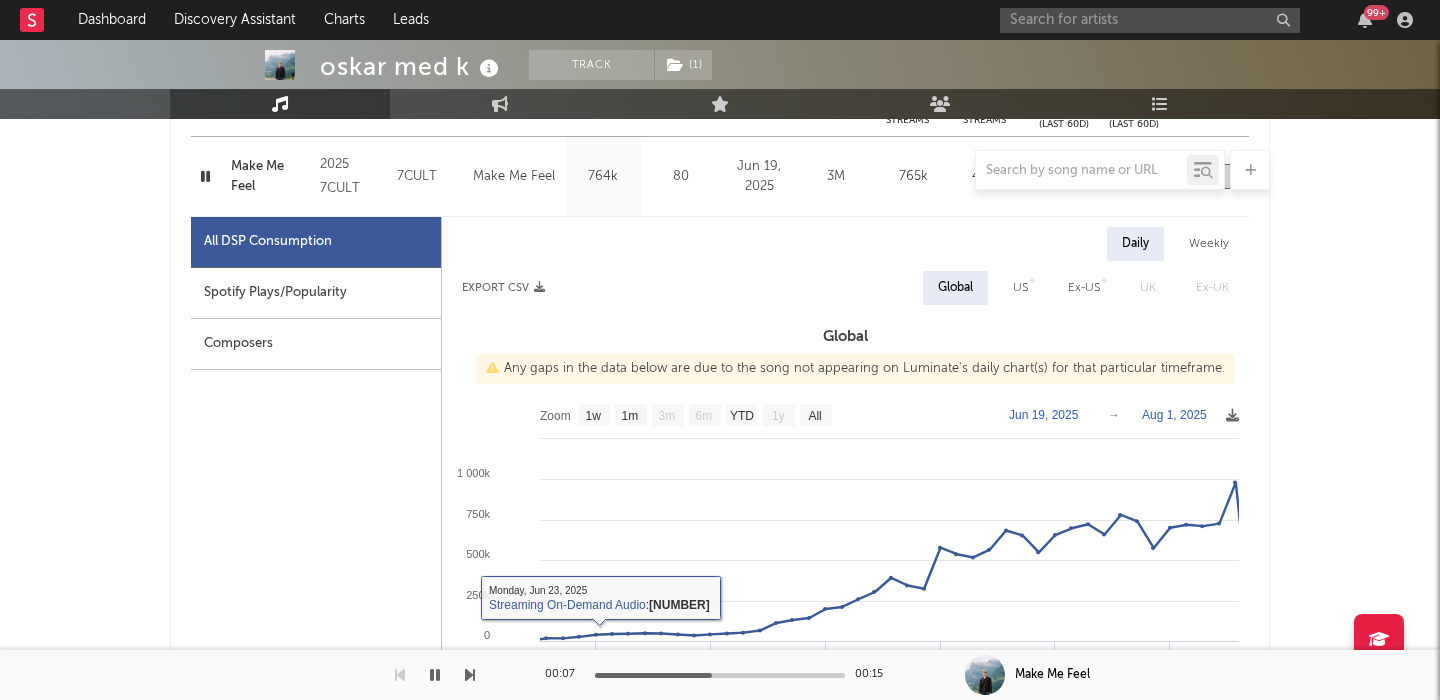 click on "Spotify Plays/Popularity" at bounding box center [316, 293] 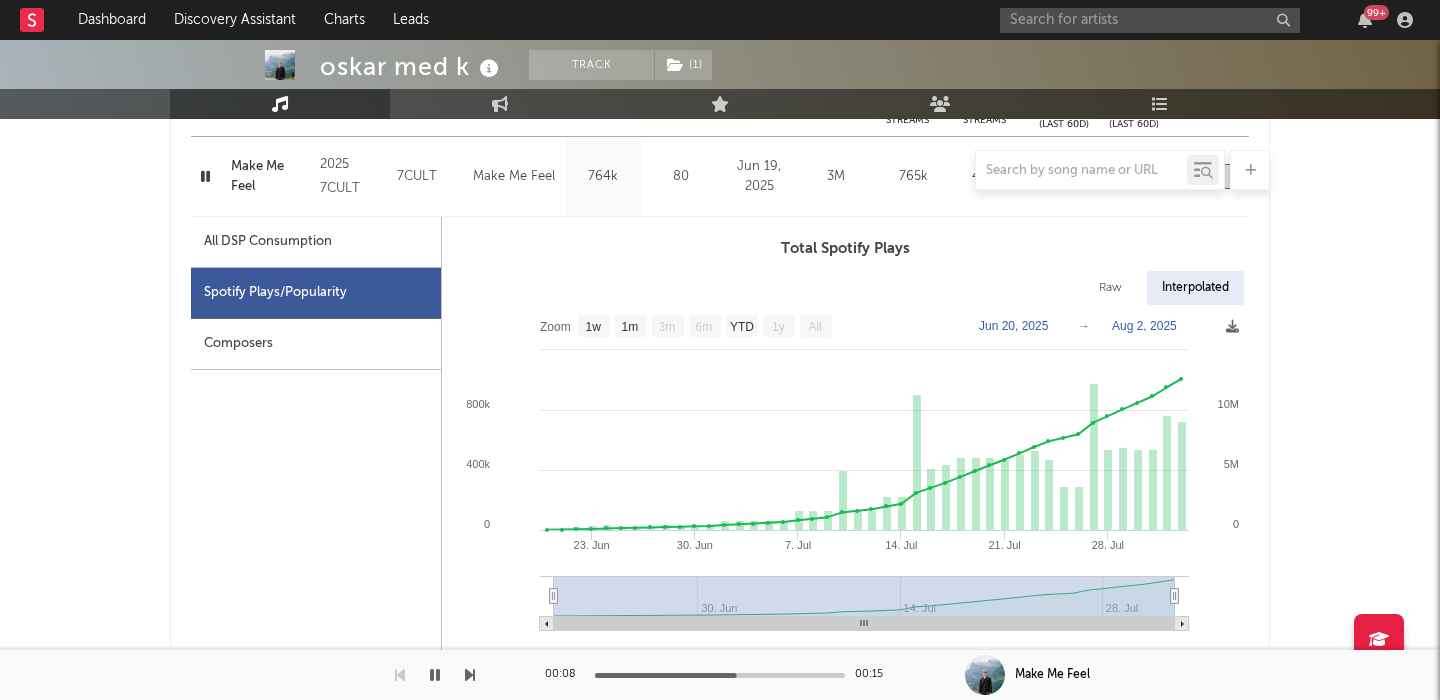 click on "Raw" at bounding box center (1110, 288) 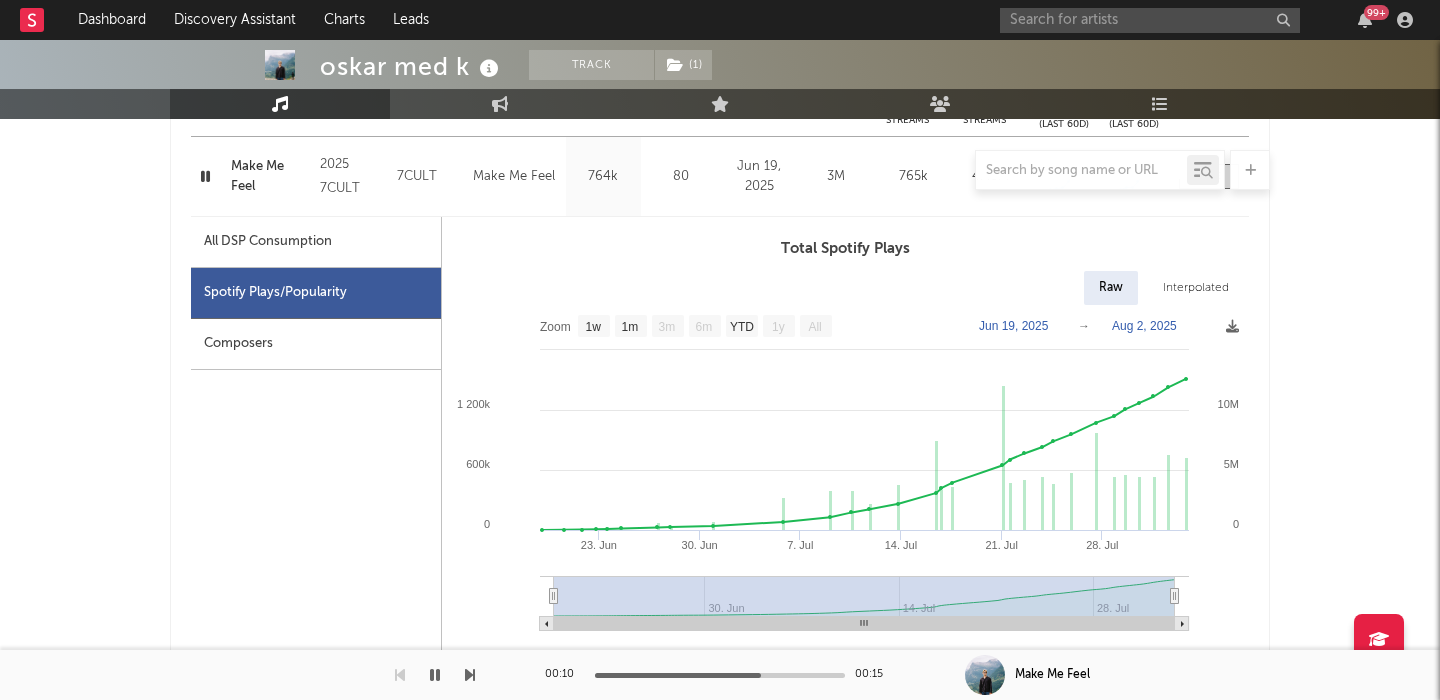 click on "All DSP Consumption" at bounding box center [316, 242] 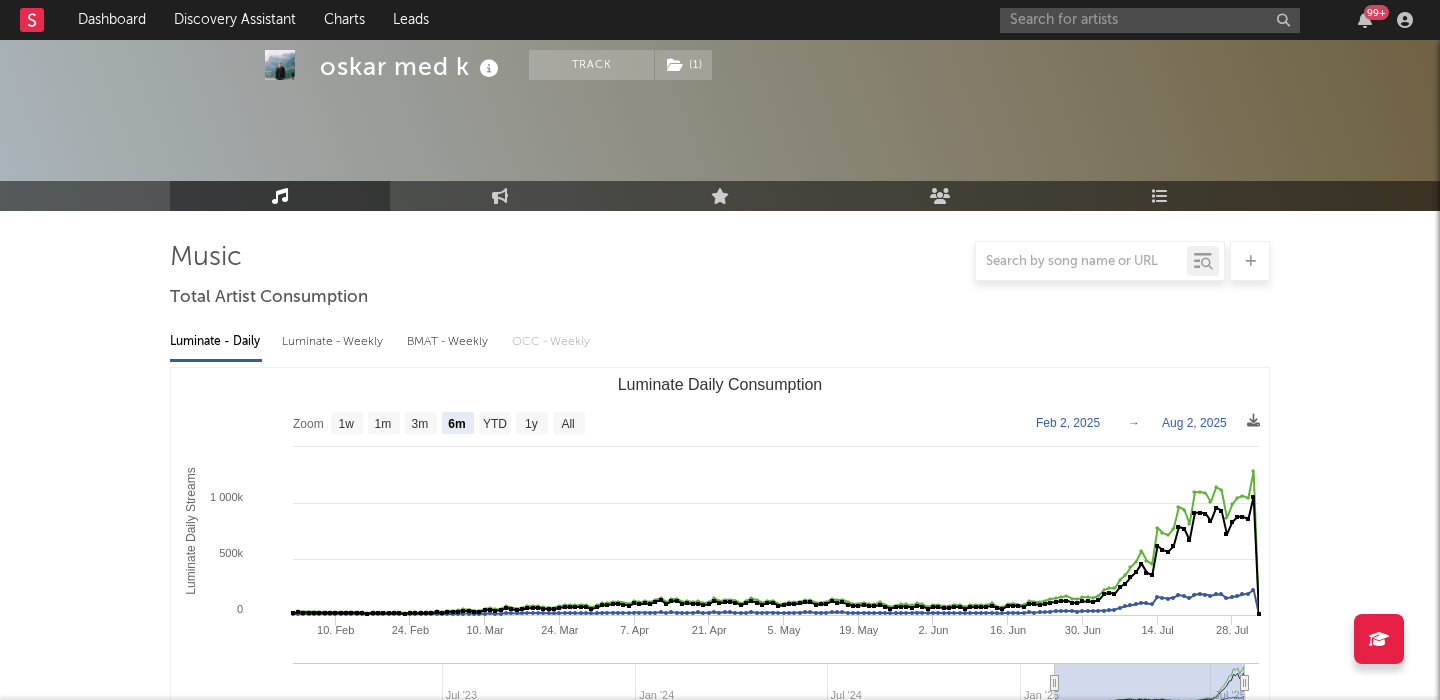 scroll, scrollTop: 0, scrollLeft: 0, axis: both 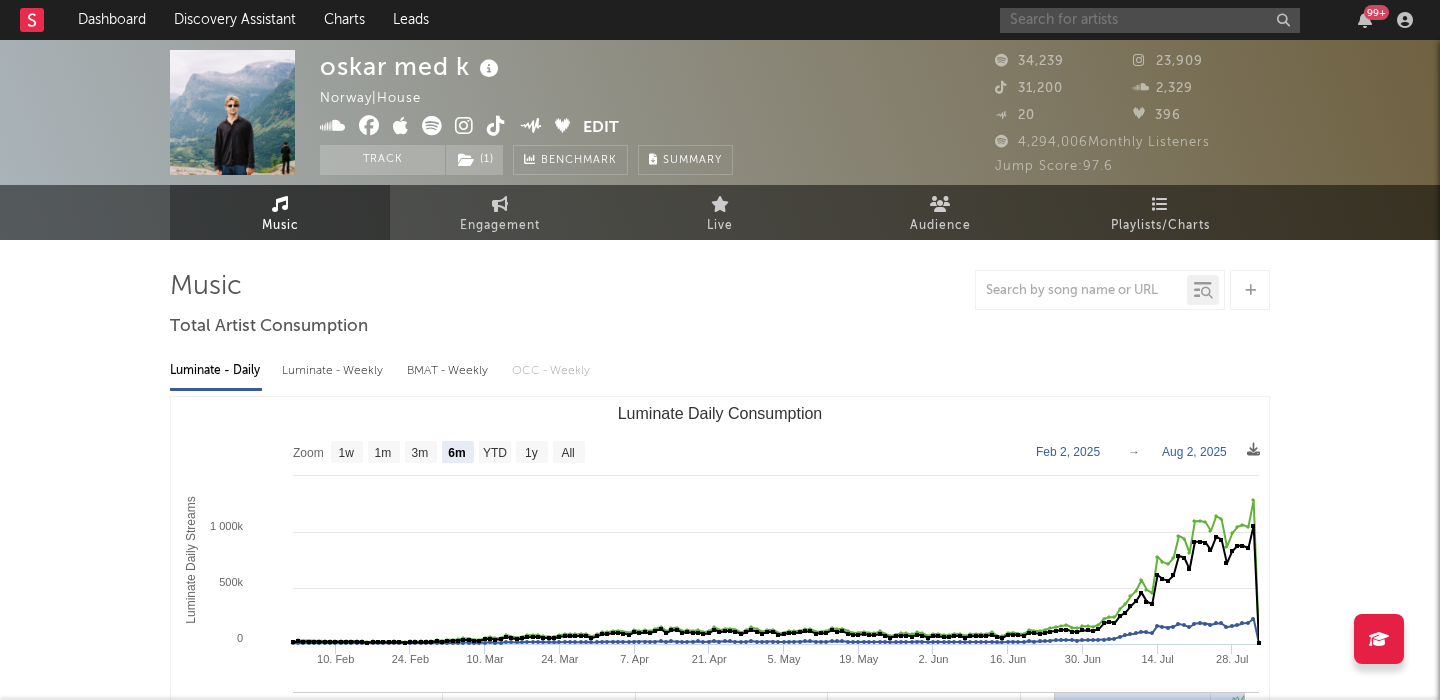 click at bounding box center (1150, 20) 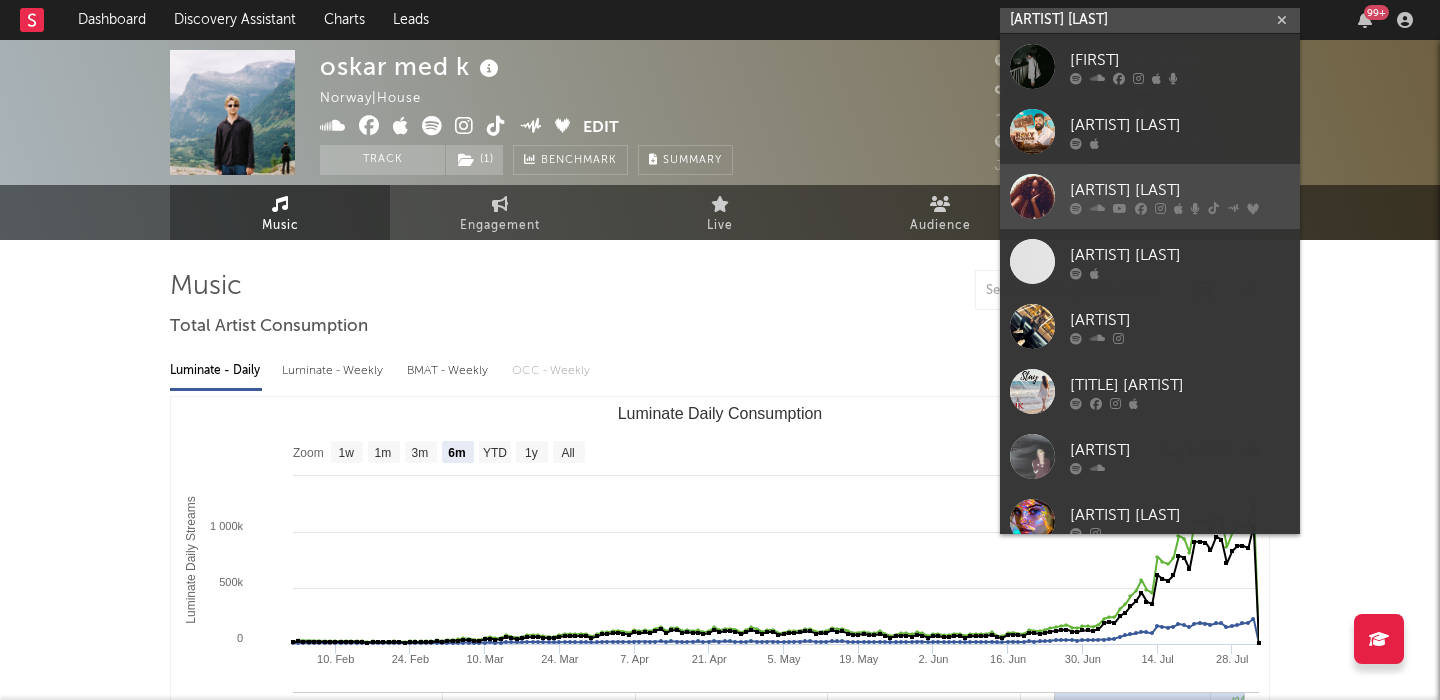 type on "ravyn lenae" 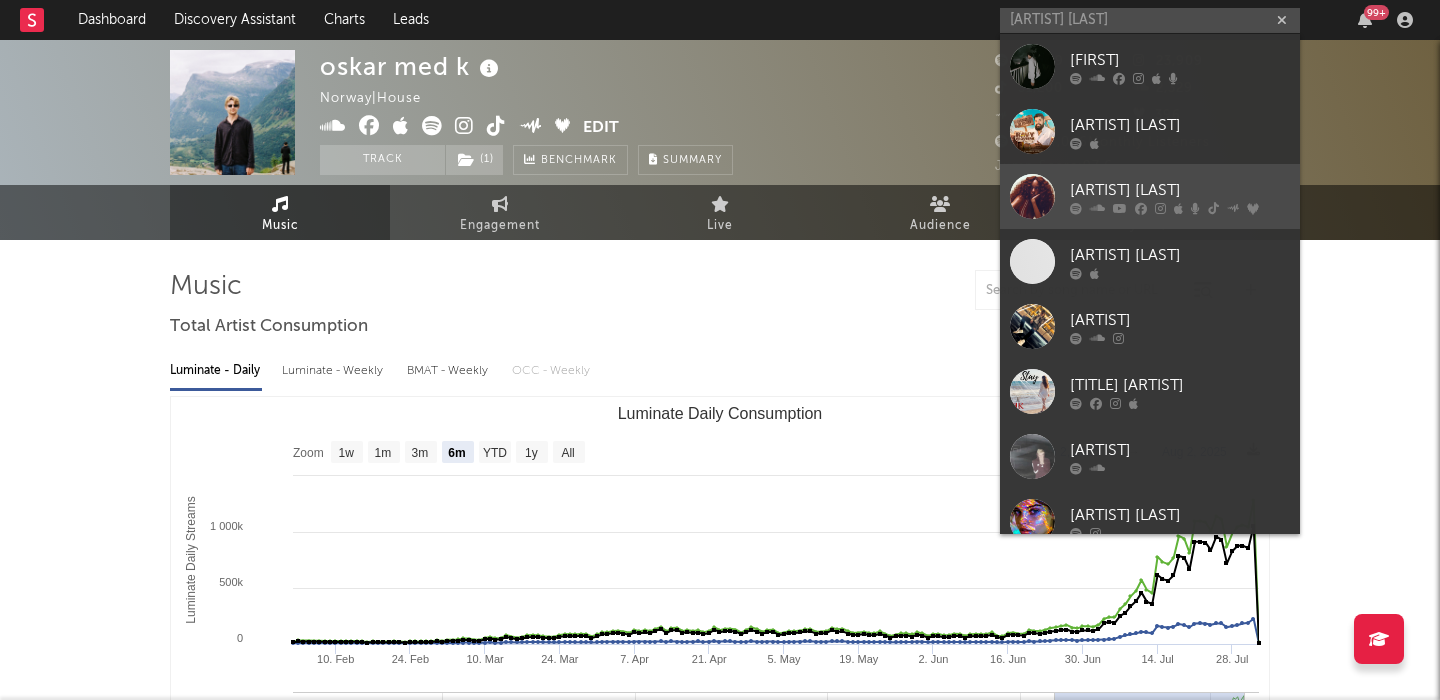 click on "Ravyn Lenae" at bounding box center [1180, 190] 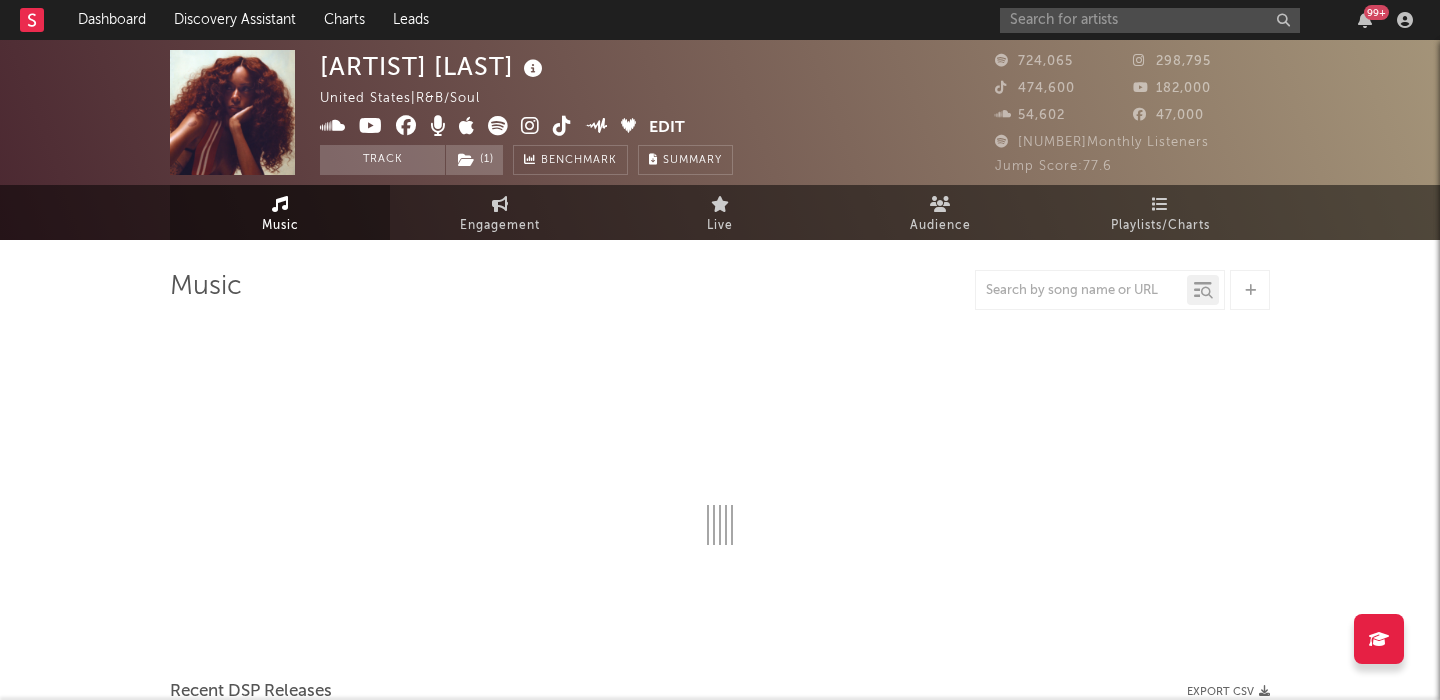 select on "6m" 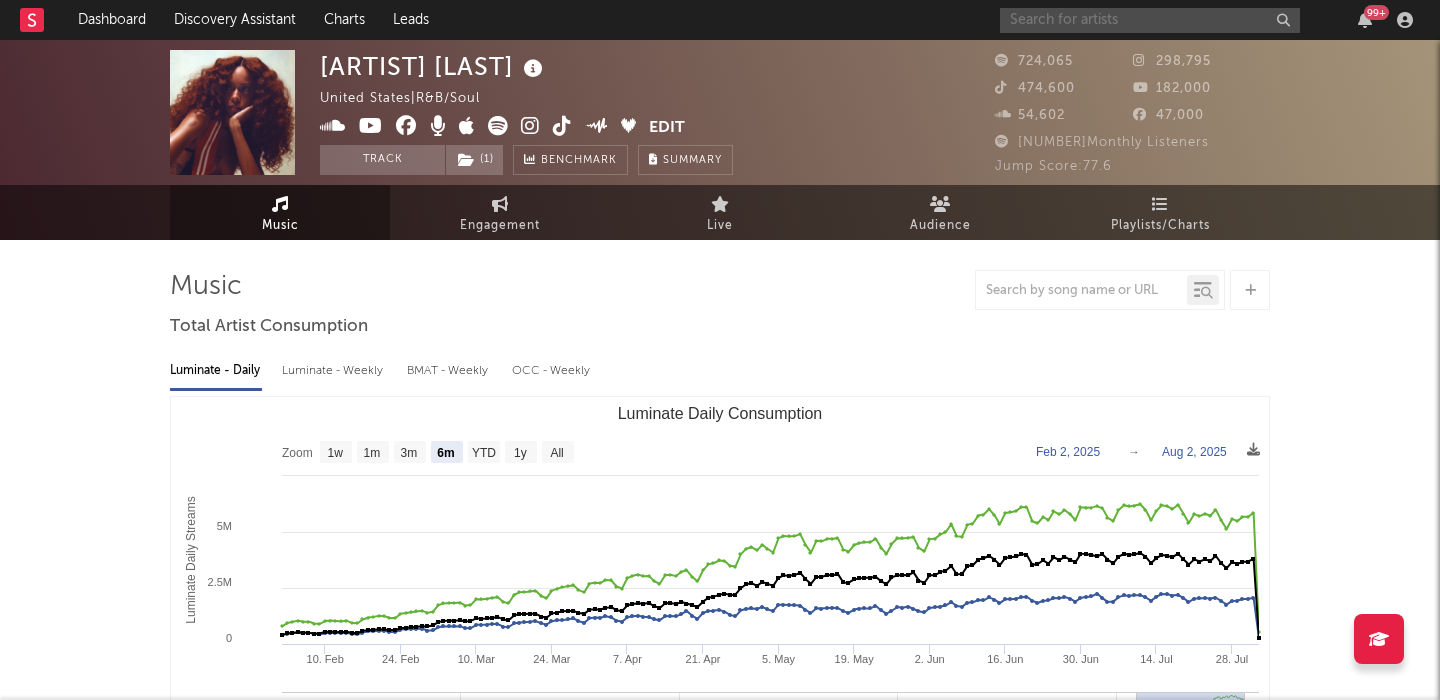 click at bounding box center [1150, 20] 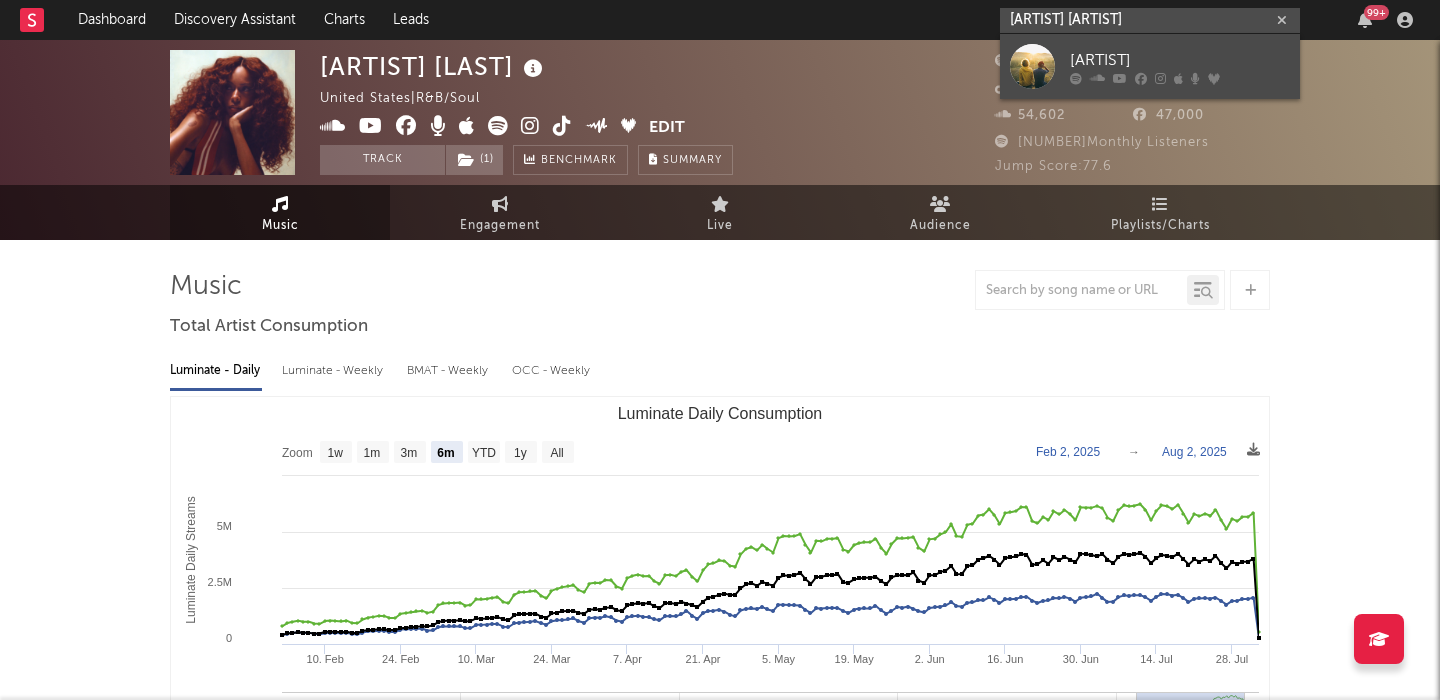type on "releint k" 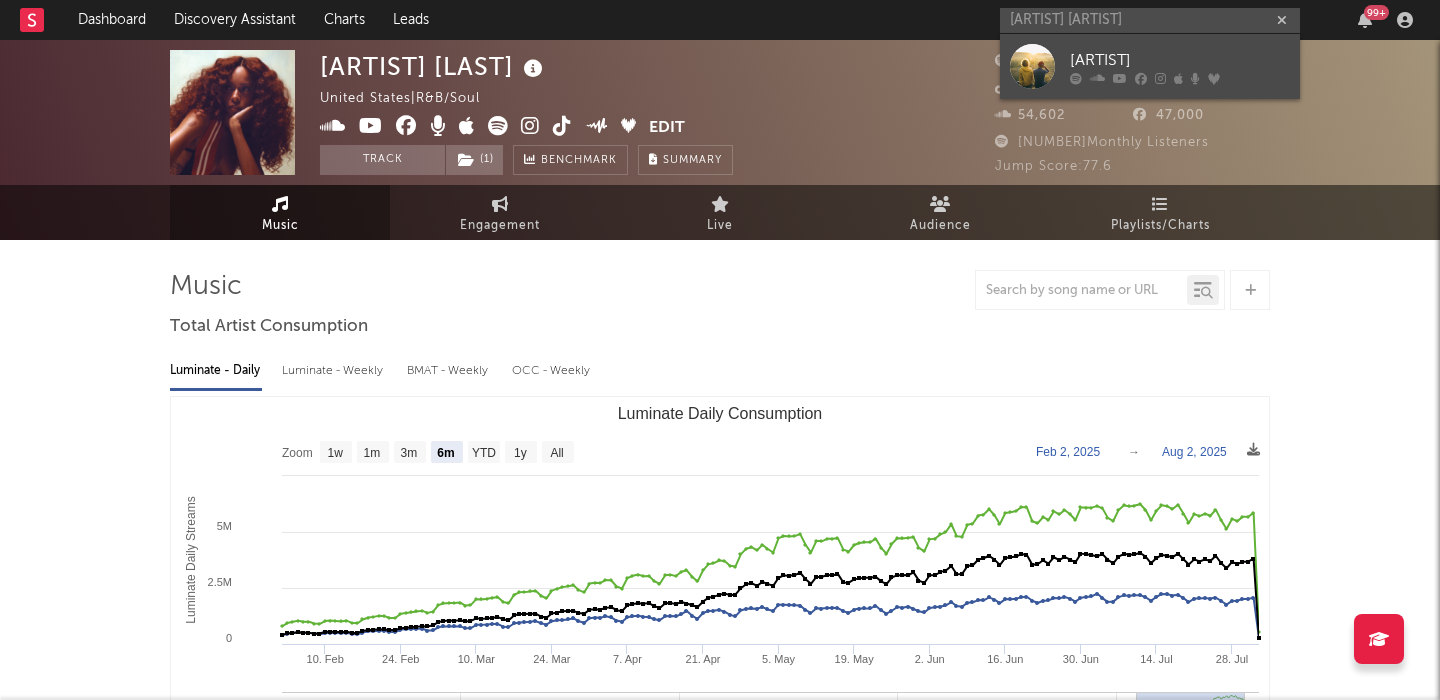 click on "Relient K" at bounding box center [1150, 66] 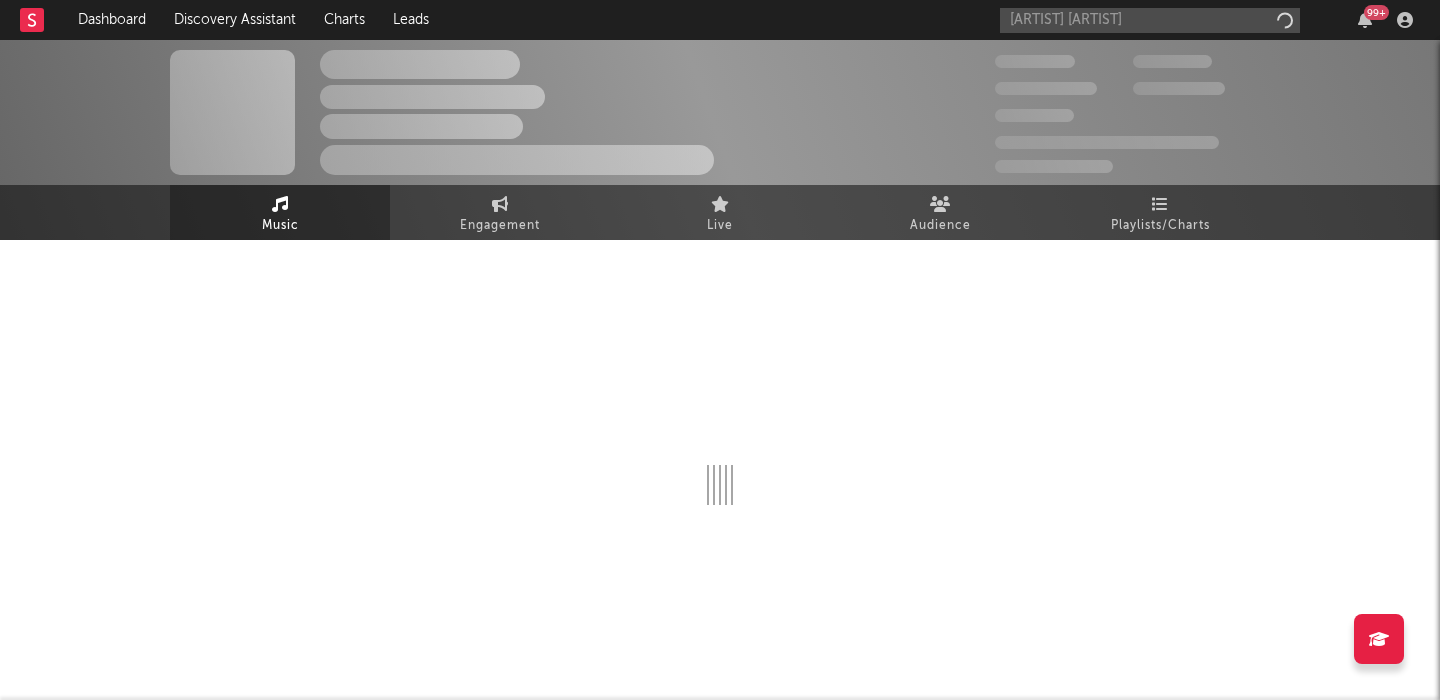 type 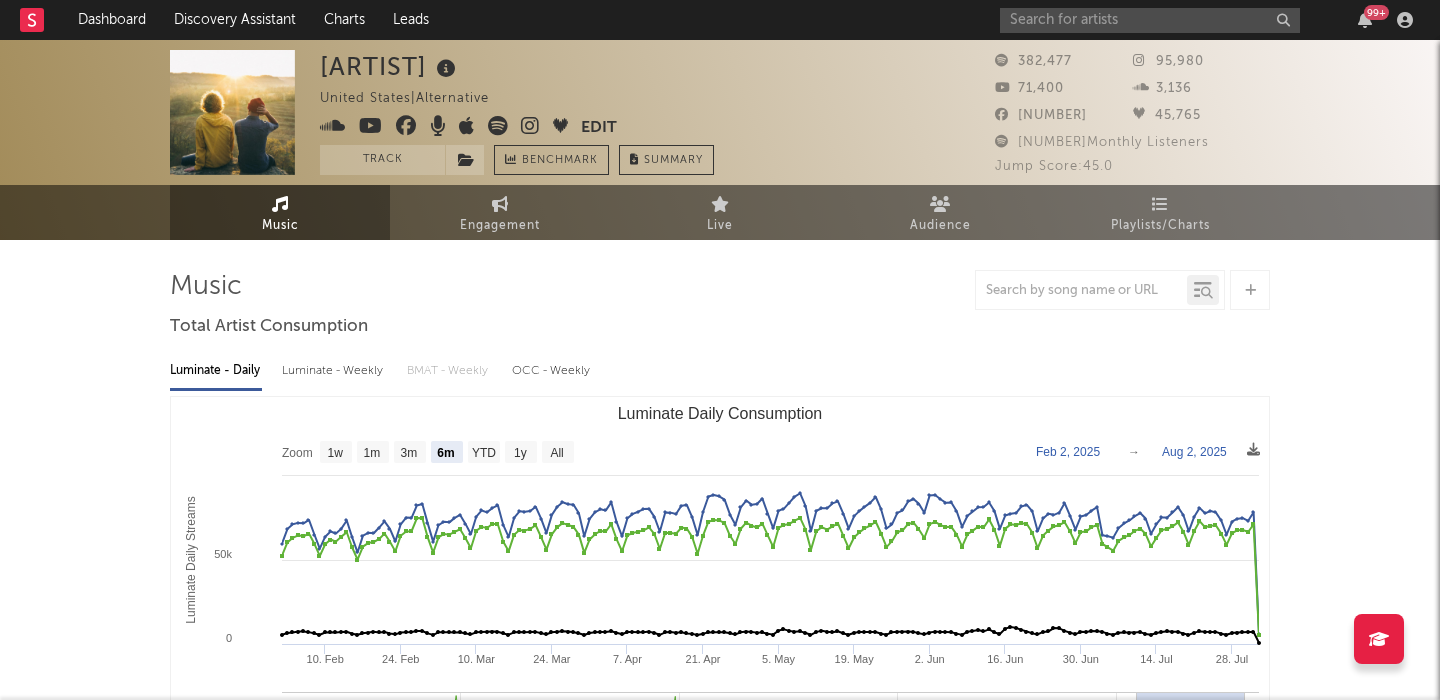 click on "All" 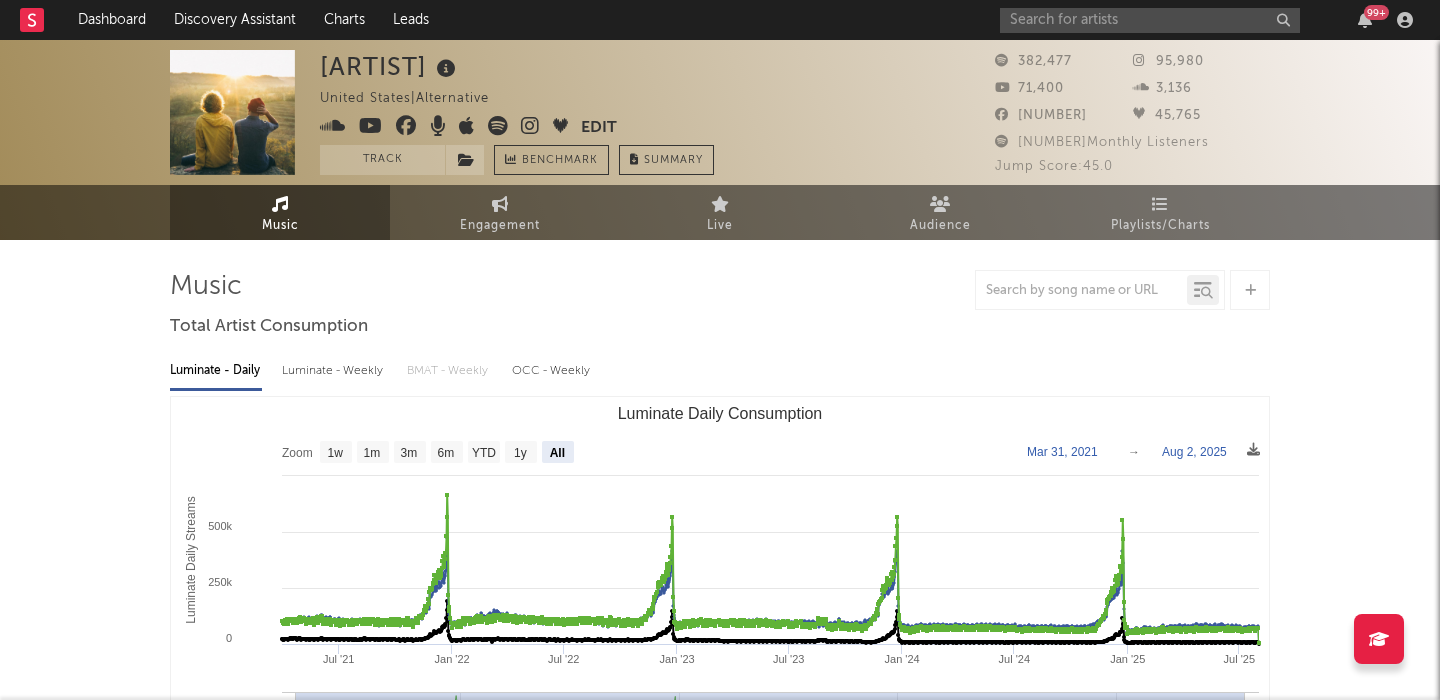 select on "All" 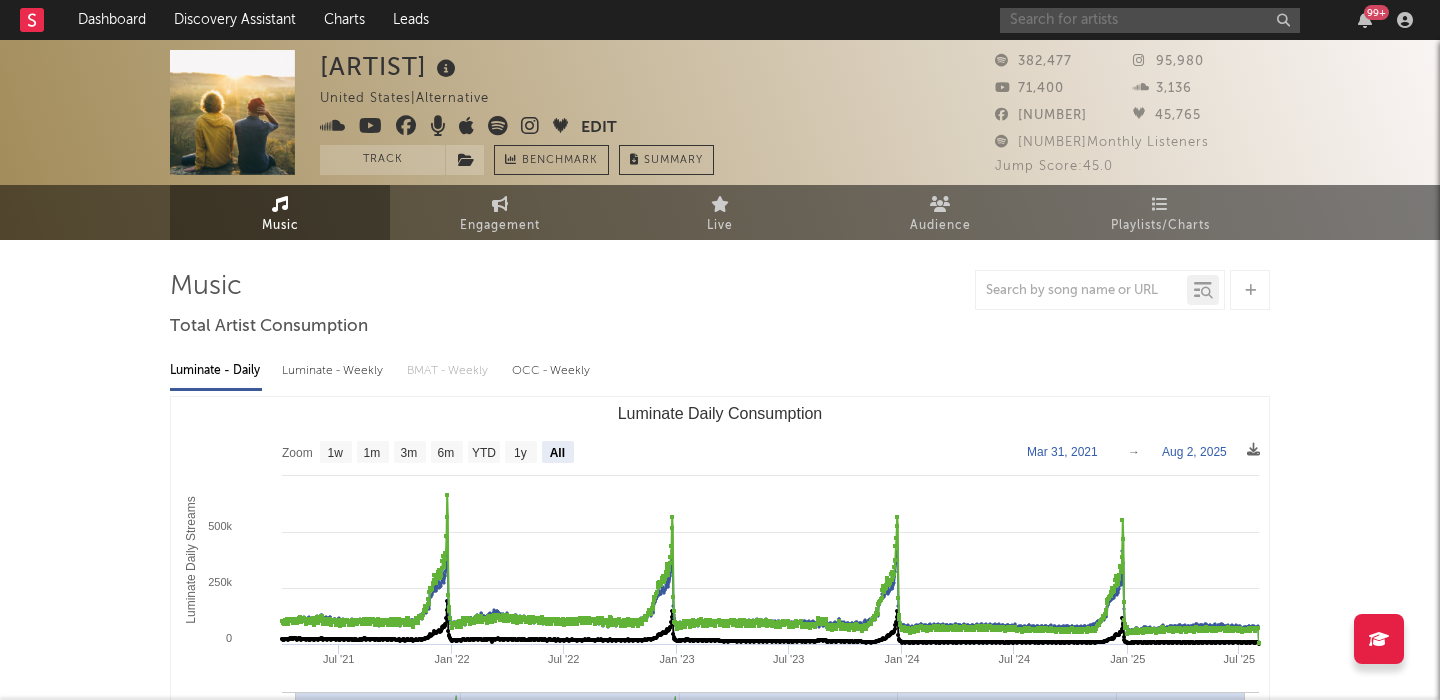 click at bounding box center [1150, 20] 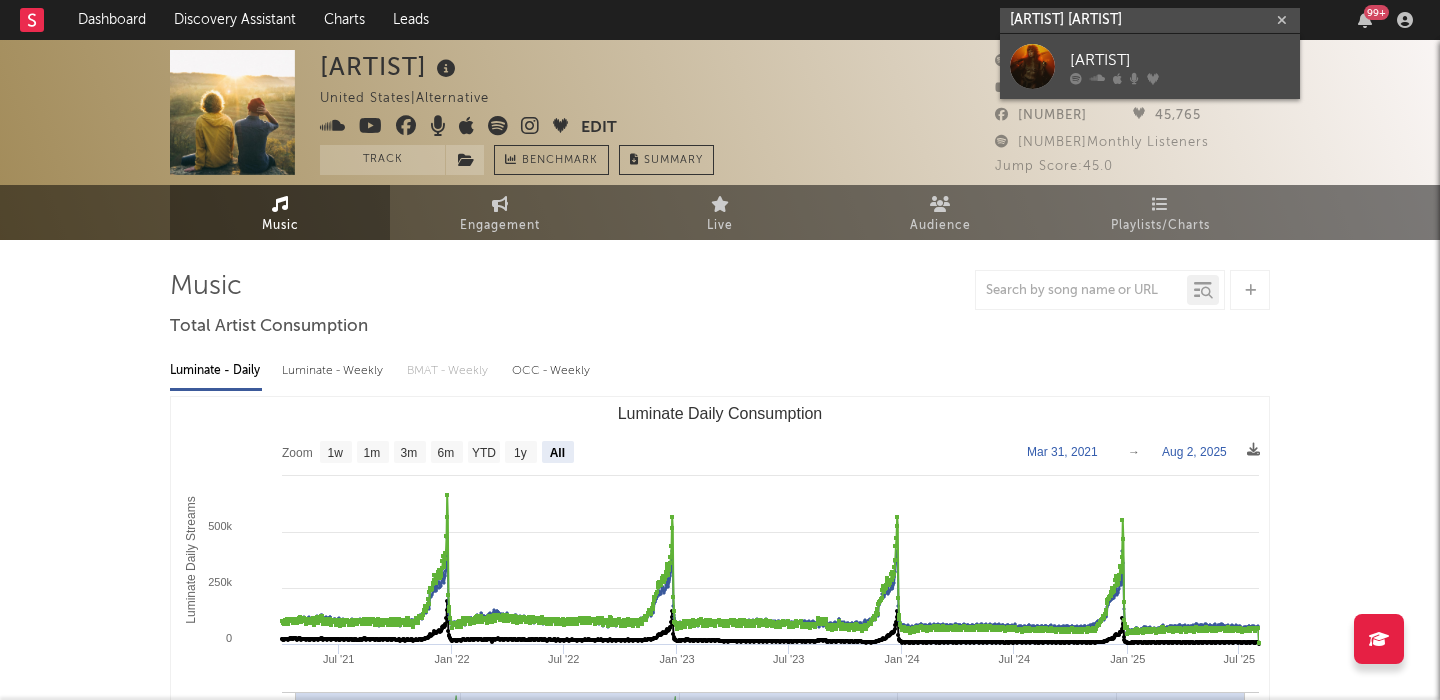 type on "castle rat" 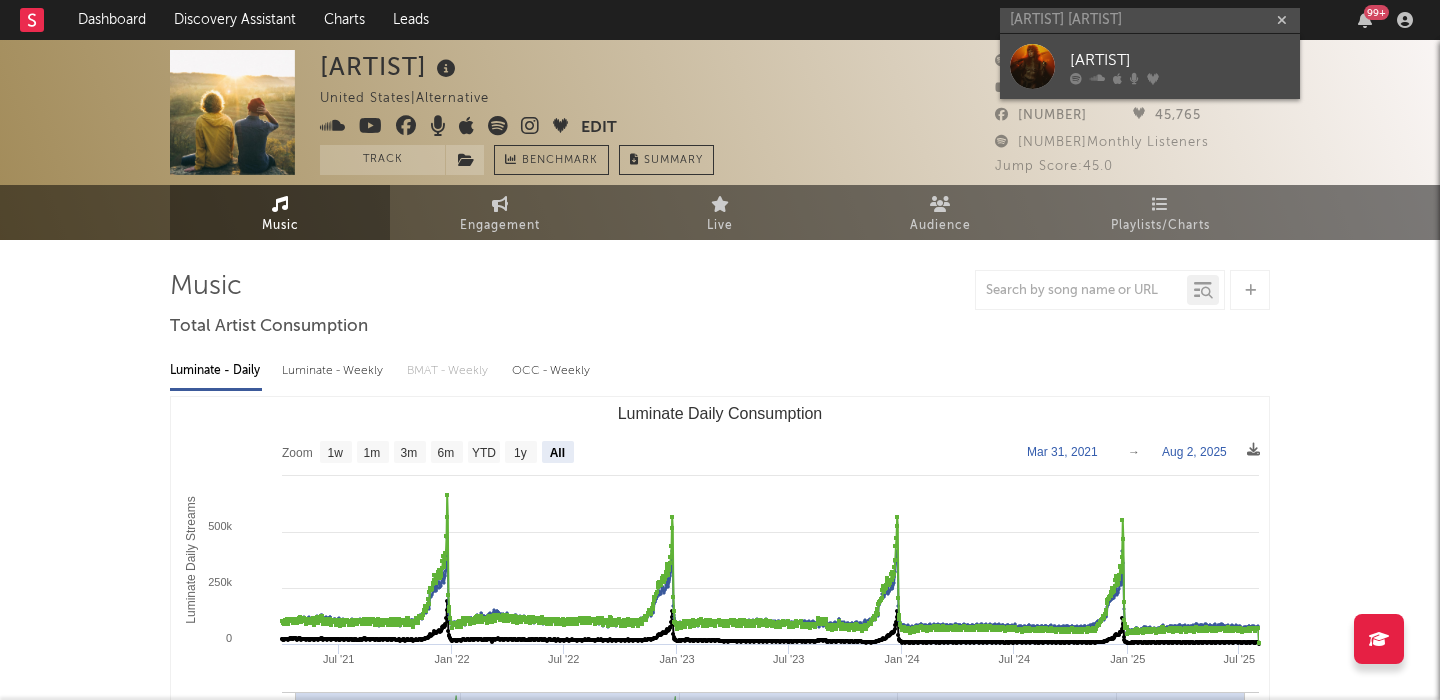 click on "Castle Rat" at bounding box center [1180, 60] 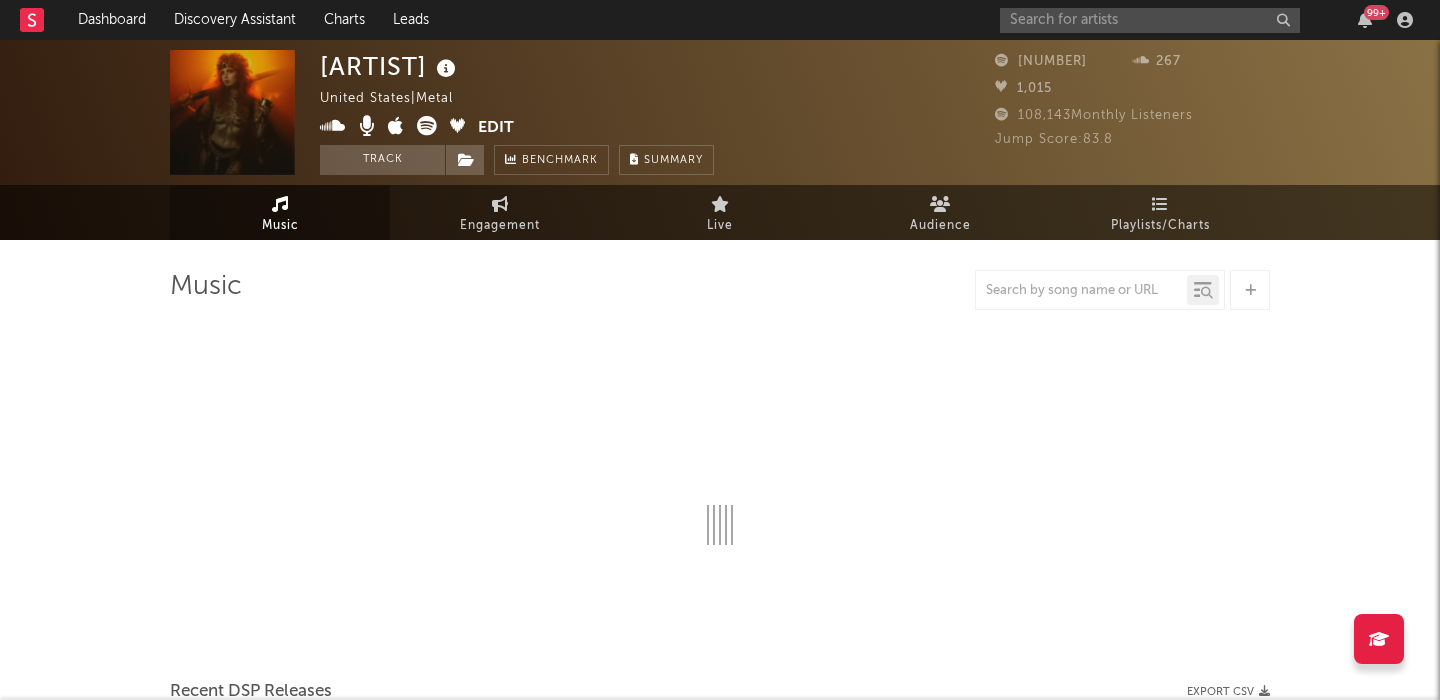 select on "6m" 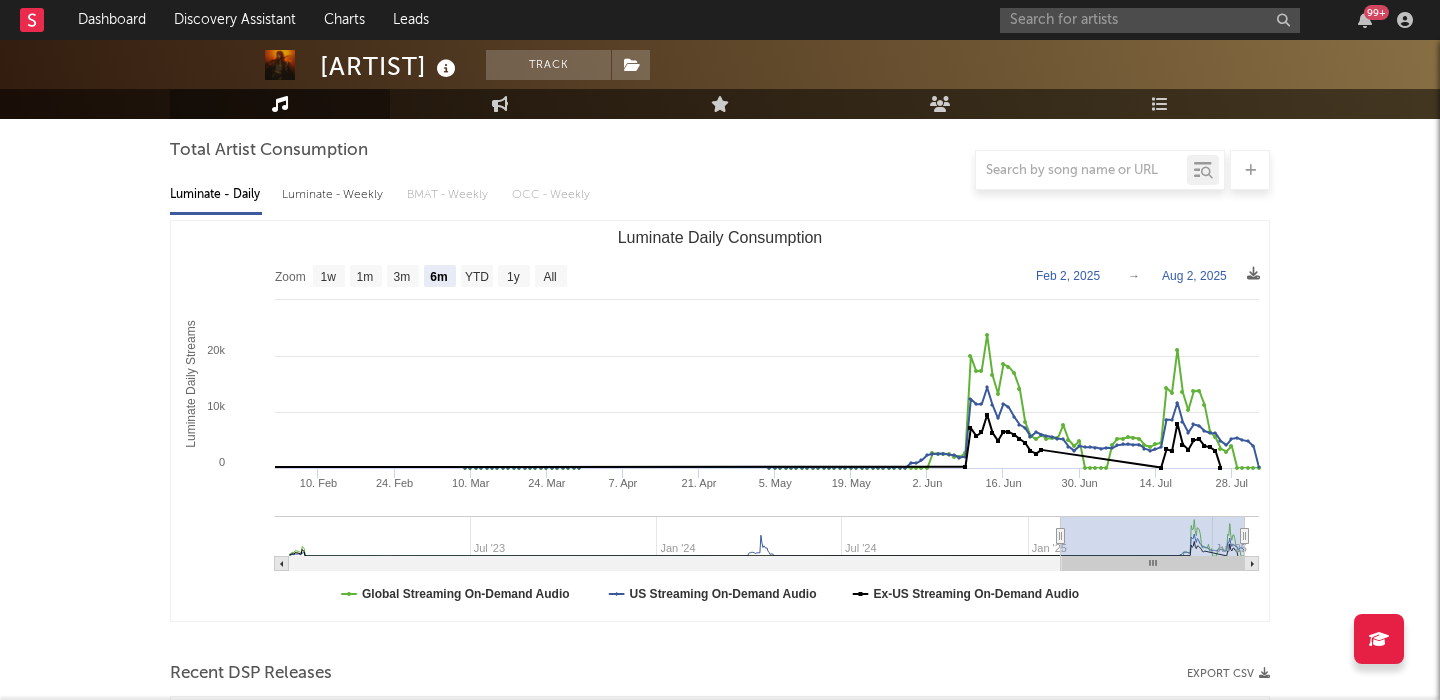 scroll, scrollTop: 789, scrollLeft: 0, axis: vertical 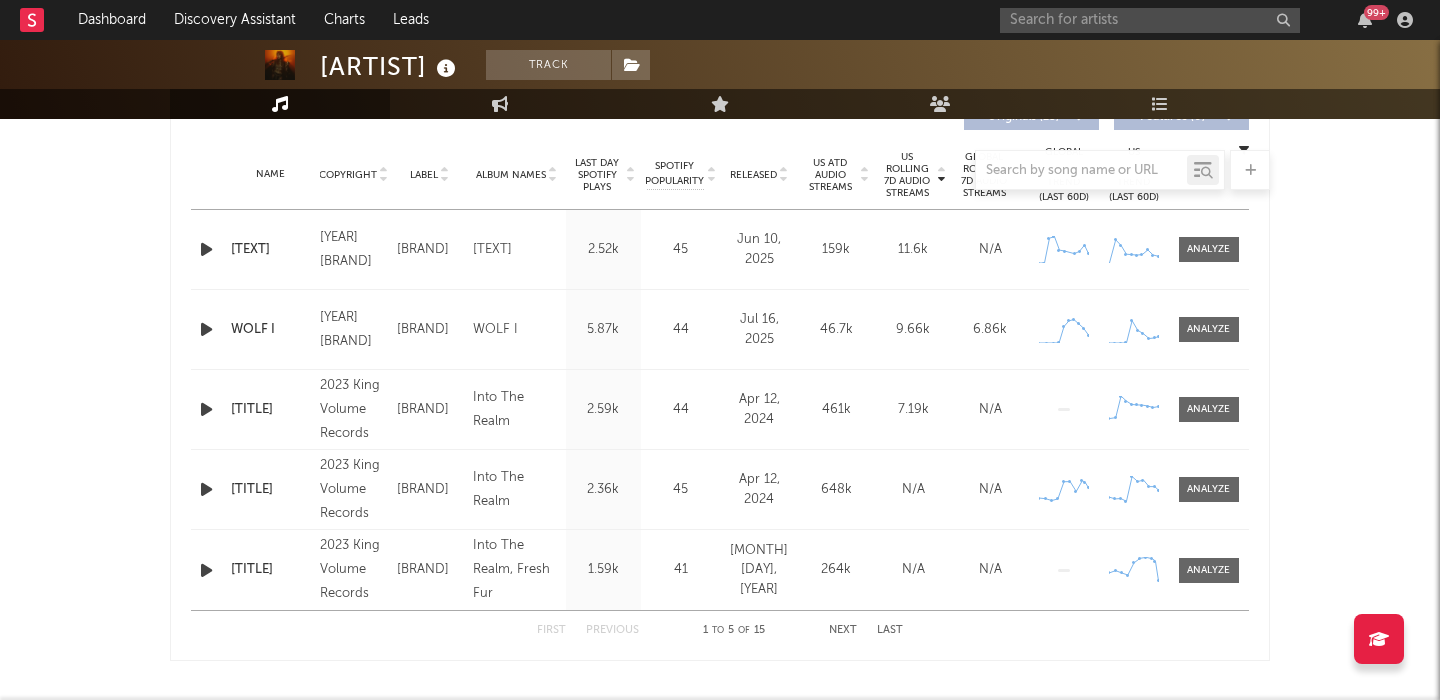 click at bounding box center [206, 249] 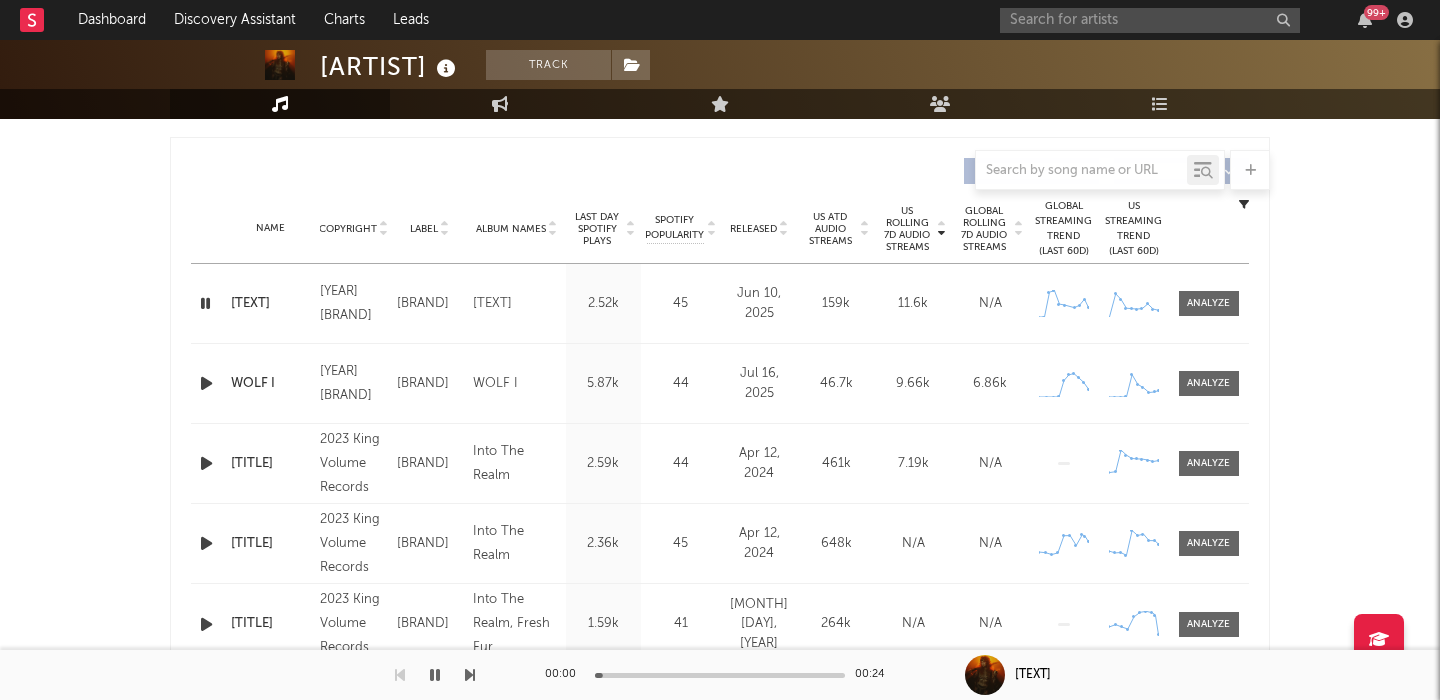 scroll, scrollTop: 731, scrollLeft: 0, axis: vertical 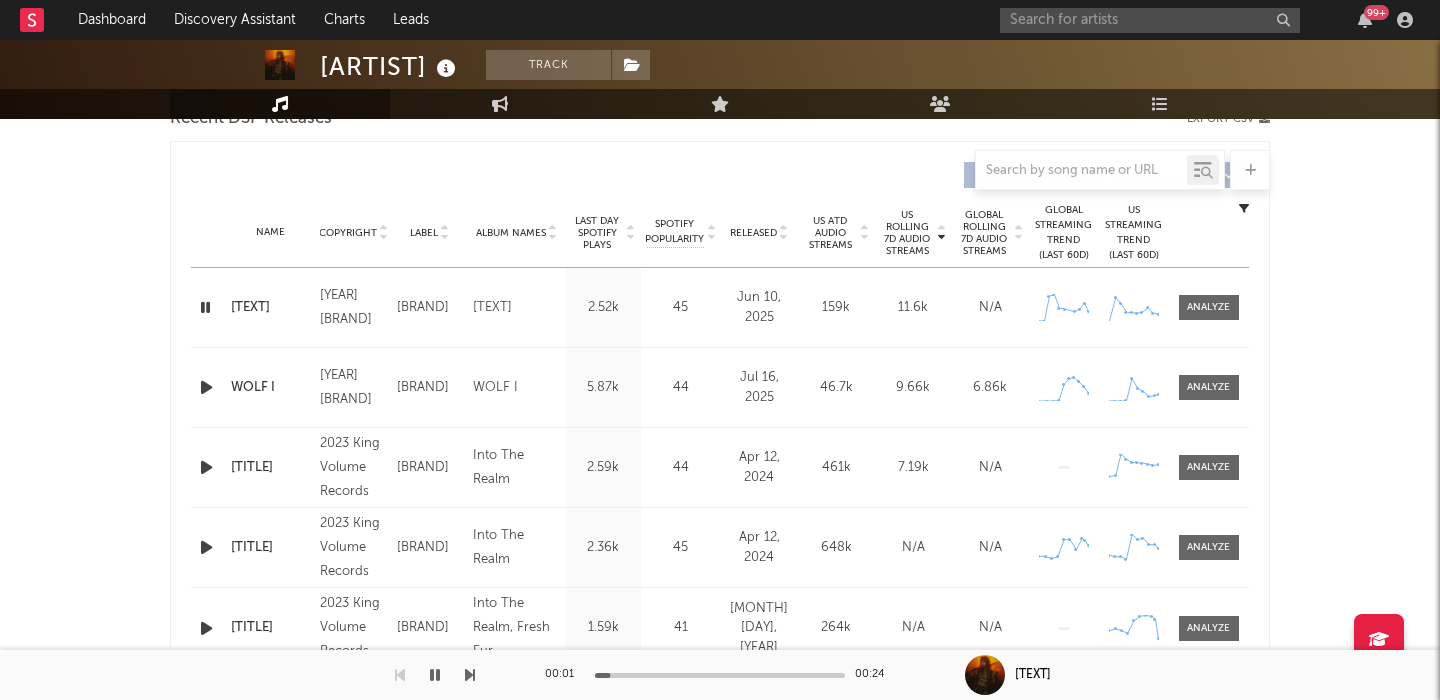 click on "US ATD Audio Streams" at bounding box center [830, 233] 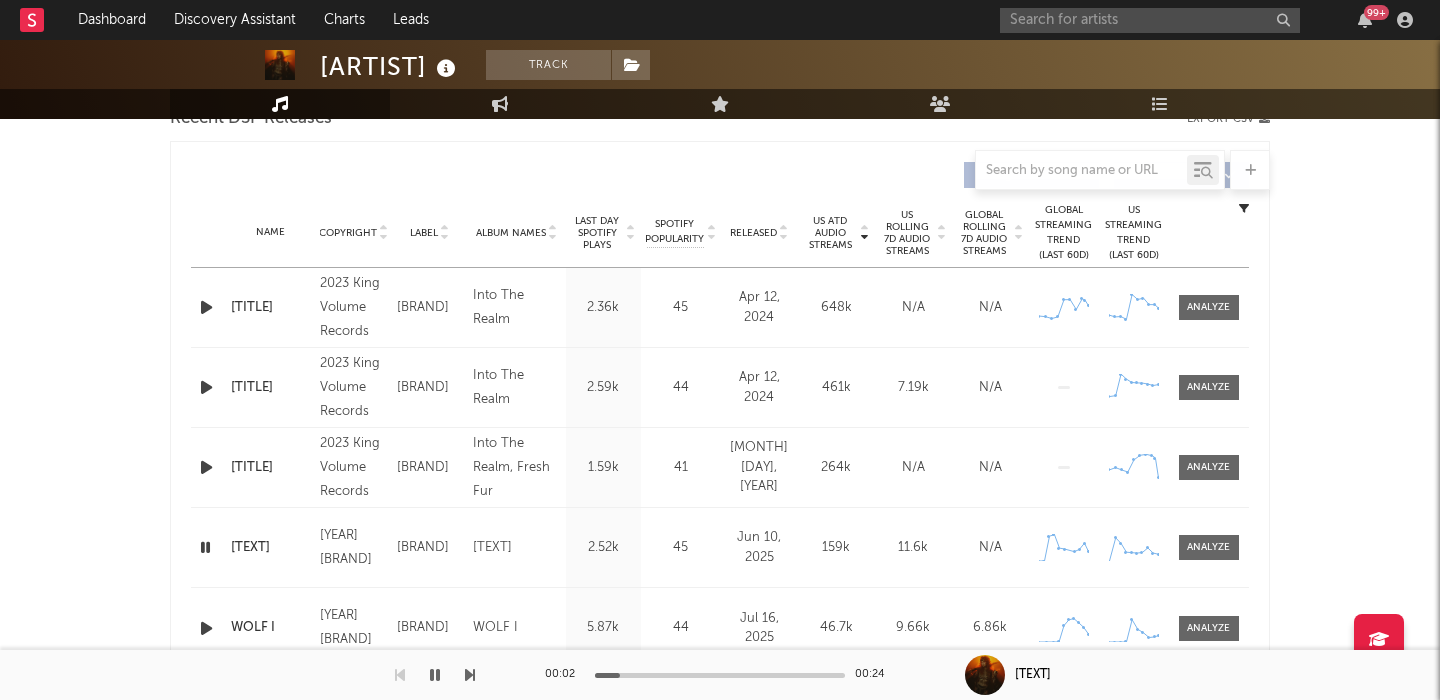 click on "US Rolling 7D Audio Streams" at bounding box center [907, 233] 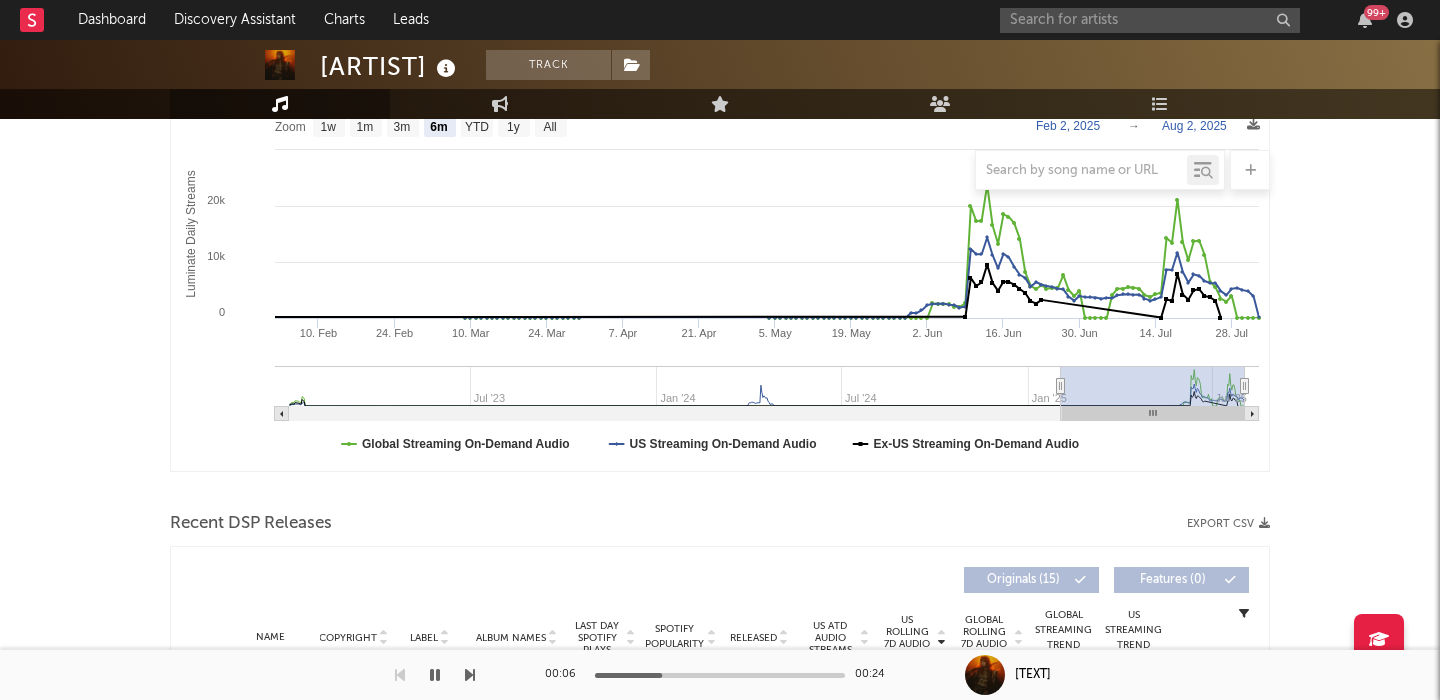 scroll, scrollTop: 0, scrollLeft: 0, axis: both 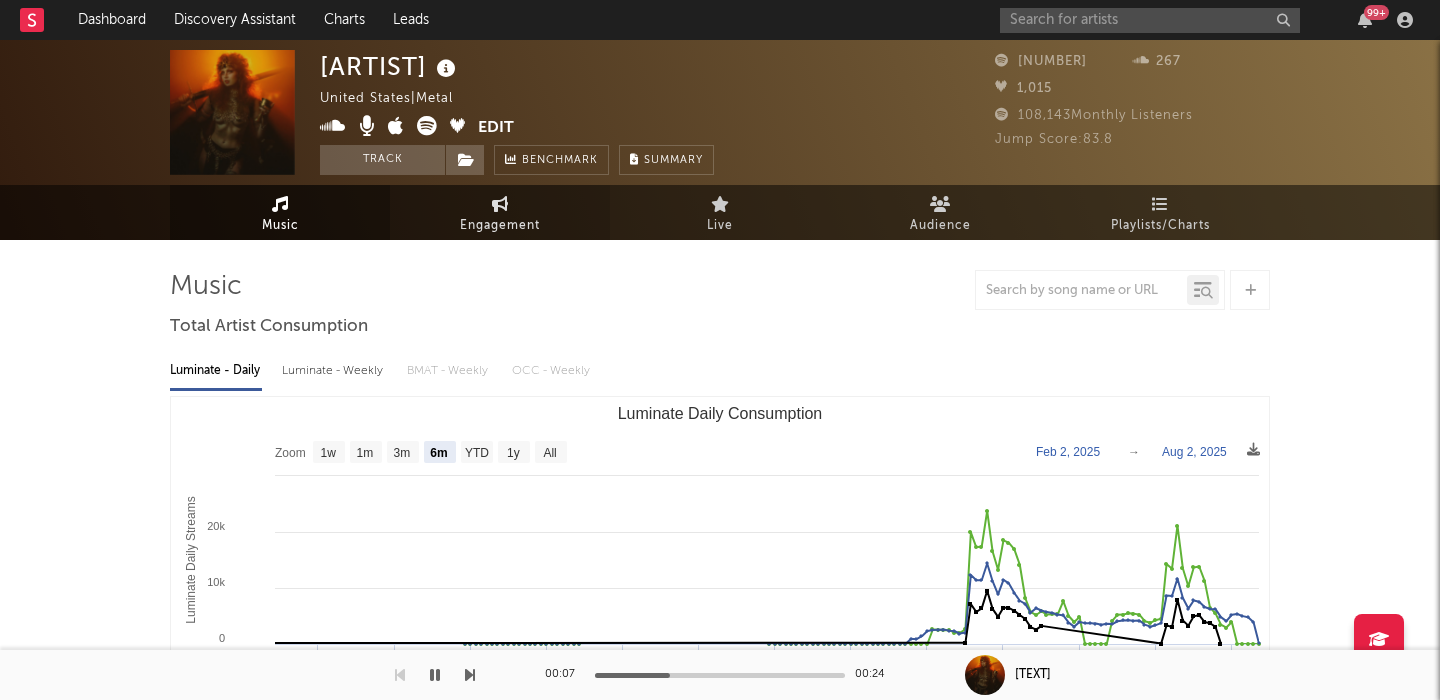 click on "Engagement" at bounding box center [500, 226] 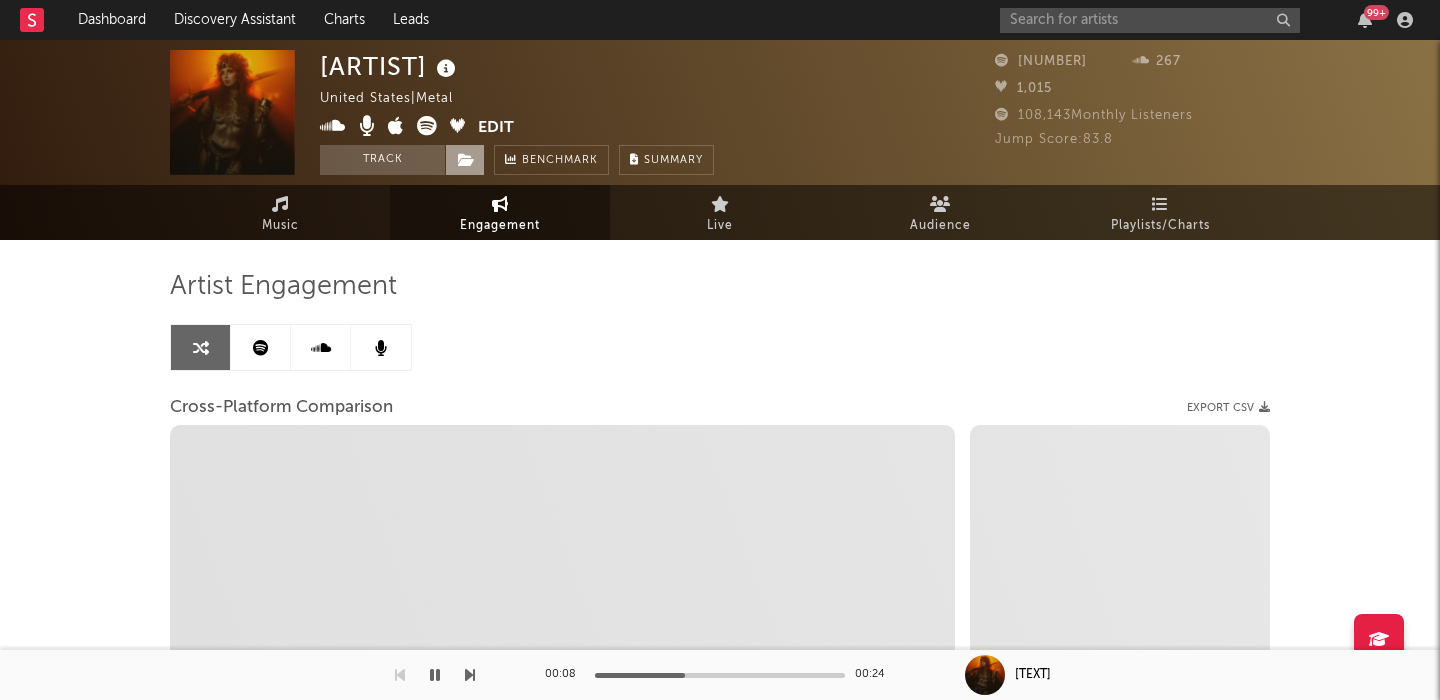 click at bounding box center [466, 160] 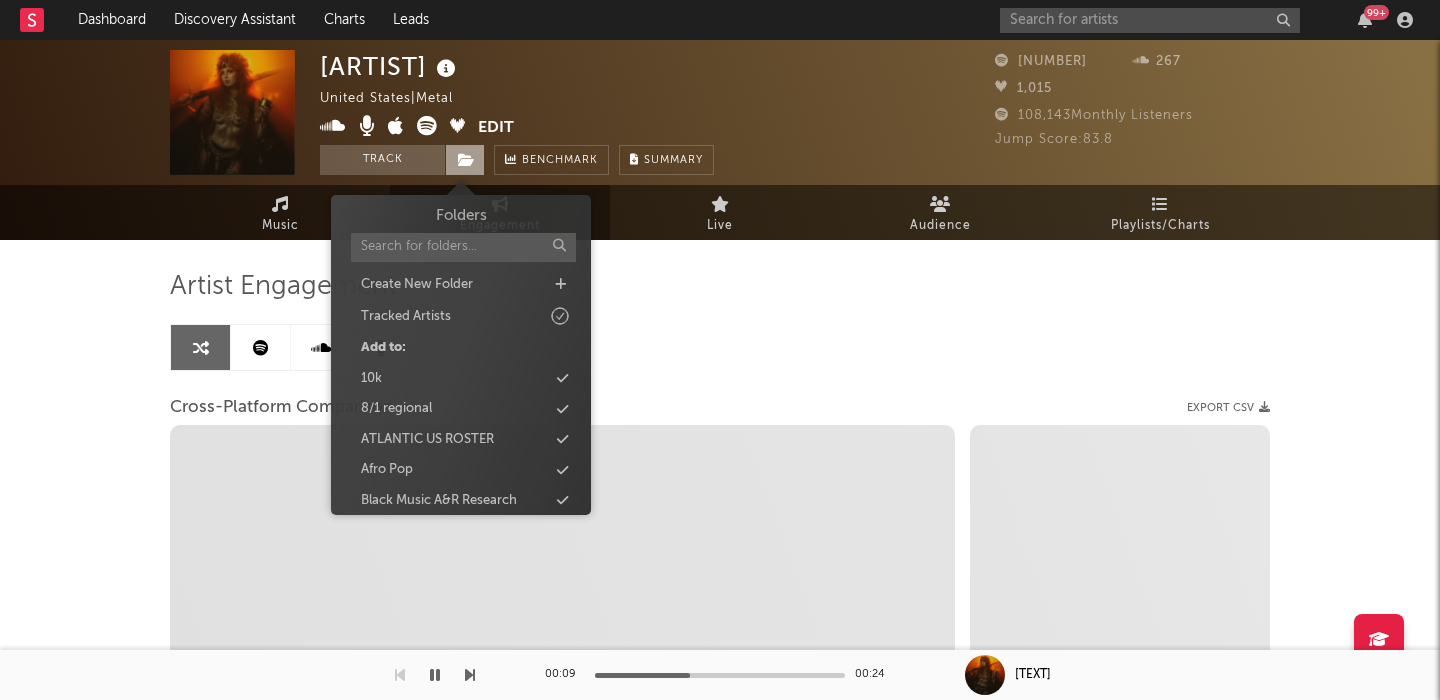 select on "1m" 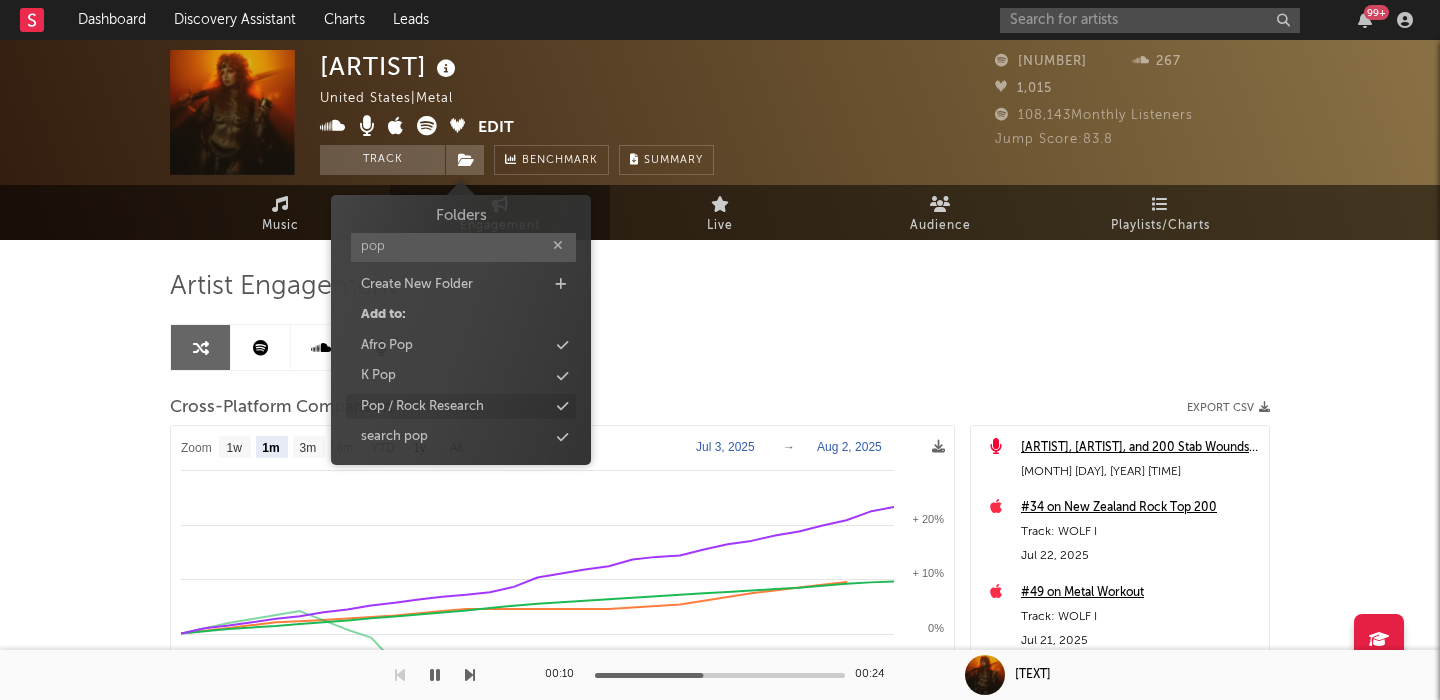 click on "Pop / Rock Research" at bounding box center [422, 407] 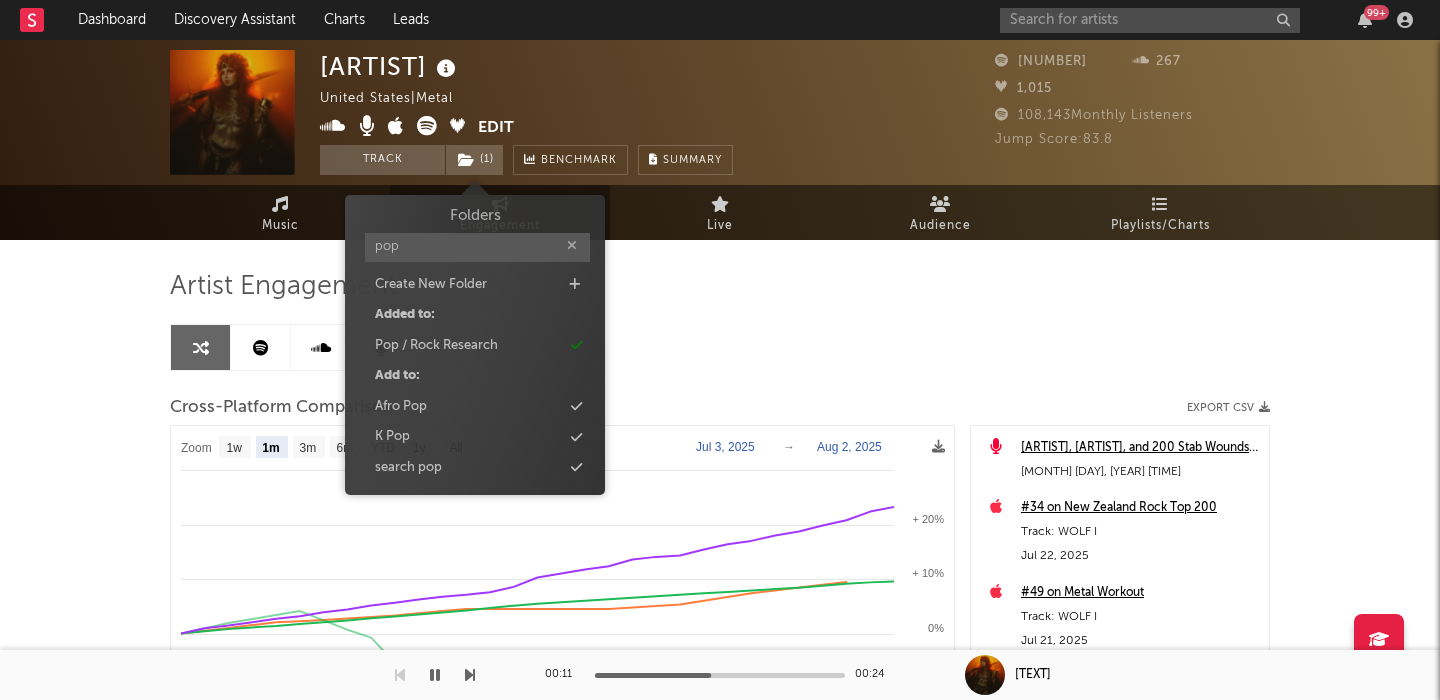 click on "pop" at bounding box center [477, 247] 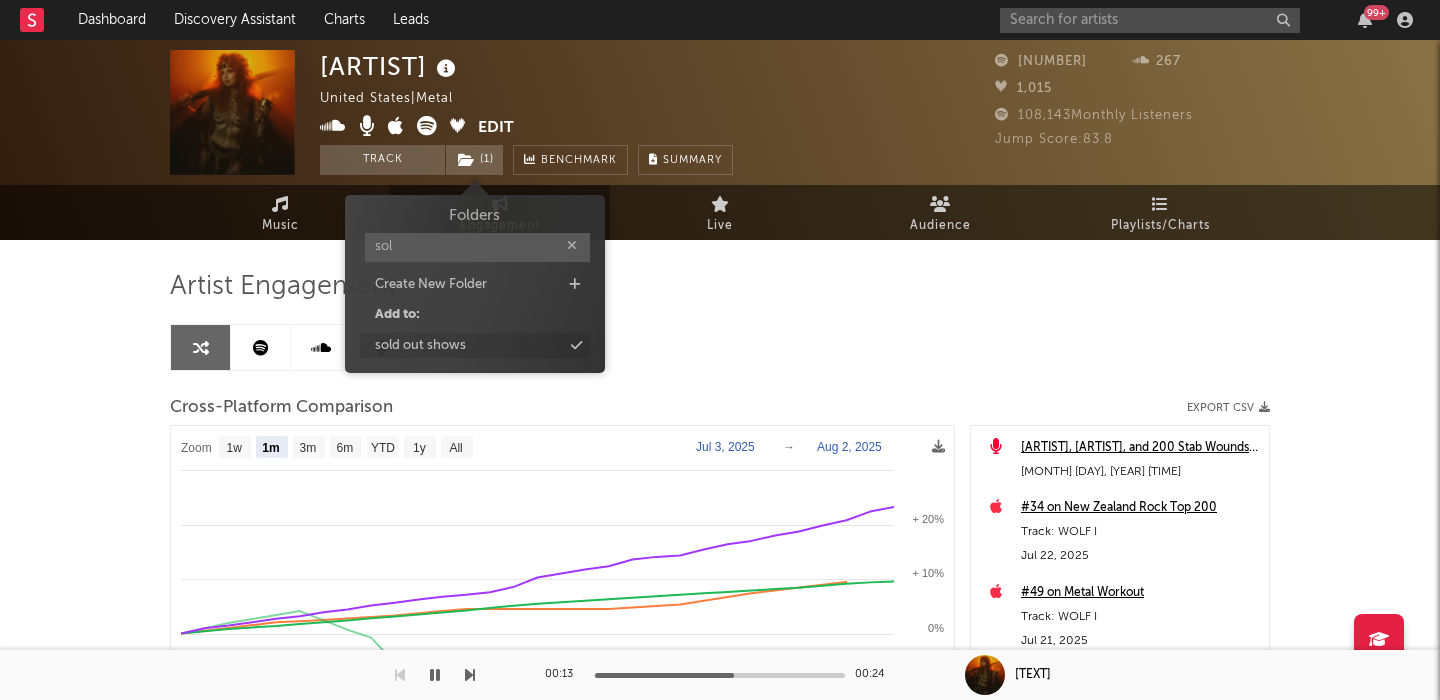 type on "sol" 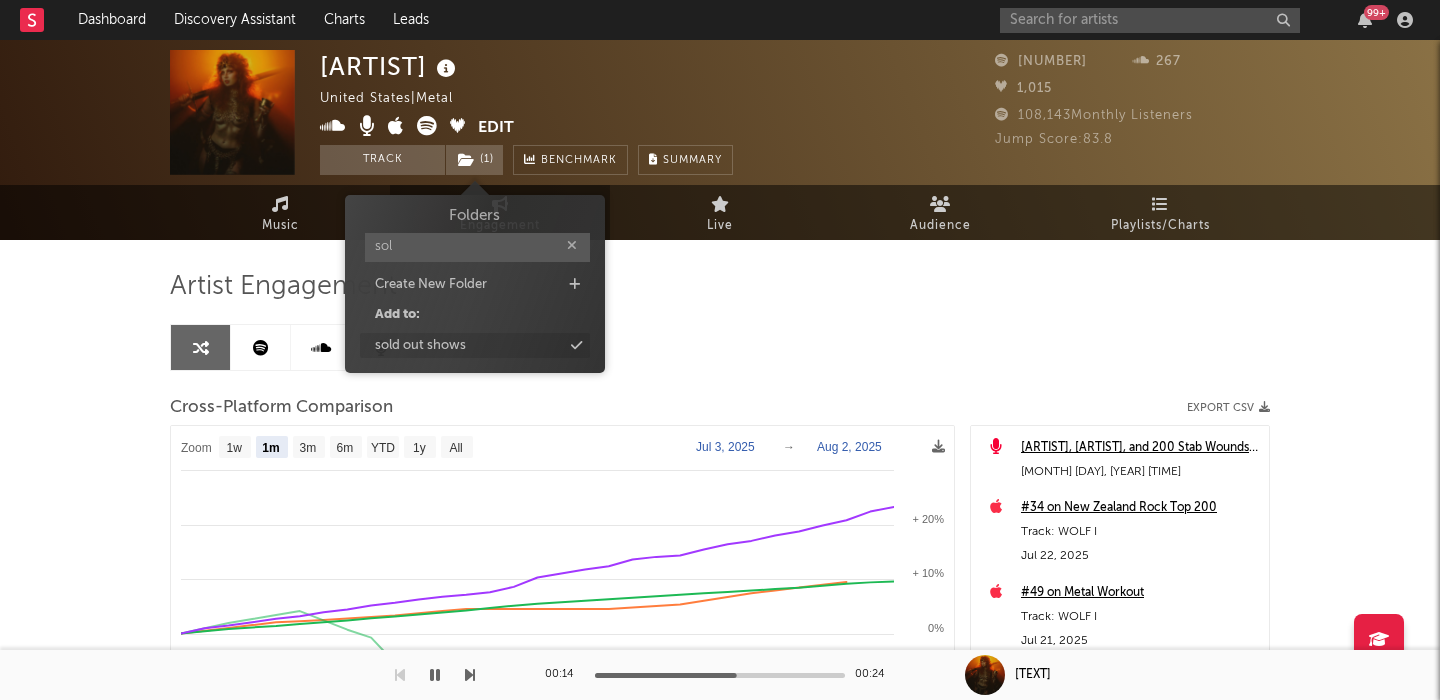 click on "sold out shows" at bounding box center [420, 346] 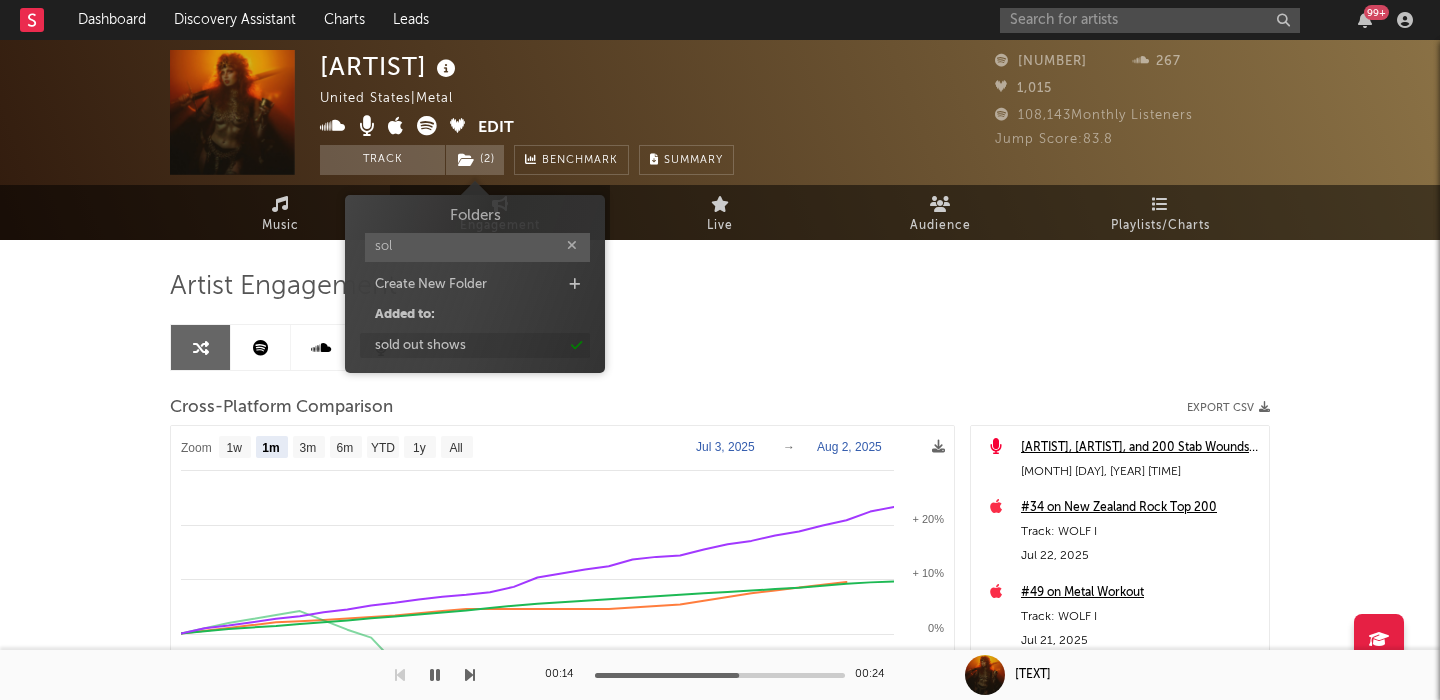 click on "sold out shows" at bounding box center [475, 346] 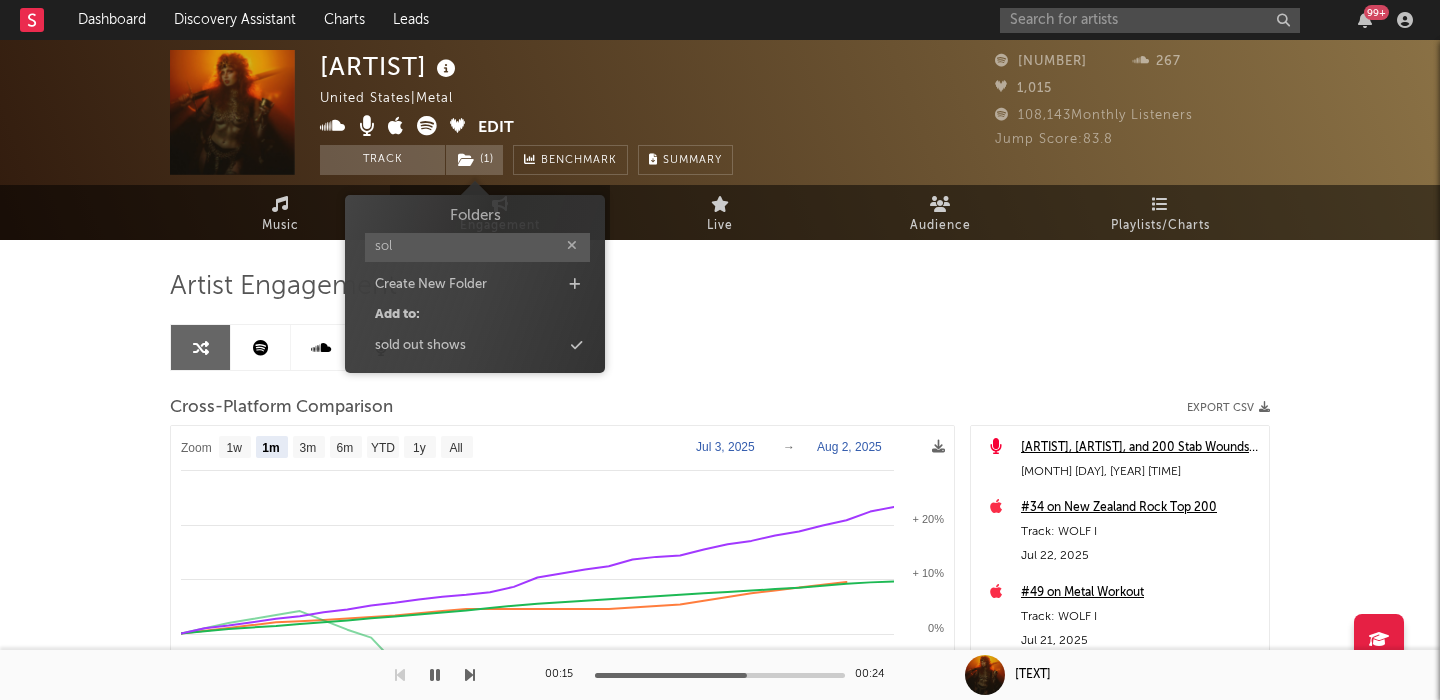 click on "sold out shows" at bounding box center (475, 346) 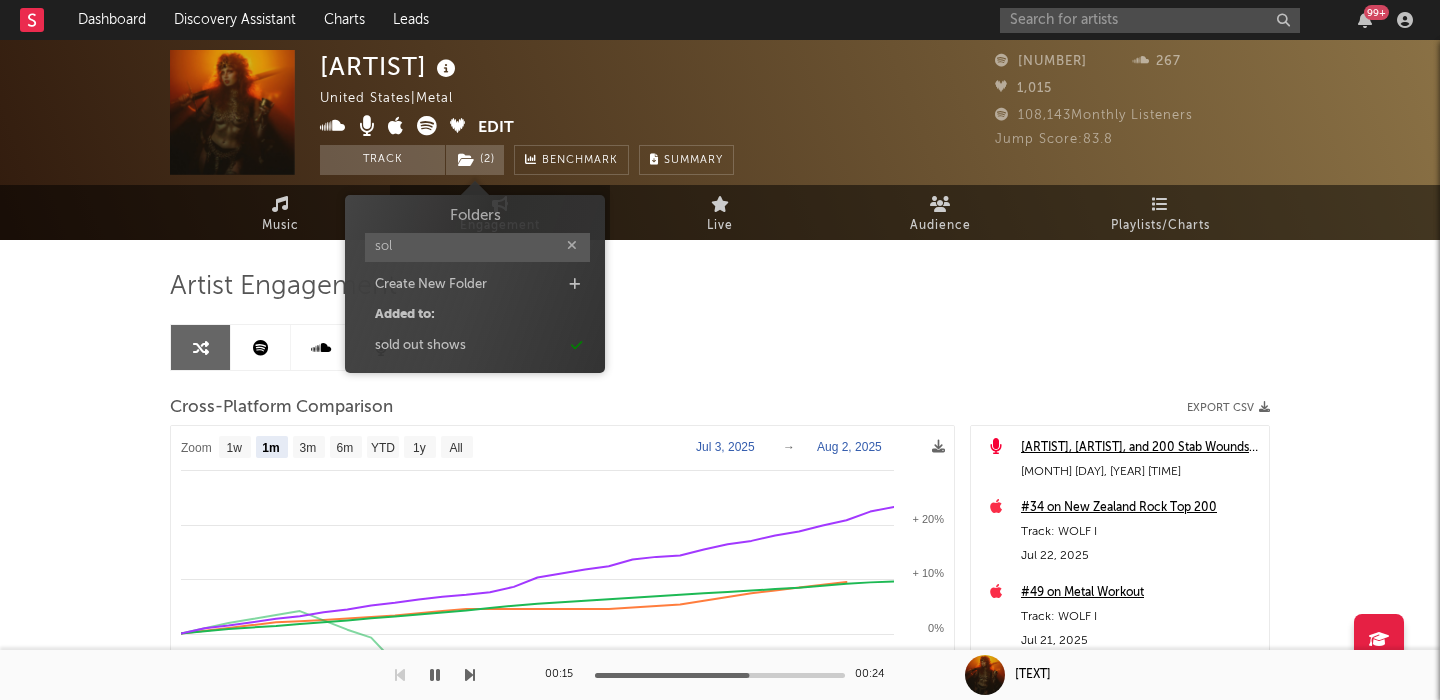 click on "Artist Engagement Cross-Platform Comparison Export CSV  Zoom 1w 1m 3m 6m YTD 1y All 2025-07-03 2025-08-02 Created with Highcharts 10.3.3 4. Jul 6. Jul 8. Jul 10. Jul 12. Jul 14. Jul 16. Jul 18. Jul 20. Jul 22. Jul 24. Jul 26. Jul 28. Jul 30. Jul 1. Aug 2021 2022 2023 2024 2025 -20% -10% 0% + 10% + 20% + 30% -30% Zoom 1w 1m 3m 6m YTD 1y All Jul  3, 2025 → Aug  2, 2025 SoundCloud Followers Spotify Followers Spotify Monthly Listeners Deezer Fans 1 1 1 1 3 1 1 2 Gatecreeper, Castle Rat, and 200 Stab Wounds at Ogden Theatre (July 27, 2025) Jul 27, 2025 8:00 PM #34 on New Zealand Rock Top 200 Track: WOLF I Jul 22, 2025 #49 on Metal Workout Track: WOLF I Jul 21, 2025 #12 on The Riff Track: WOLF I Jul 18, 2025 #4 on Breaking Metal Track: WOLF I Jul 17, 2025 #7 on Optimus Metallum Track: WOLF I Jul 17, 2025 #3 on Breaking Hard Rock Track: WOLF I Jul 17, 2025 Release: WOLF I Jul 15, 2025 8:00 PM #130 on Colombia Rock Top Albums Track: Into the Realm Jul 6, 2025" at bounding box center [720, 610] 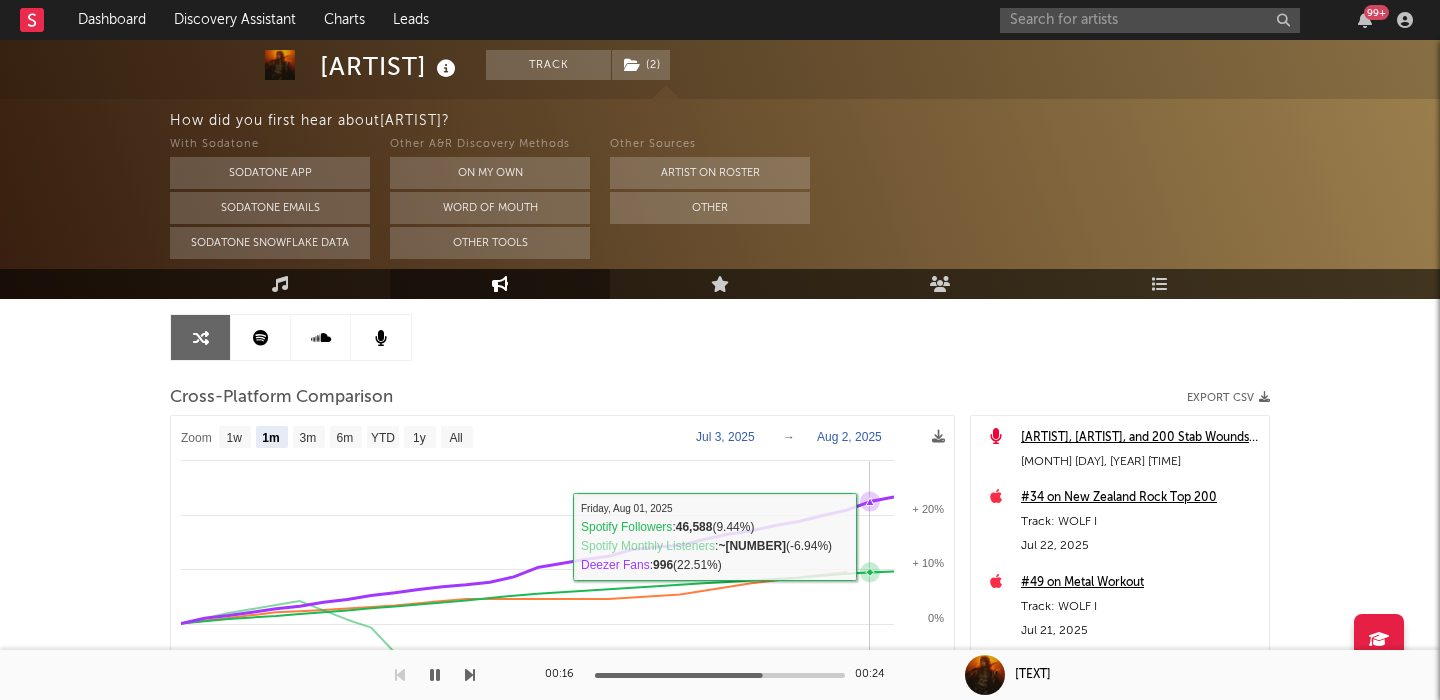 scroll, scrollTop: 220, scrollLeft: 0, axis: vertical 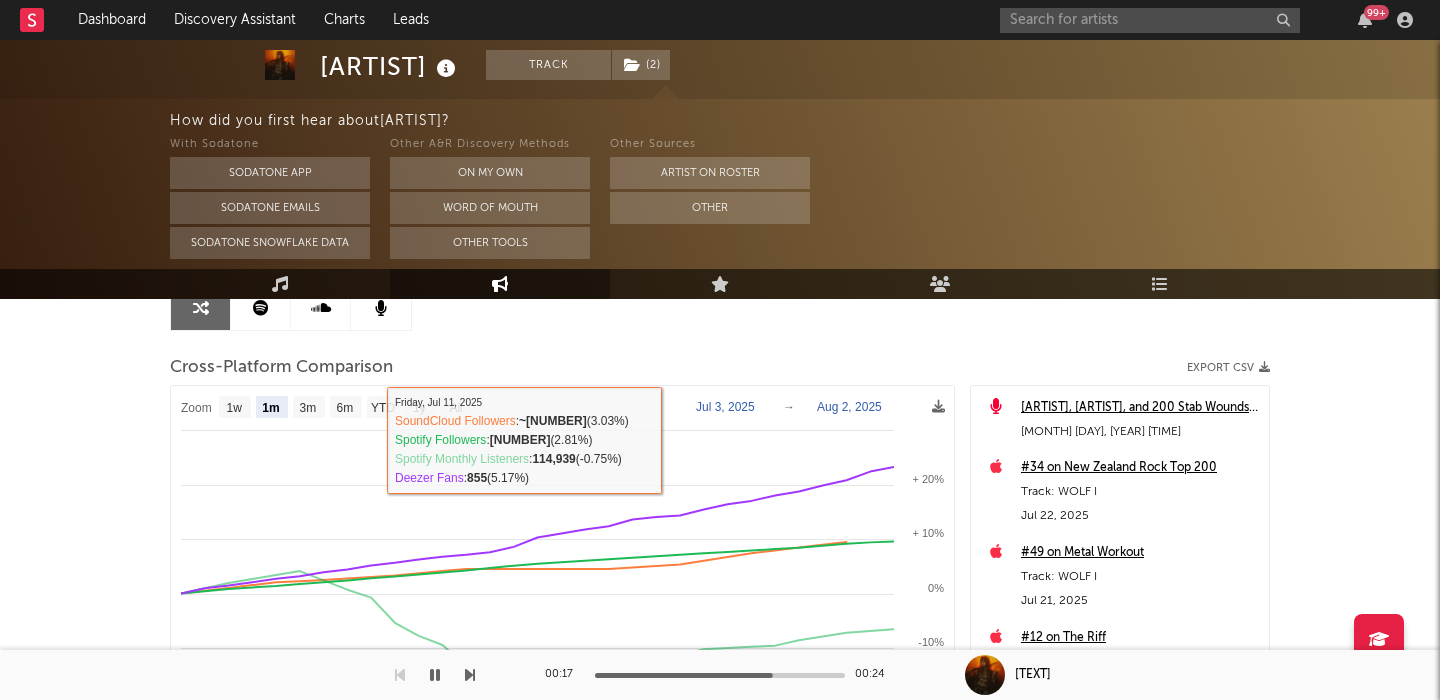 click at bounding box center (261, 308) 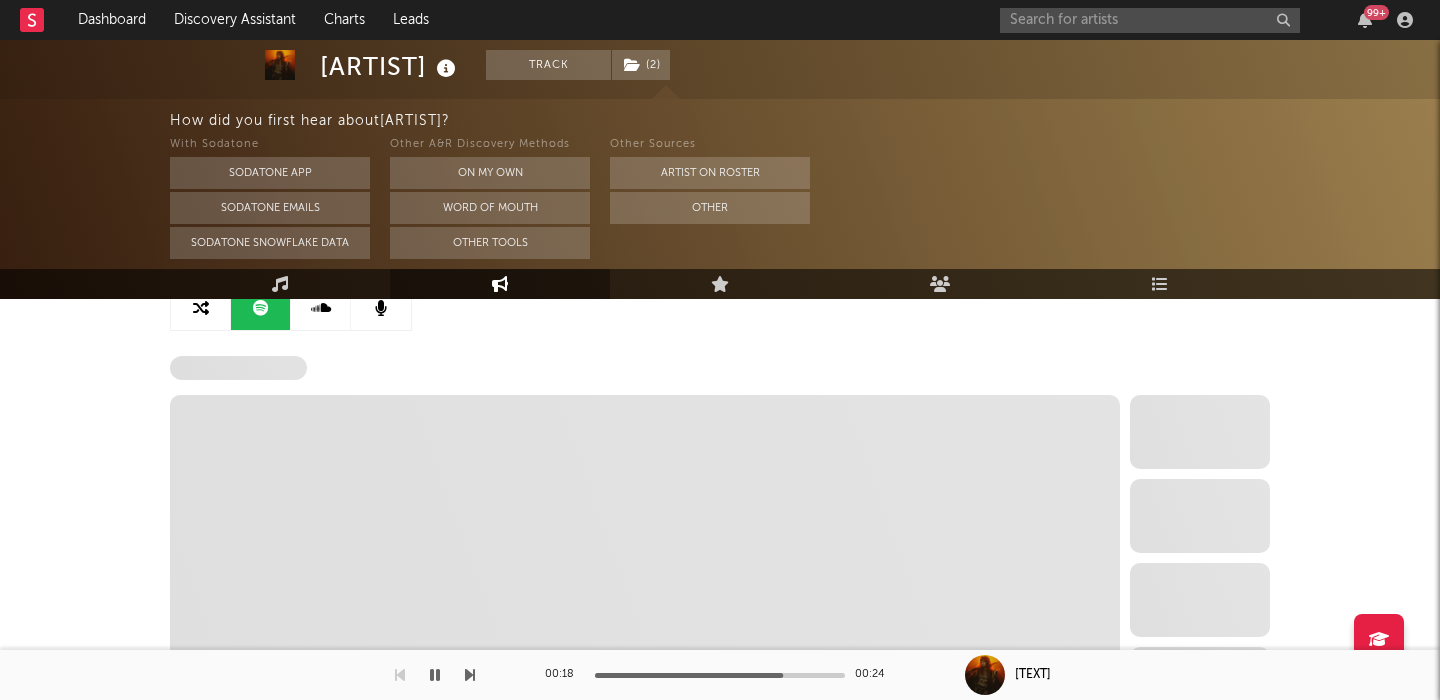 scroll, scrollTop: 0, scrollLeft: 0, axis: both 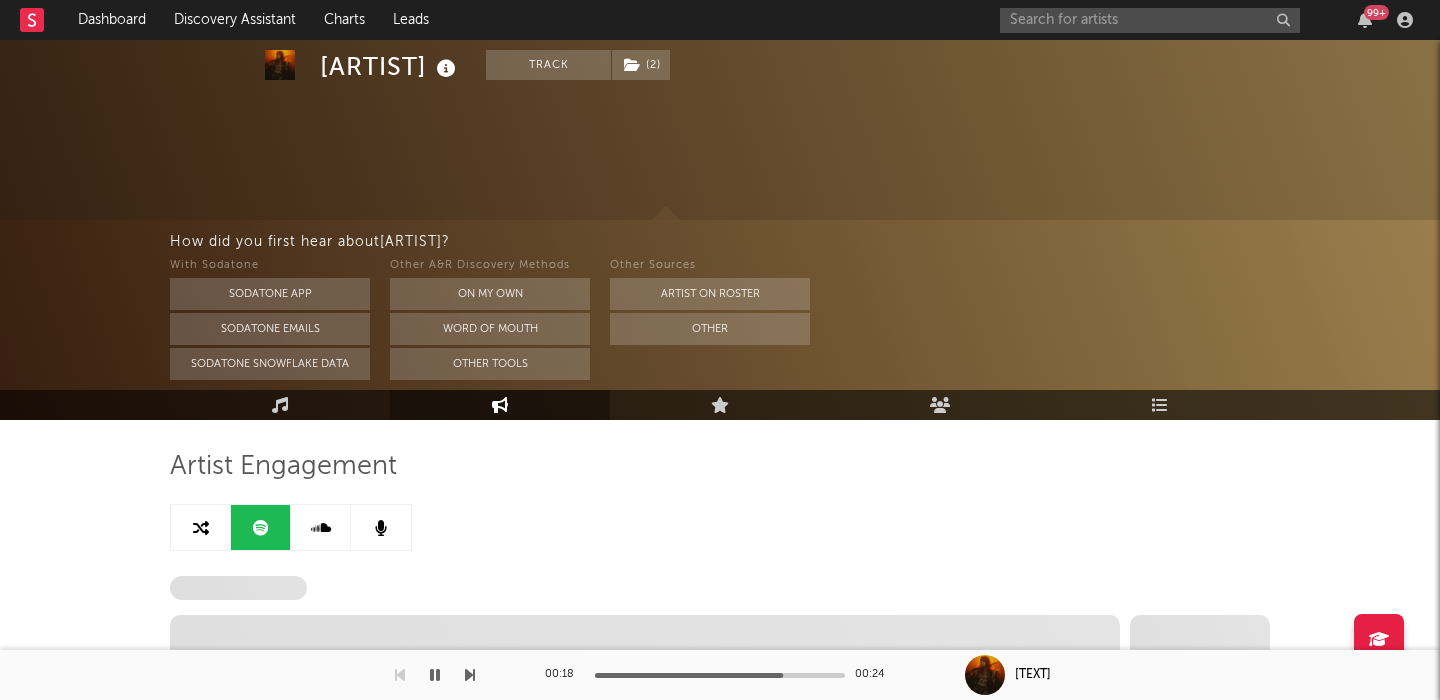 select on "6m" 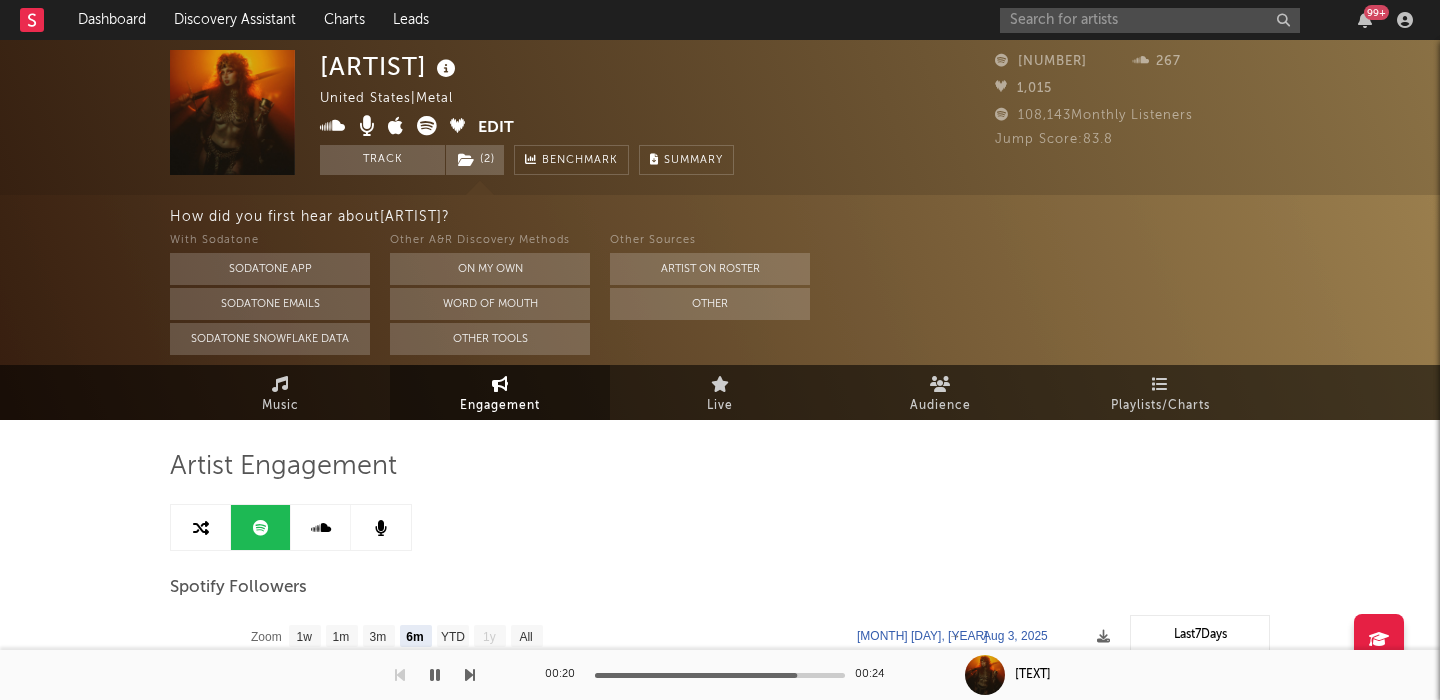 click at bounding box center [427, 126] 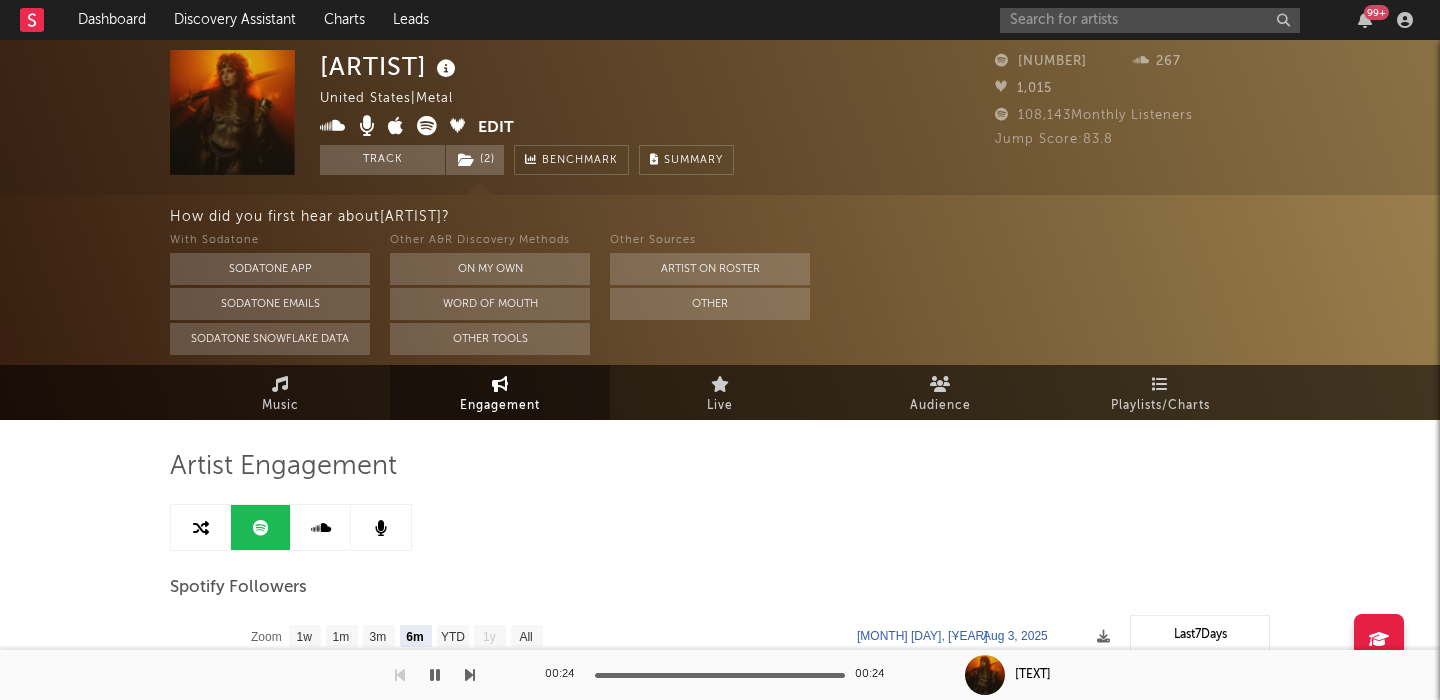 click on "Edit" at bounding box center (496, 128) 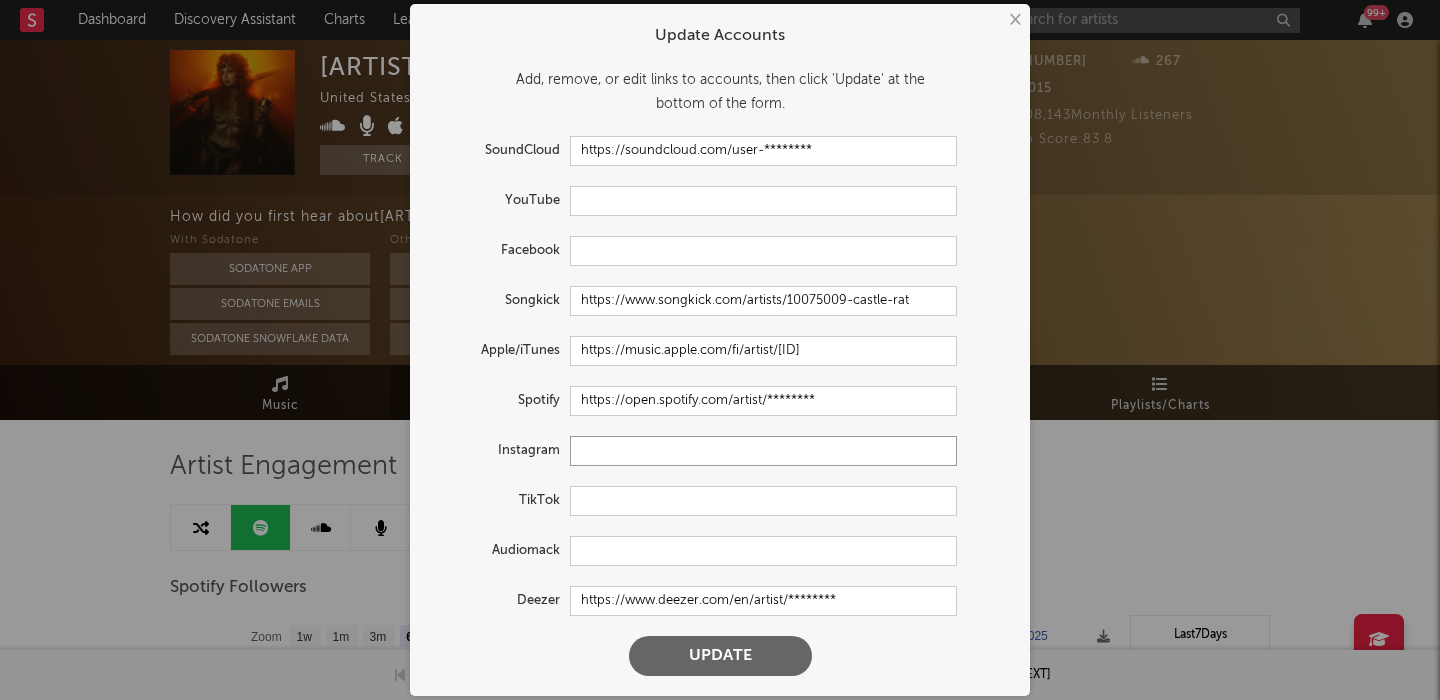 click at bounding box center (763, 451) 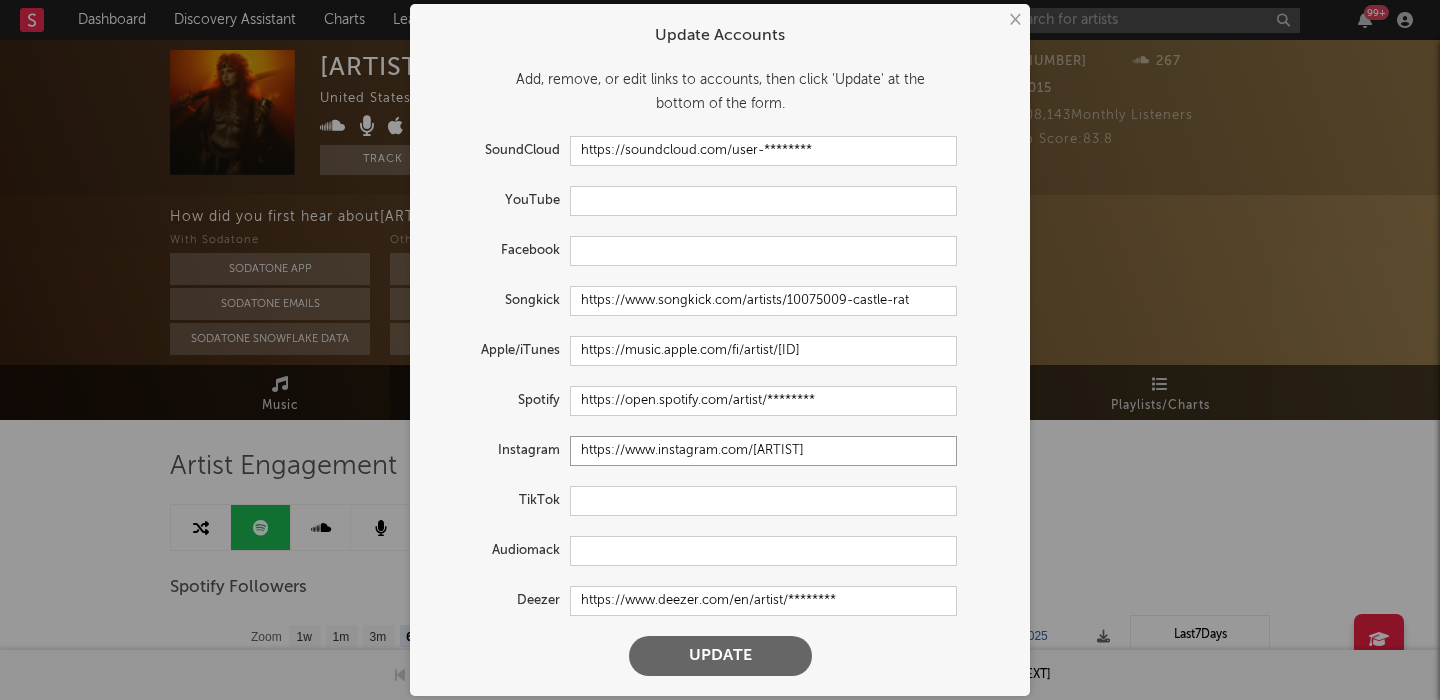 type on "https://www.instagram.com/castle.rat" 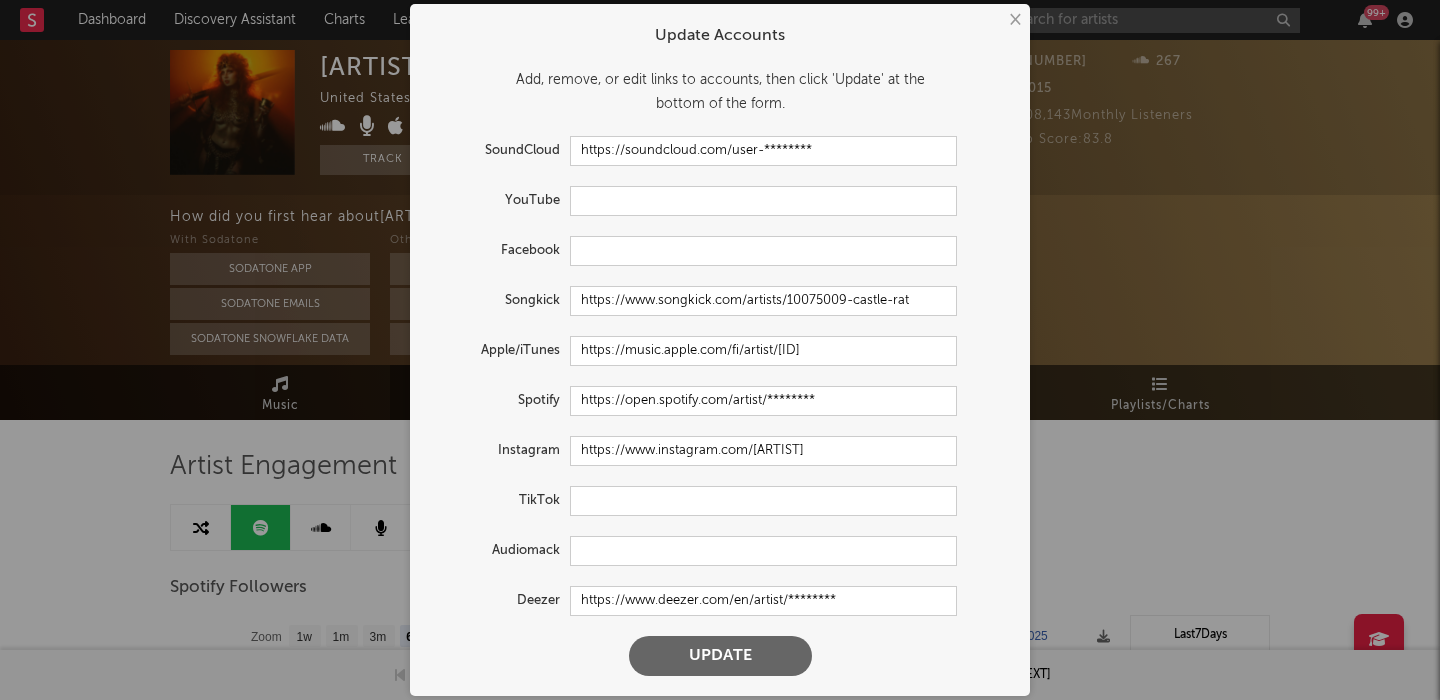 click on "Update" at bounding box center [720, 656] 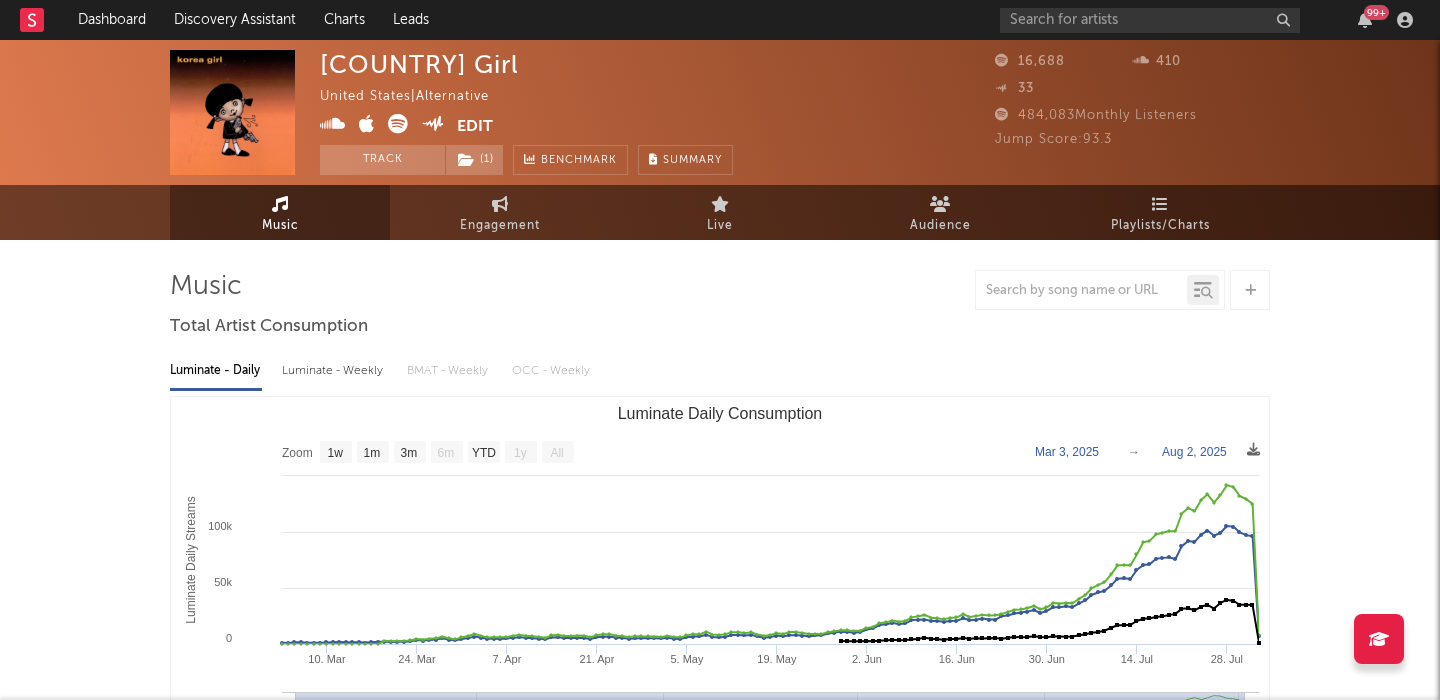 select on "1w" 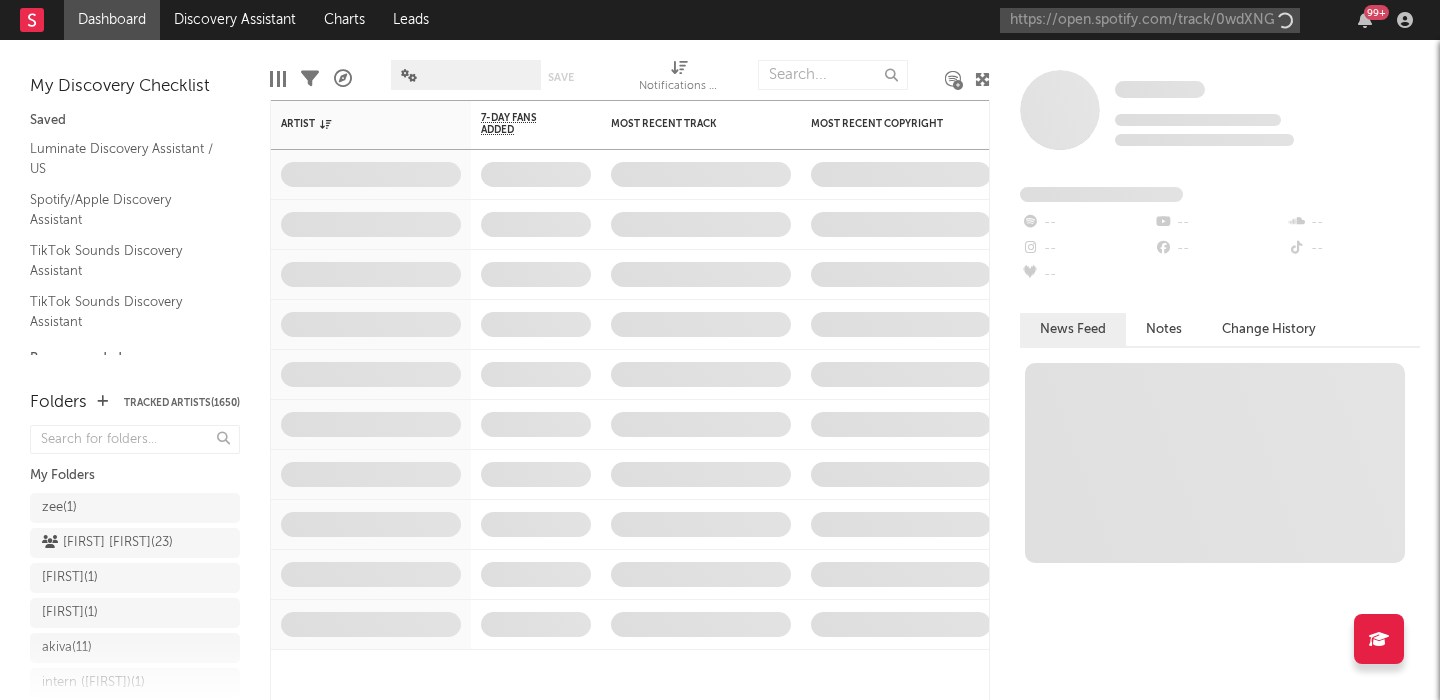 scroll, scrollTop: 0, scrollLeft: 0, axis: both 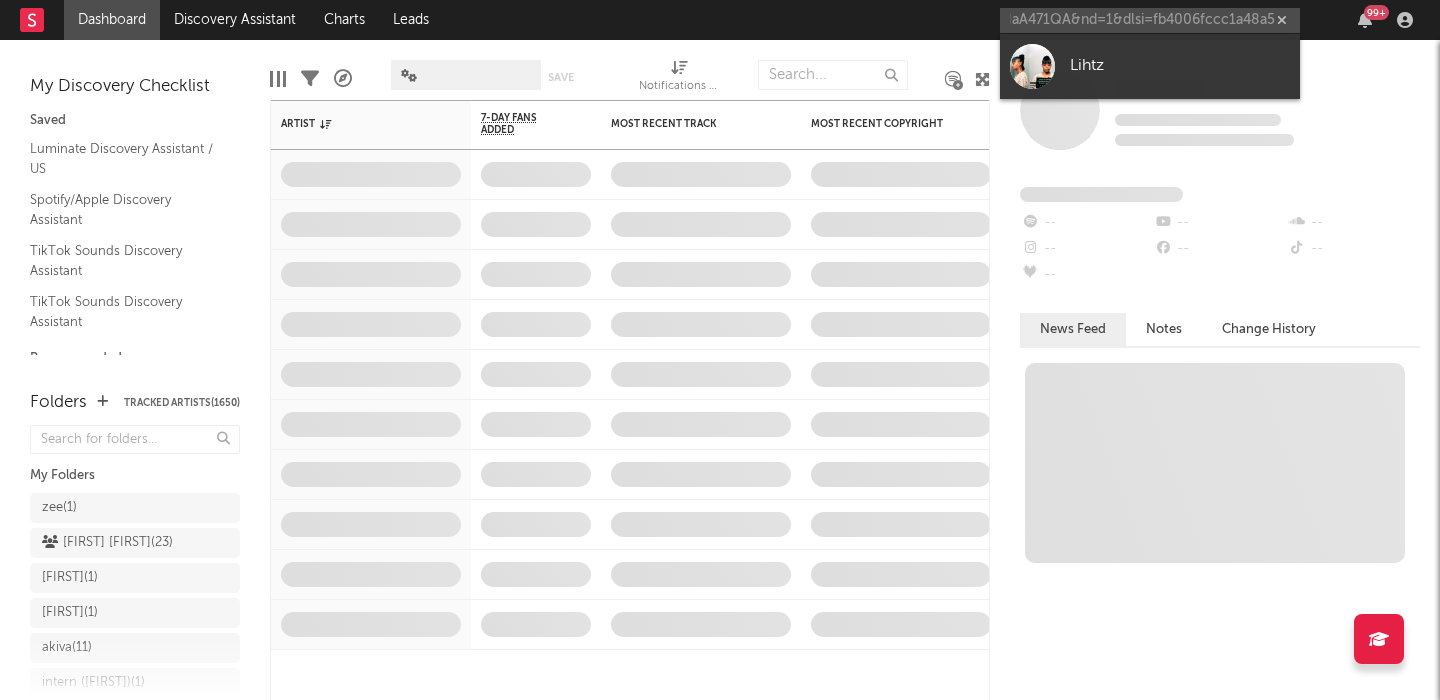 type on "https://open.spotify.com/track/0wdXNGvihNZ9aa9OHIsU8U?si=LerWeEVXTCe26THaA471QA&nd=1&dlsi=fb4006fccc1a48a5" 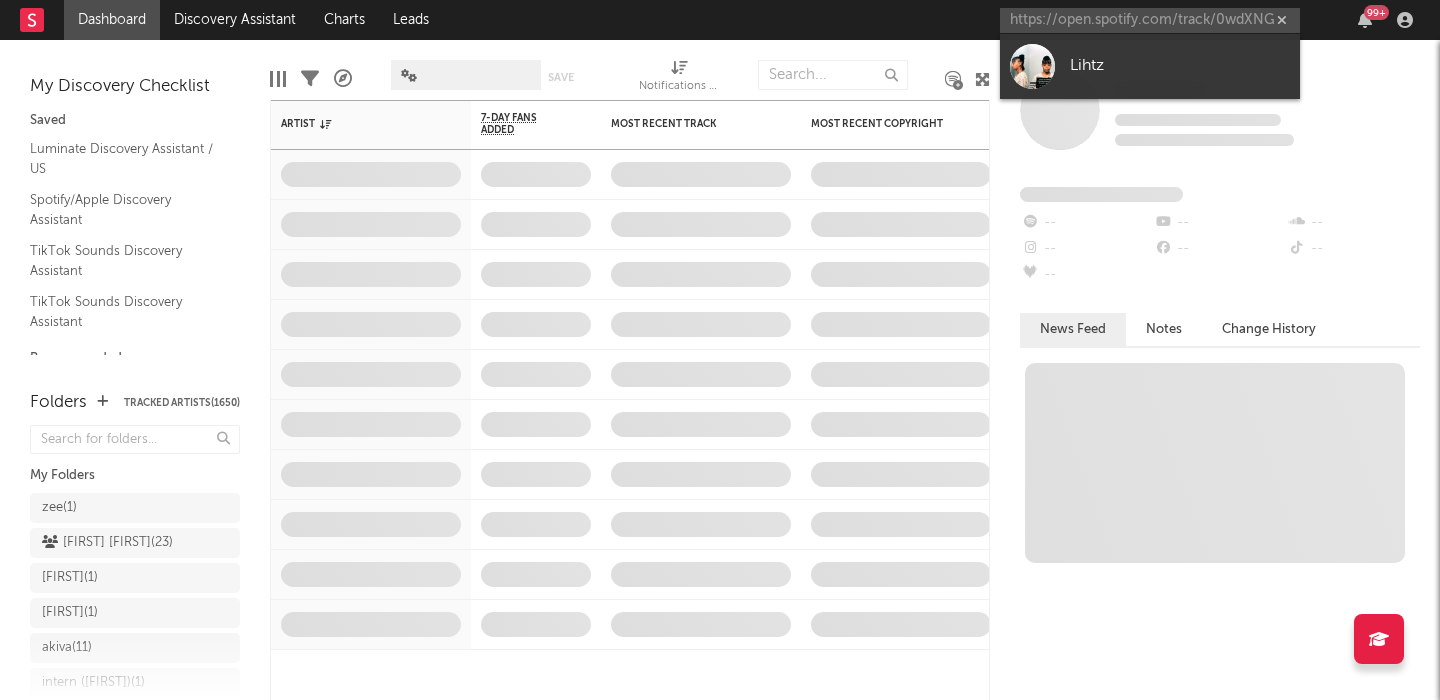 click on "Lihtz" at bounding box center (1150, 66) 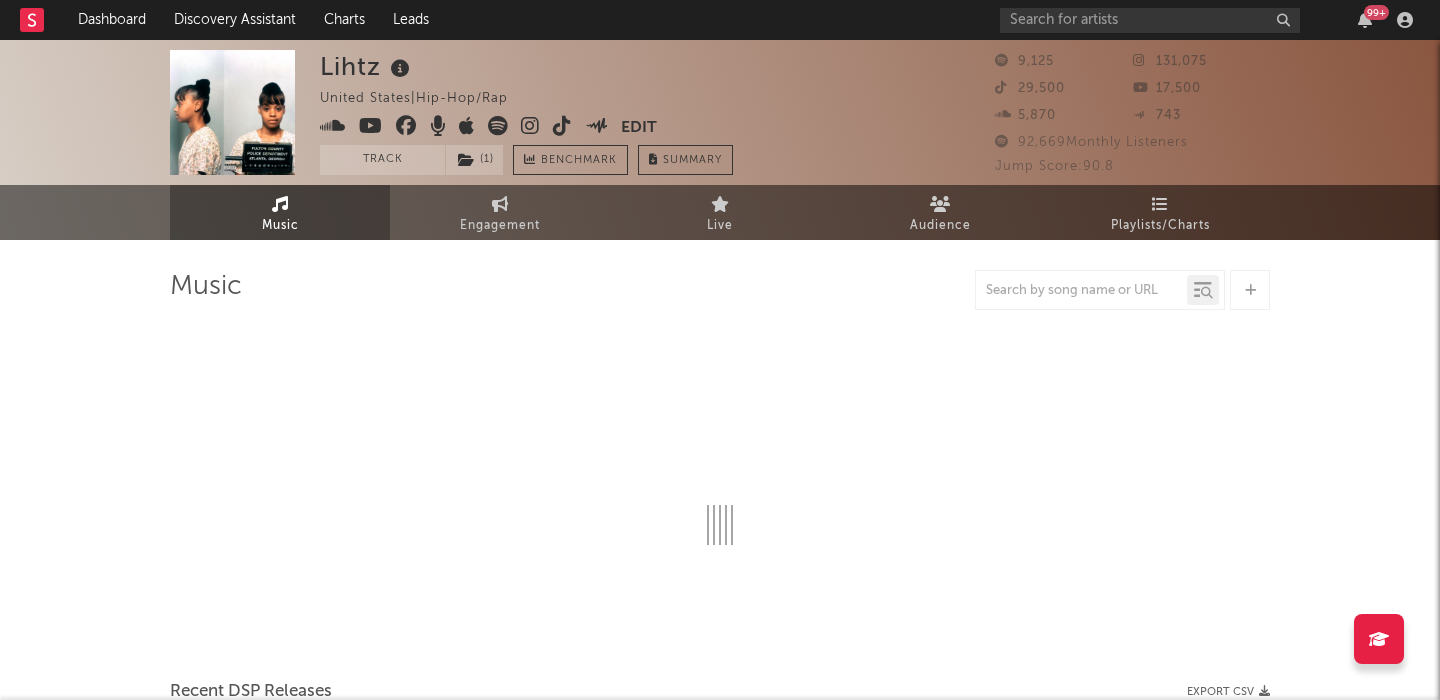 select on "6m" 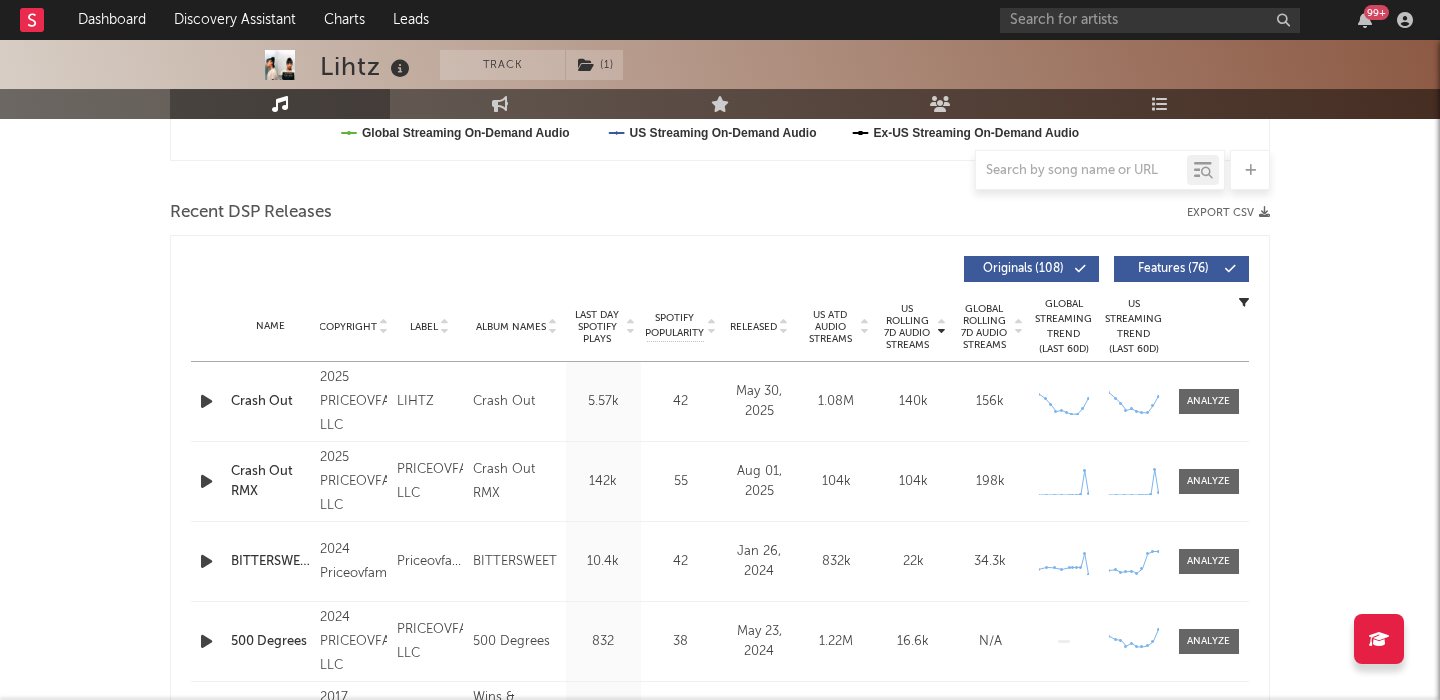scroll, scrollTop: 617, scrollLeft: 0, axis: vertical 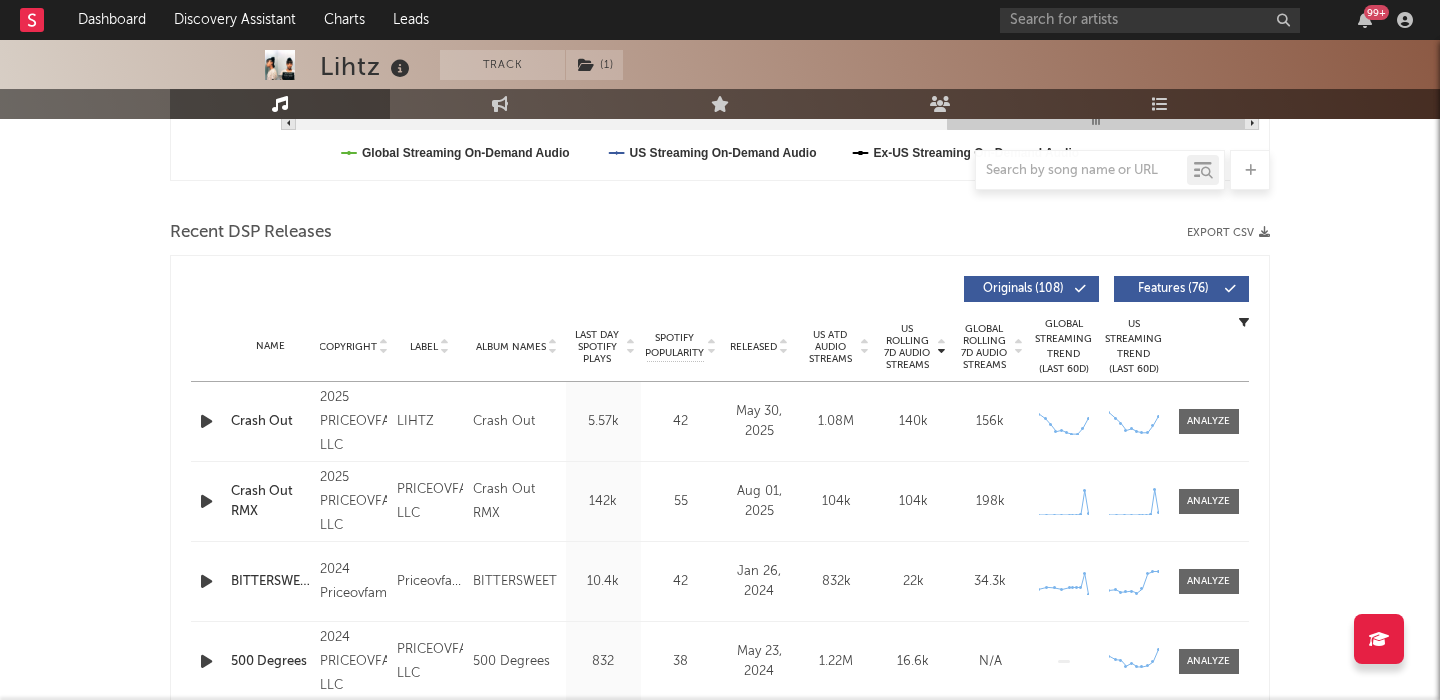 click on "Released" at bounding box center (753, 347) 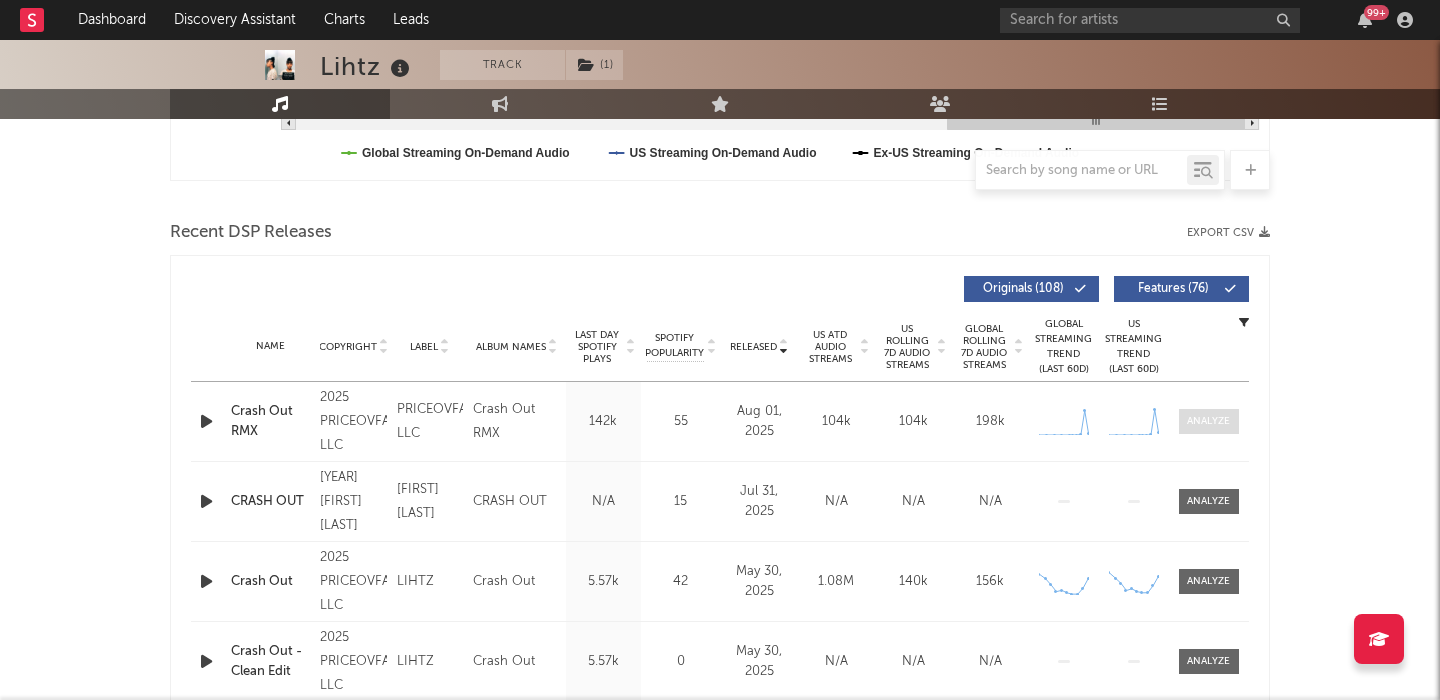 click at bounding box center [1209, 421] 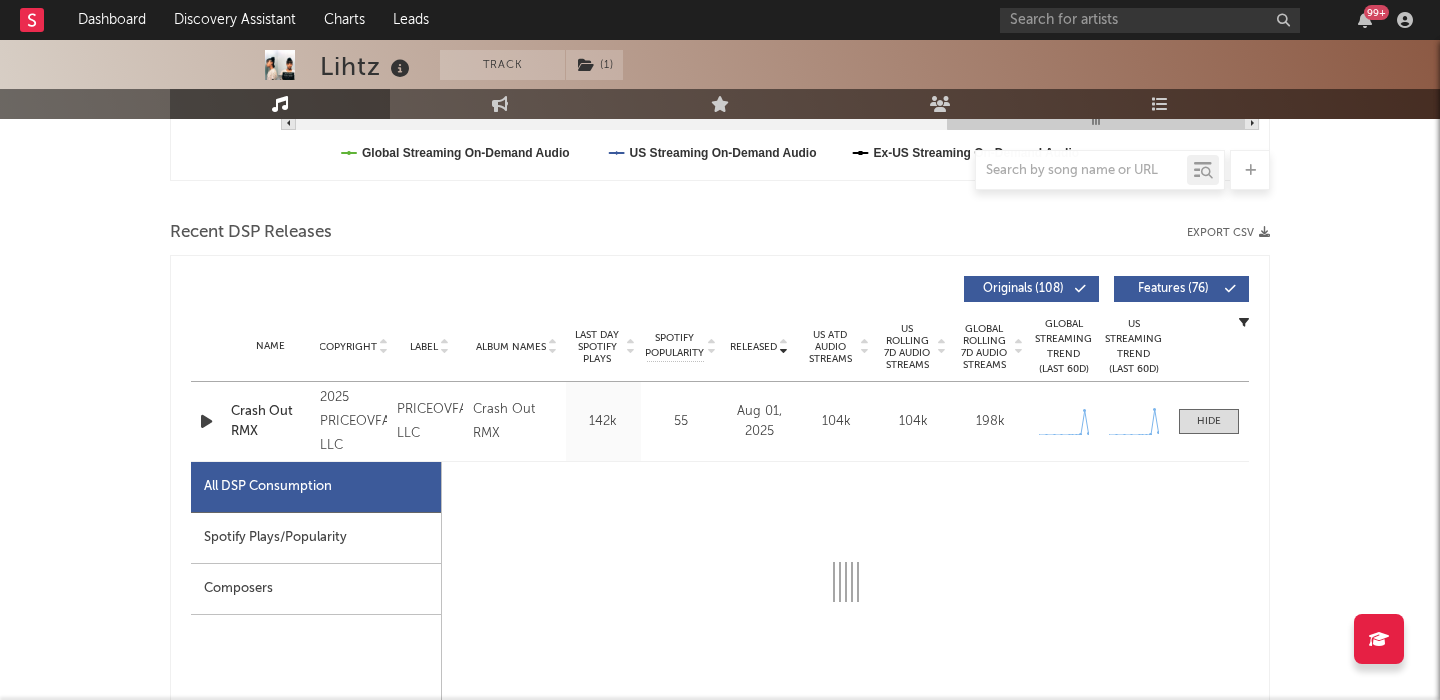 select on "1w" 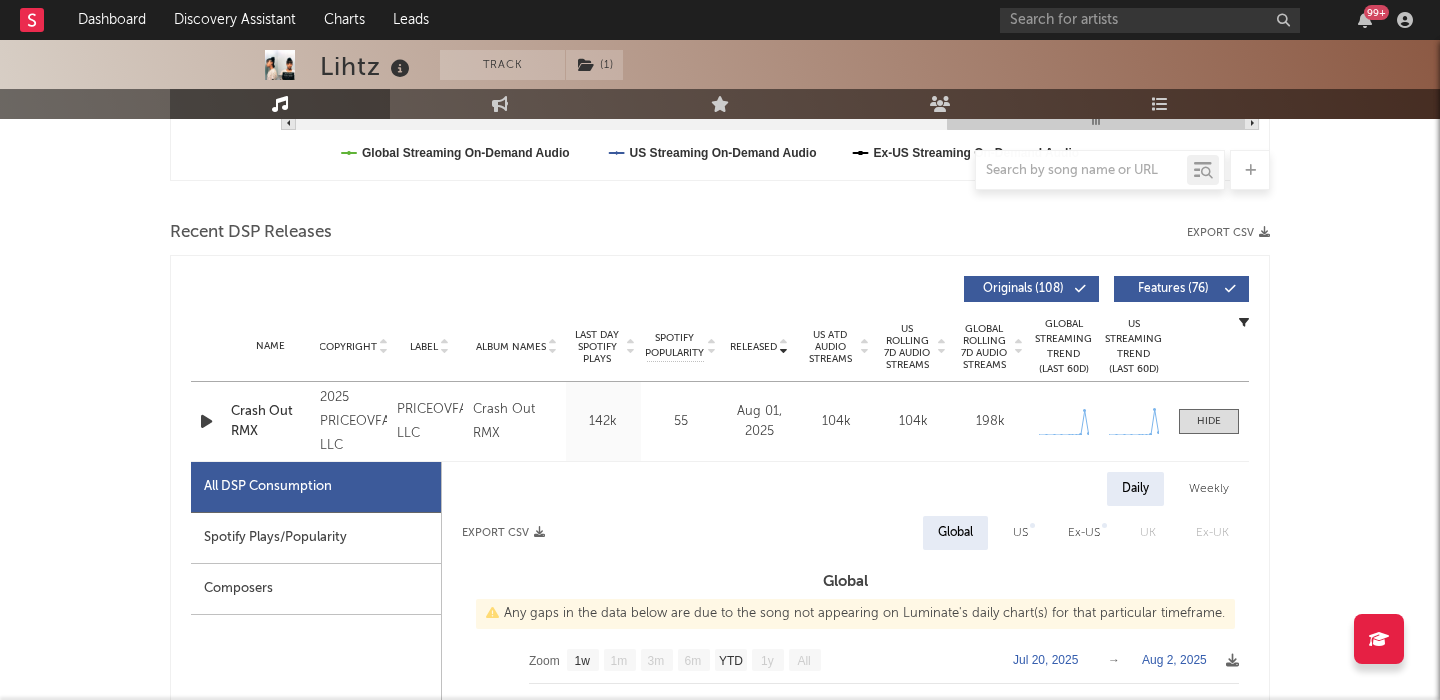 click at bounding box center (206, 421) 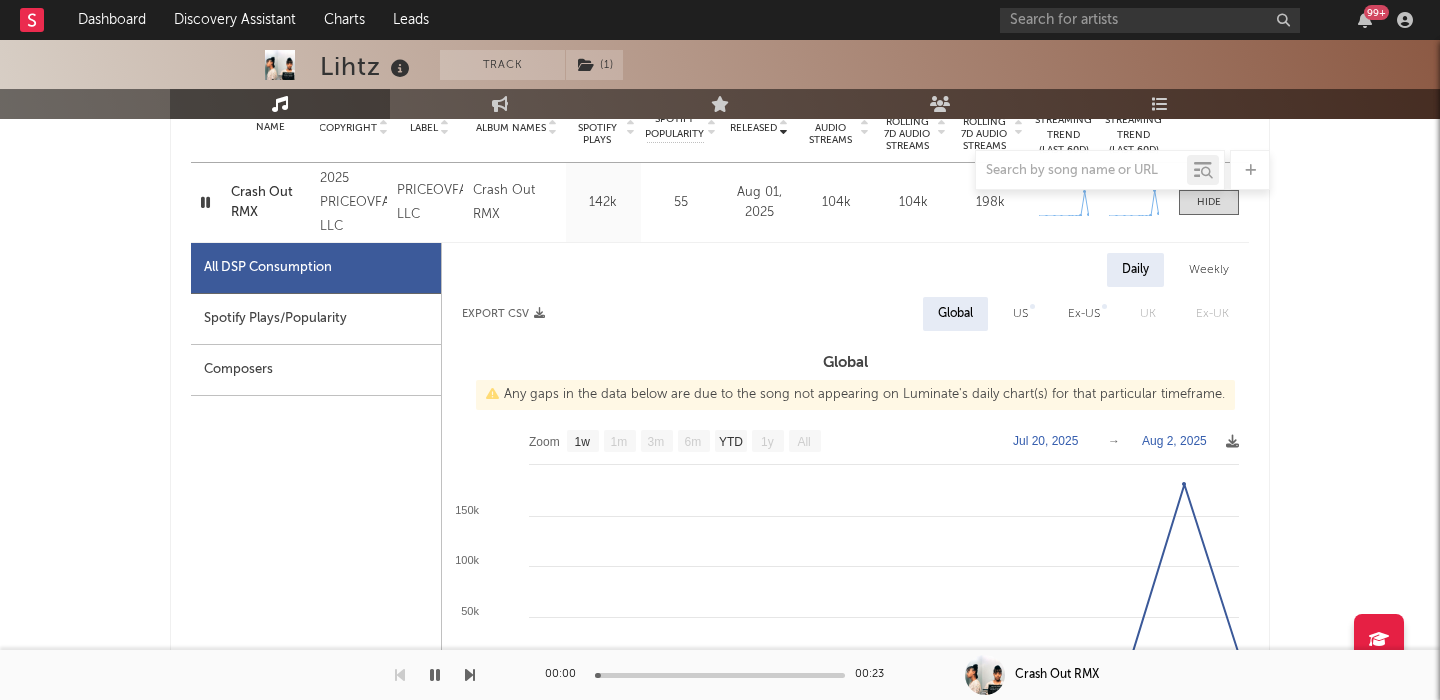 scroll, scrollTop: 858, scrollLeft: 0, axis: vertical 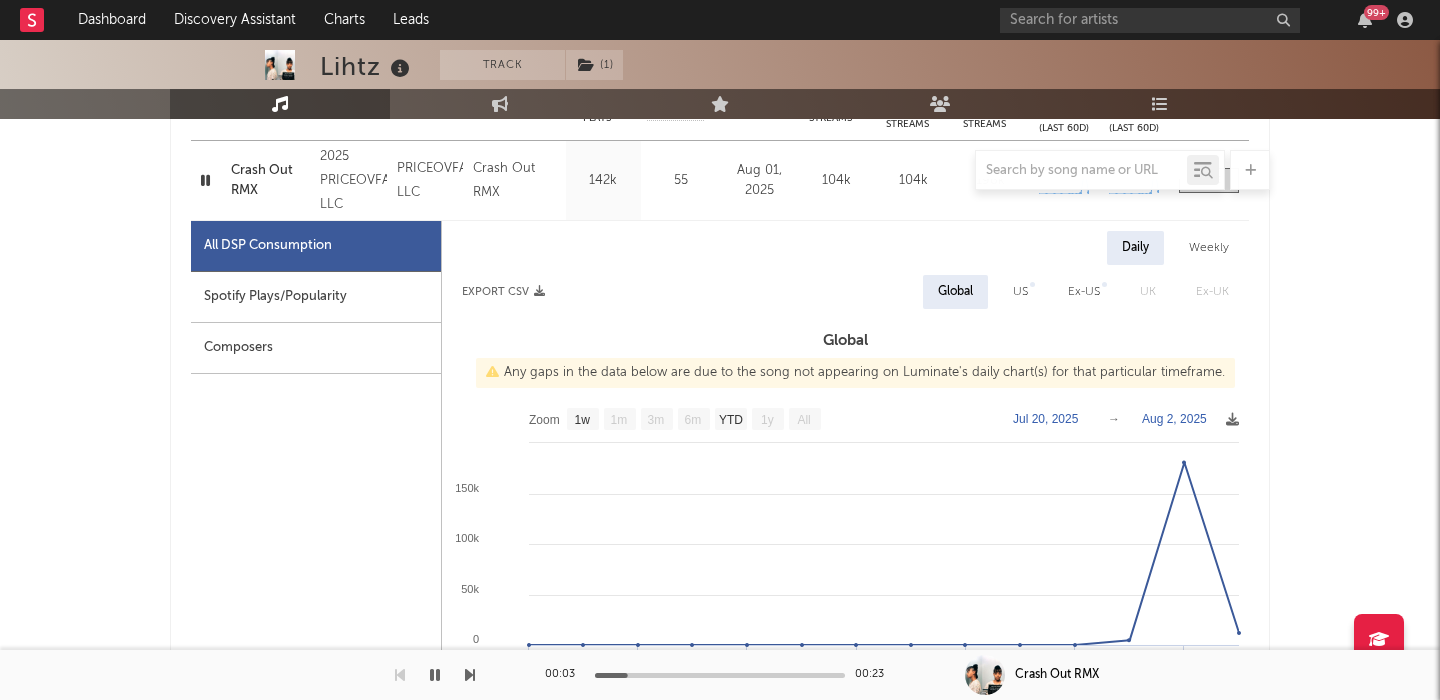 click at bounding box center (720, 170) 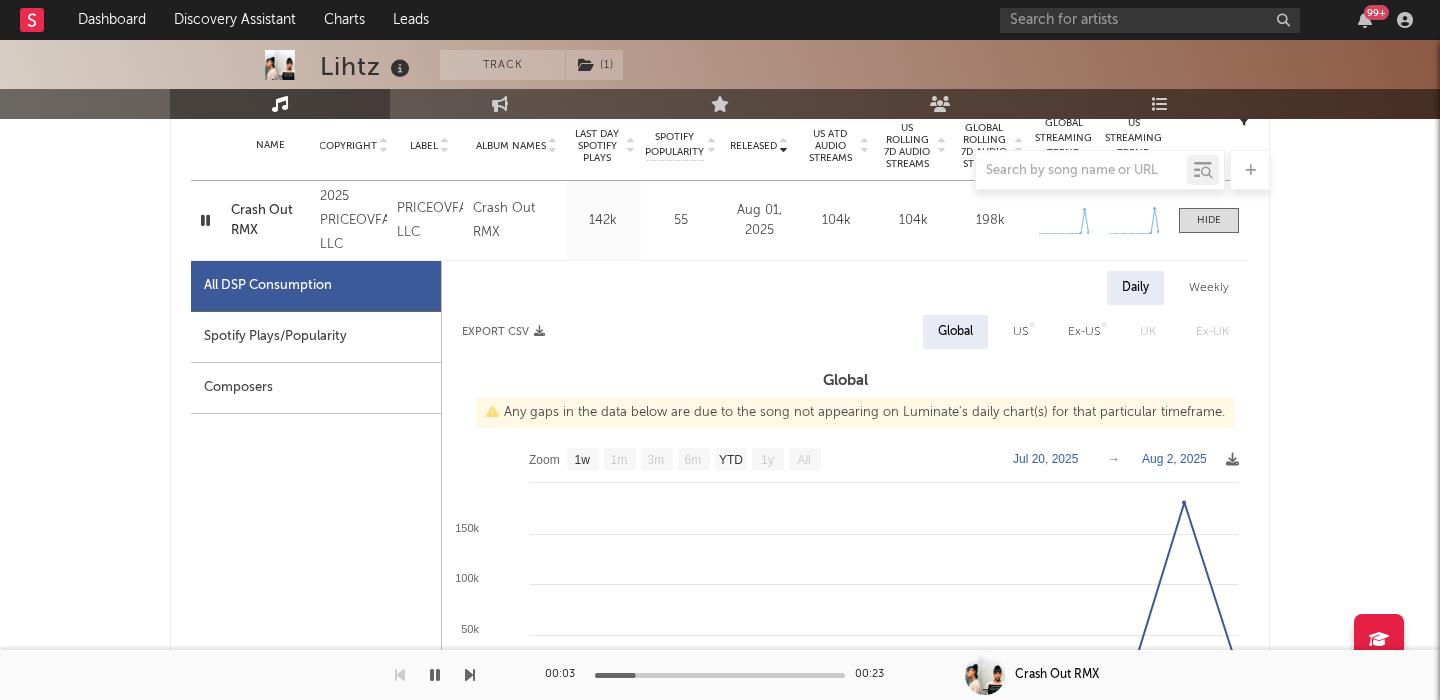 scroll, scrollTop: 815, scrollLeft: 0, axis: vertical 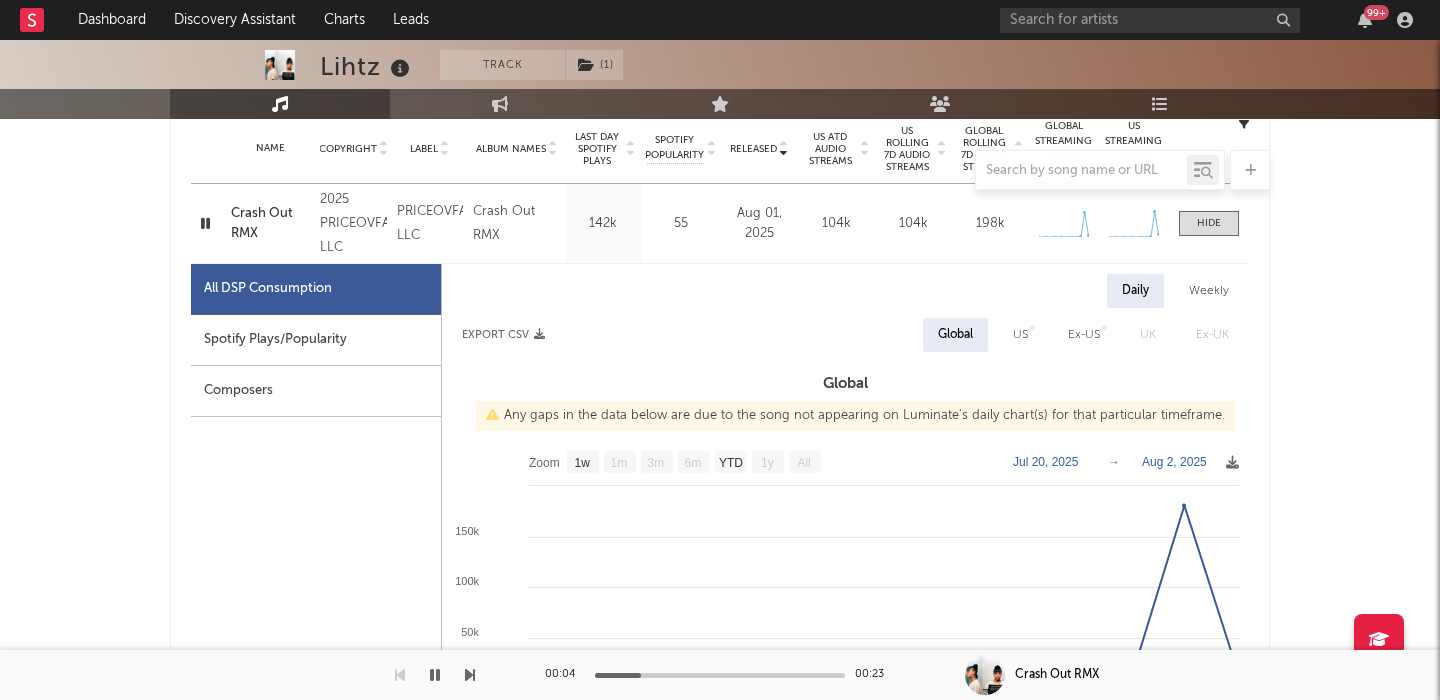 click on "Crash Out RMX" at bounding box center [270, 223] 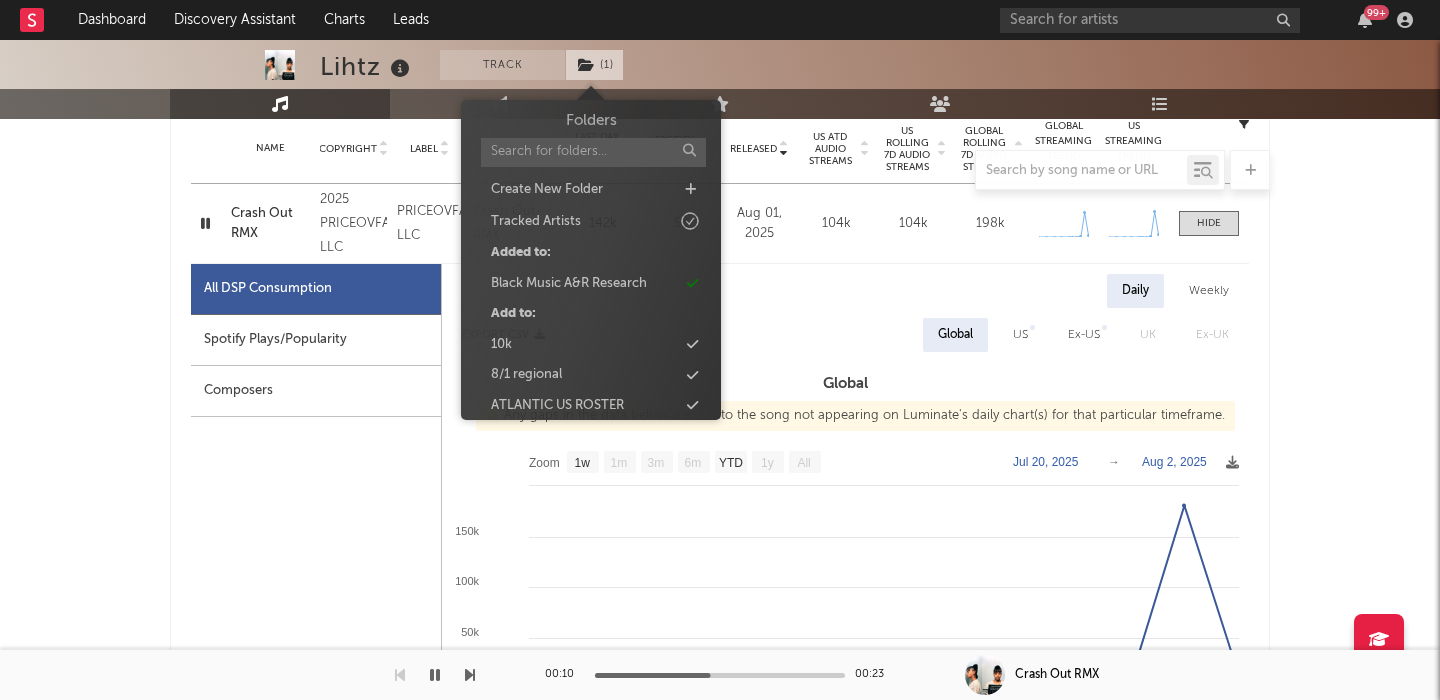 click on "( 1 )" at bounding box center (594, 65) 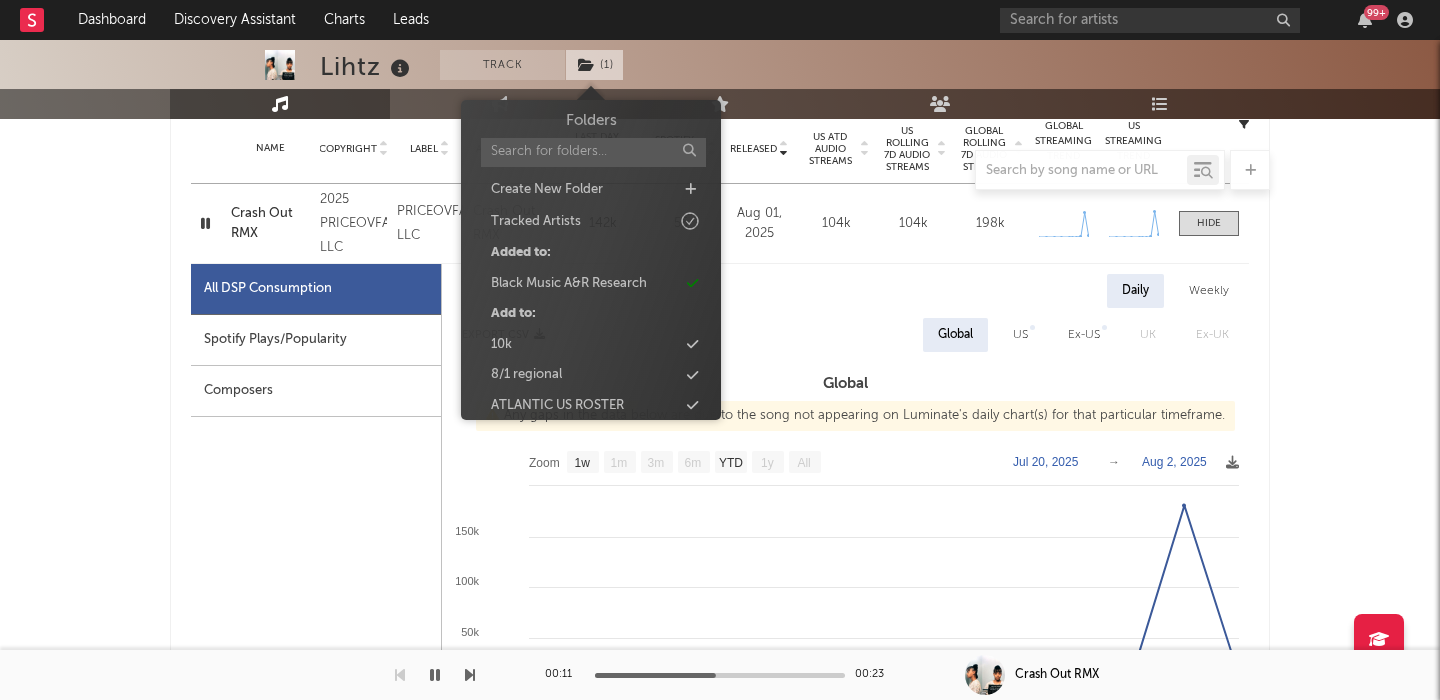 click on "( 1 )" at bounding box center (594, 65) 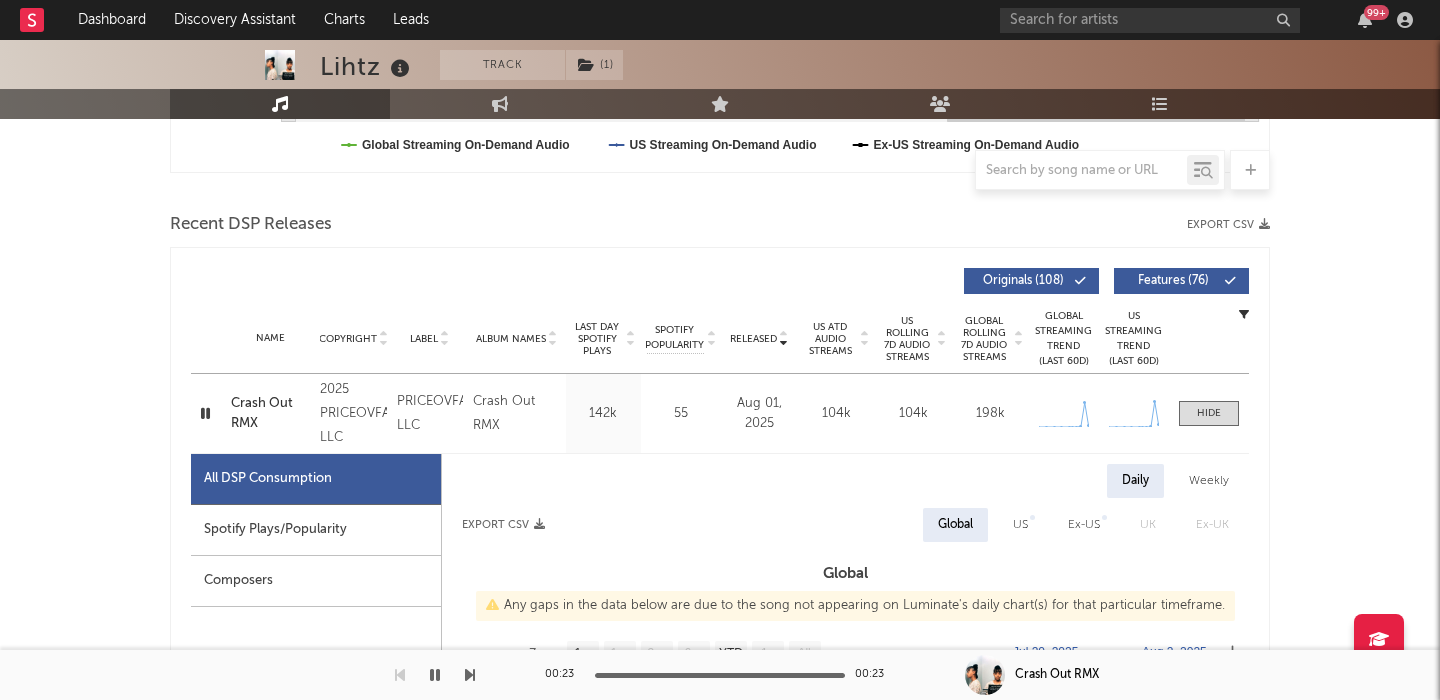 scroll, scrollTop: 700, scrollLeft: 0, axis: vertical 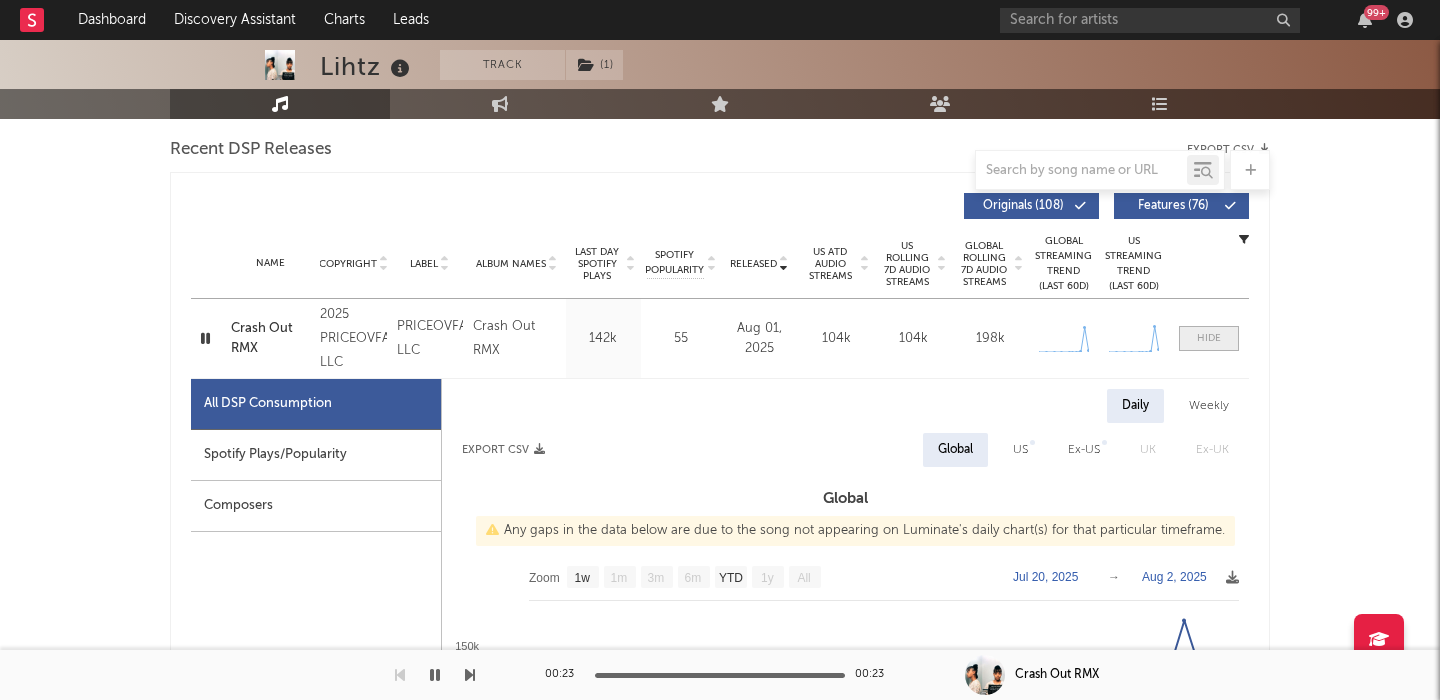 click at bounding box center (1209, 338) 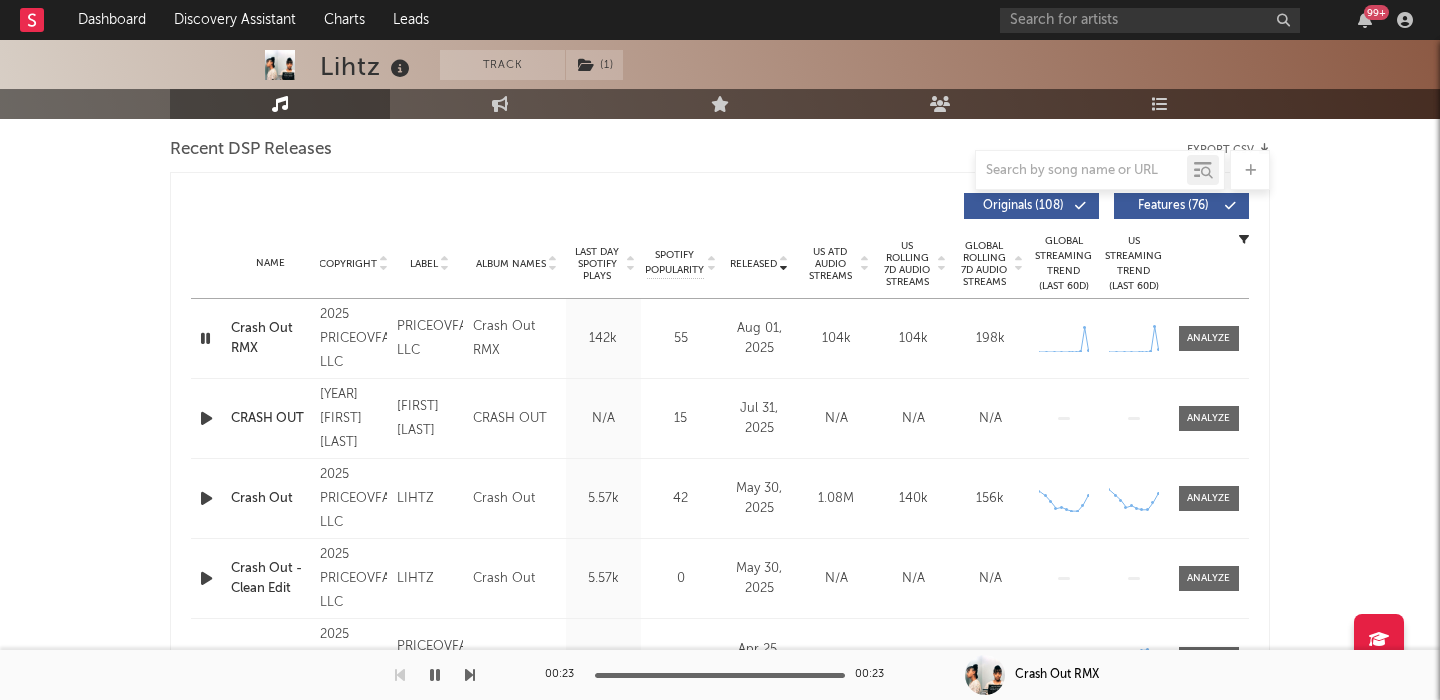 click at bounding box center (206, 418) 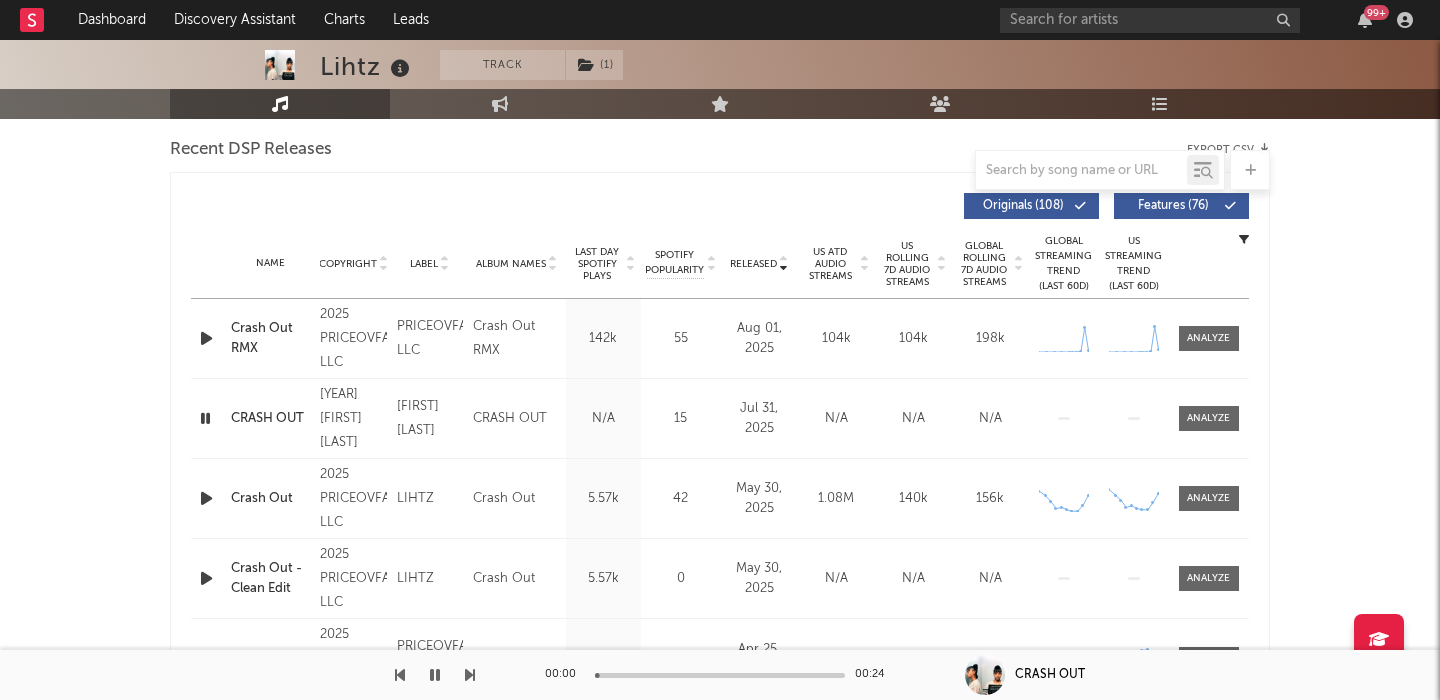 click at bounding box center [206, 498] 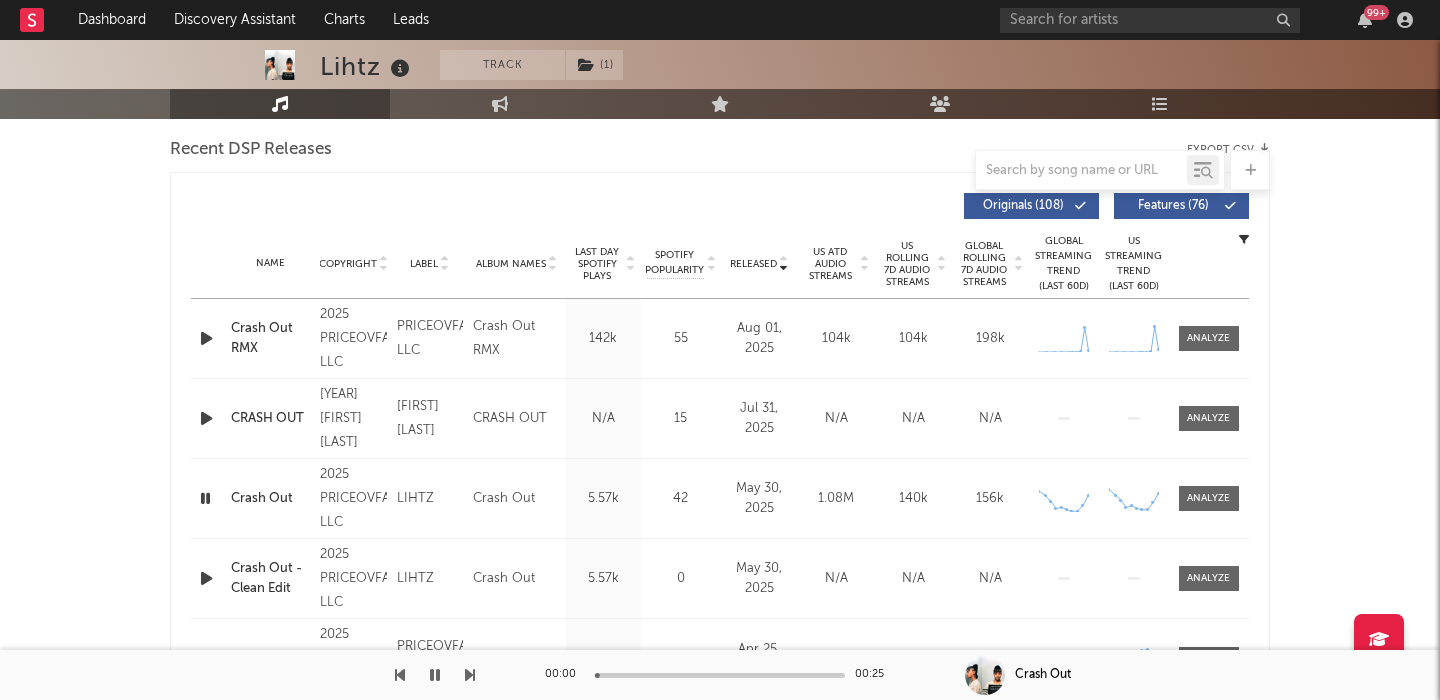click on "Features   ( 76 )" at bounding box center [1173, 206] 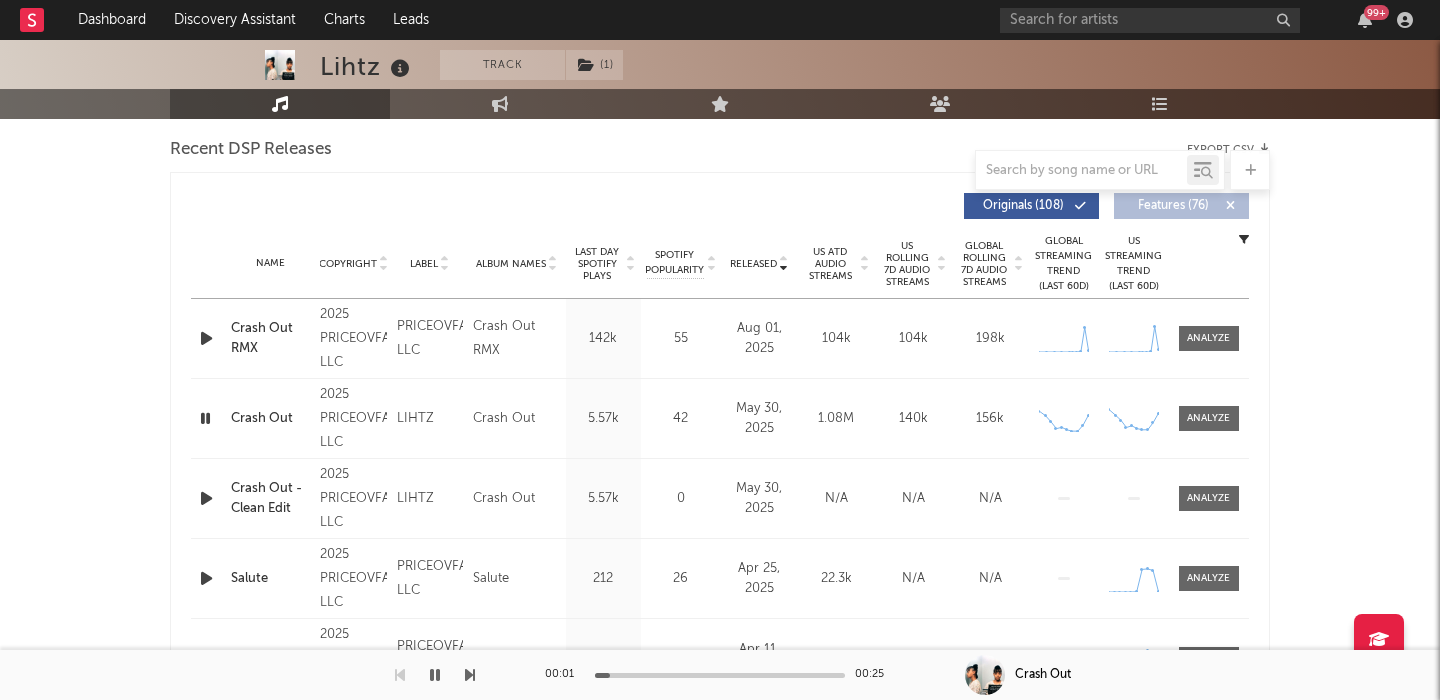 click on "US Rolling 7D Audio Streams" at bounding box center [907, 264] 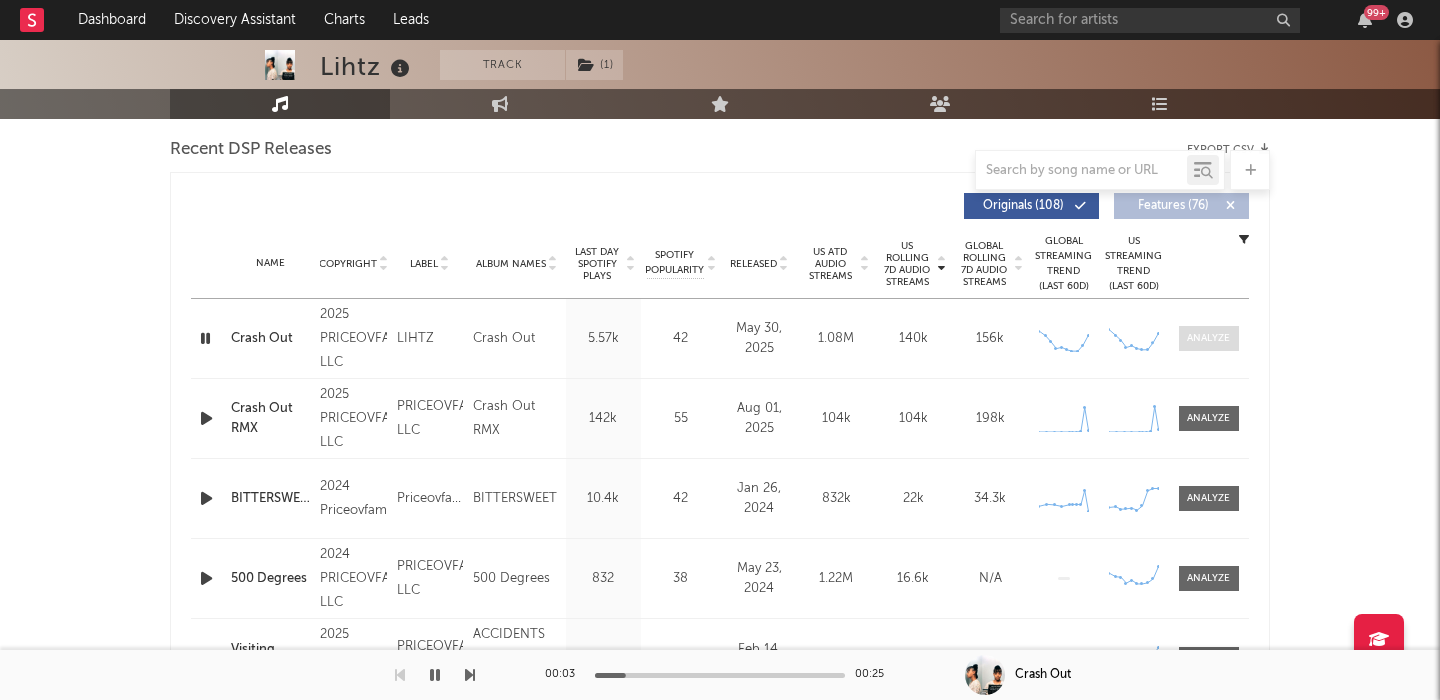 click at bounding box center (1208, 338) 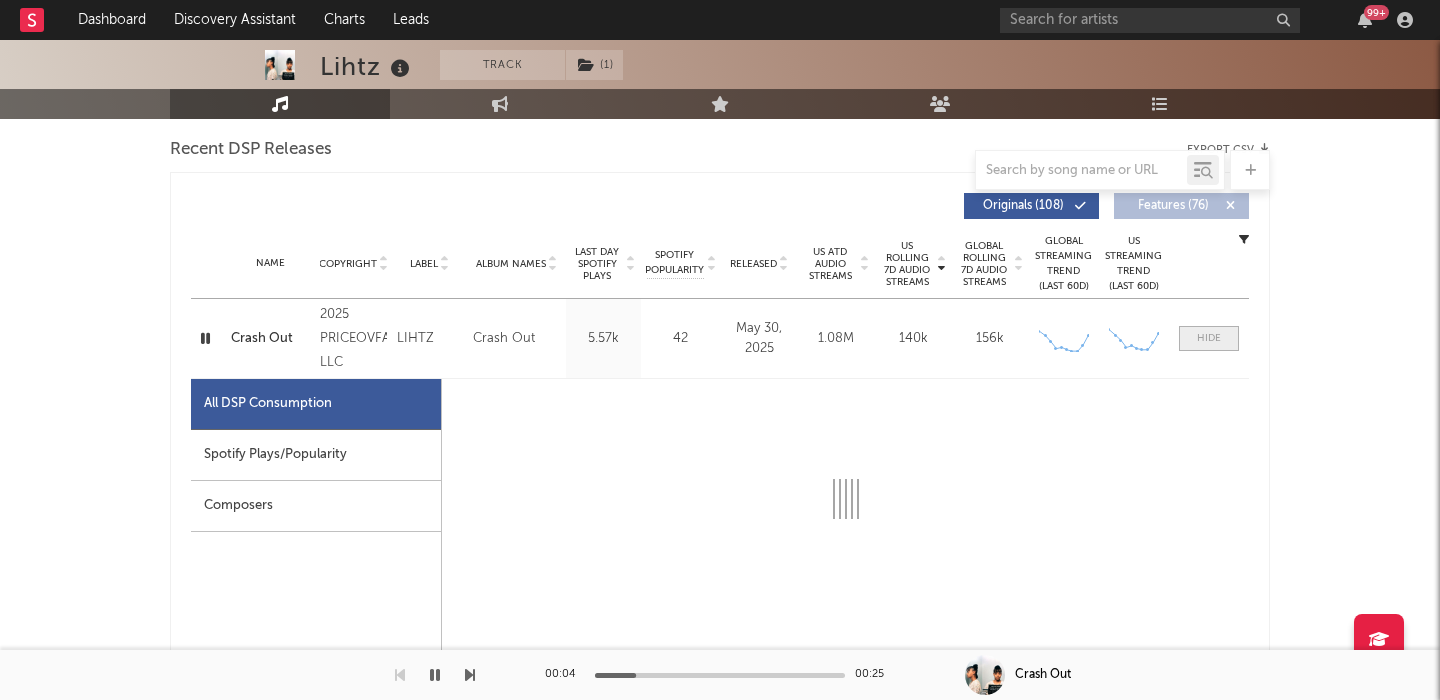 scroll, scrollTop: 839, scrollLeft: 0, axis: vertical 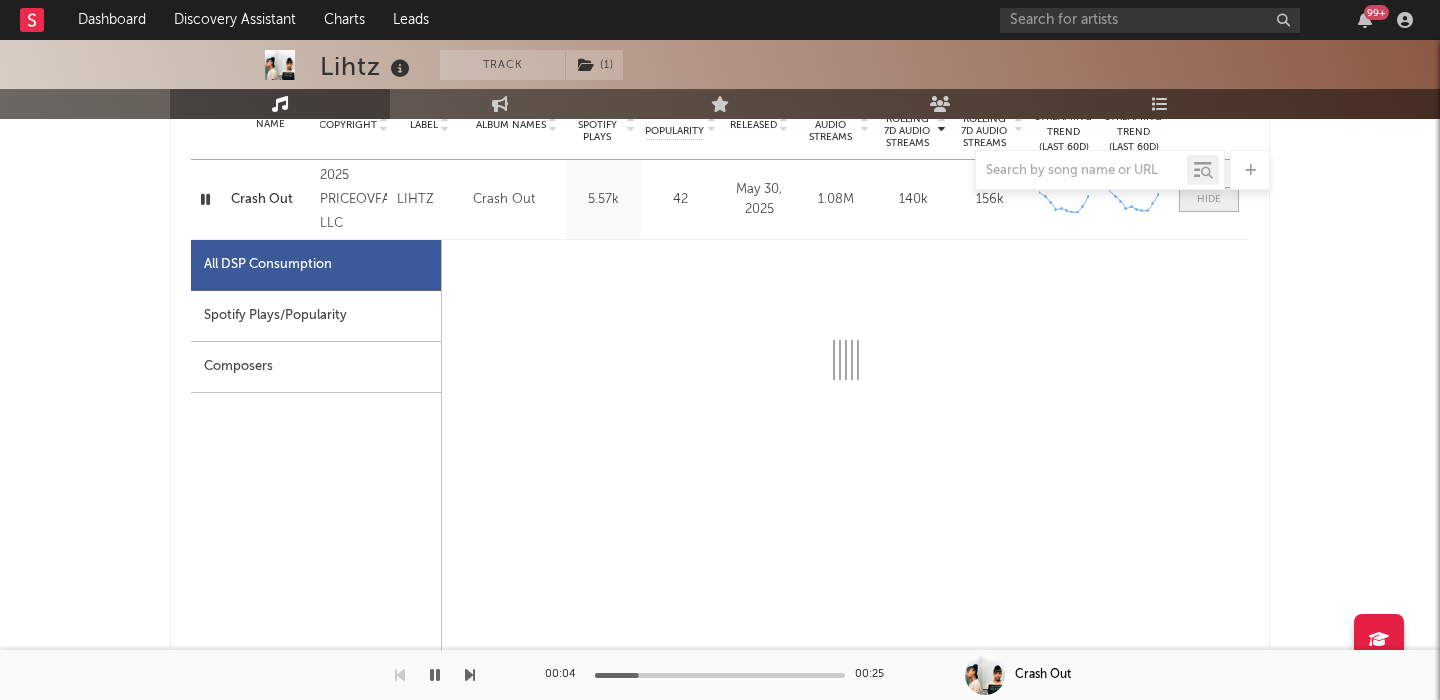 select on "1w" 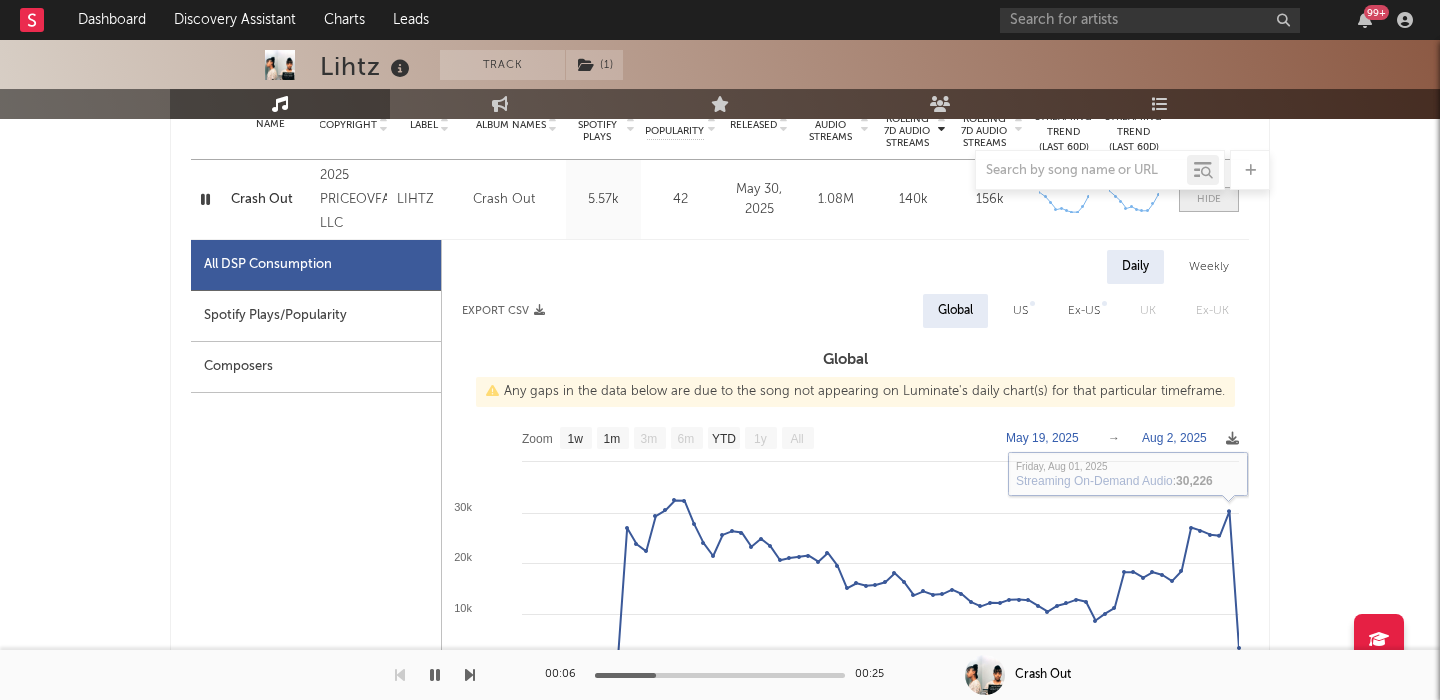 click at bounding box center (1209, 199) 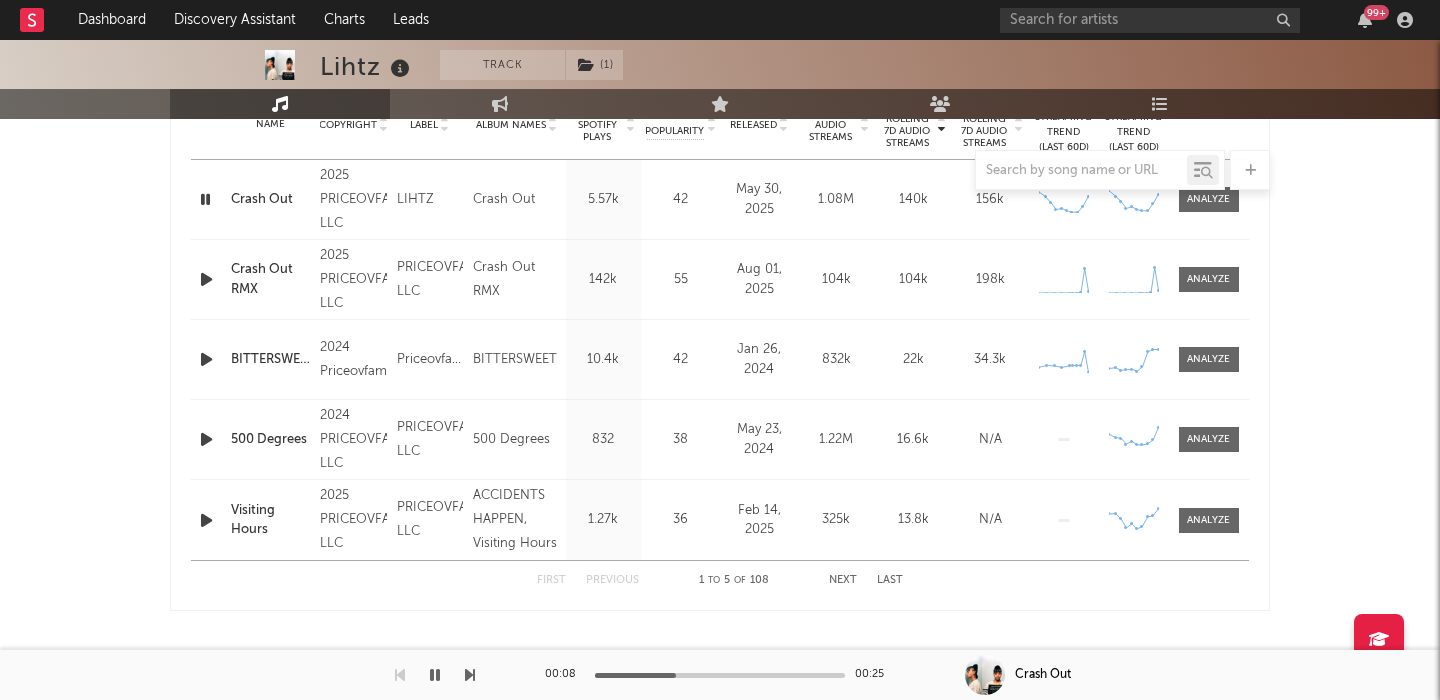 click on "Crash Out RMX" at bounding box center (270, 279) 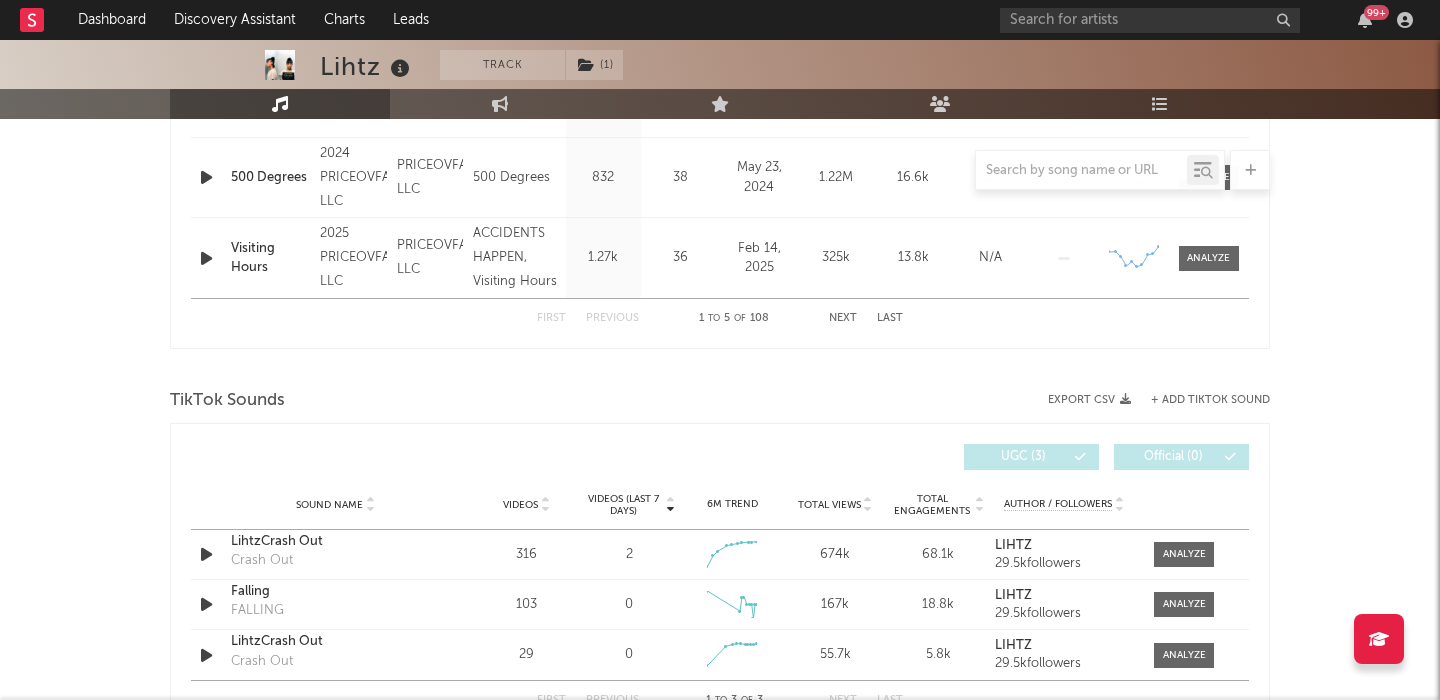 scroll, scrollTop: 0, scrollLeft: 0, axis: both 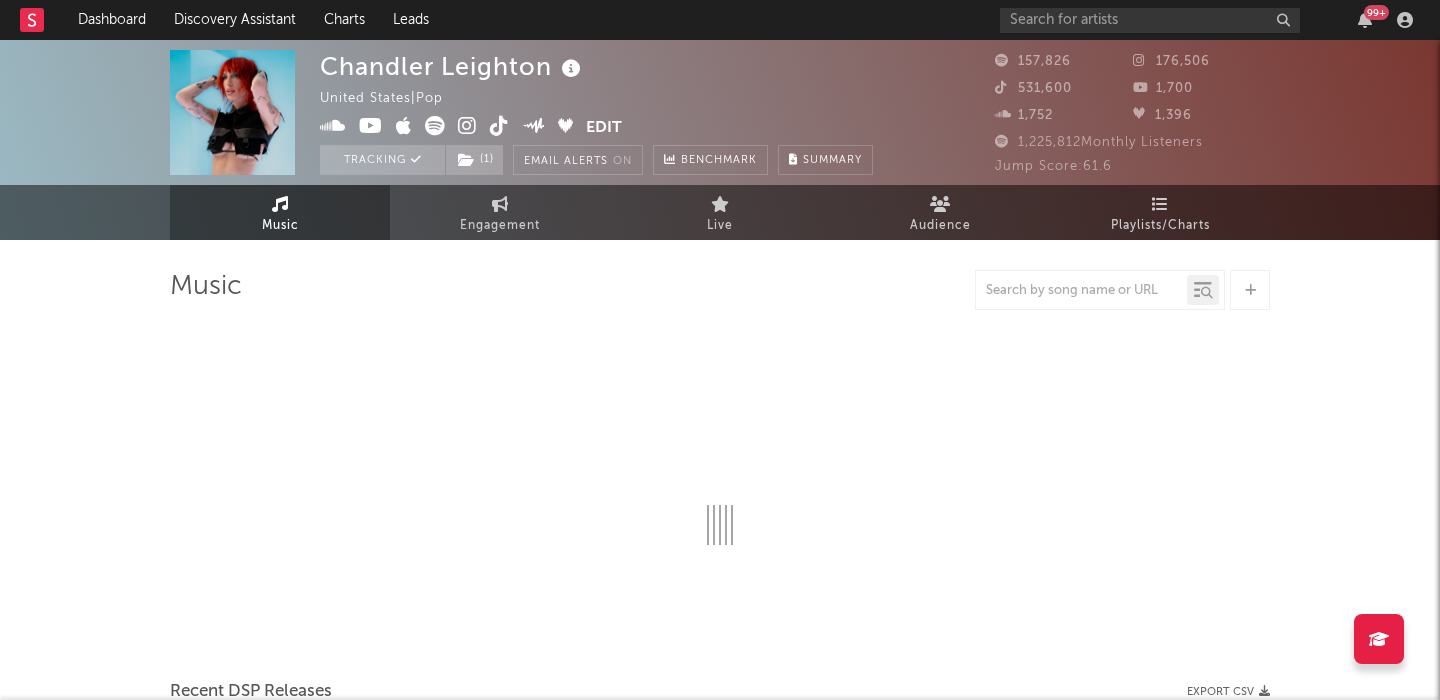 select on "6m" 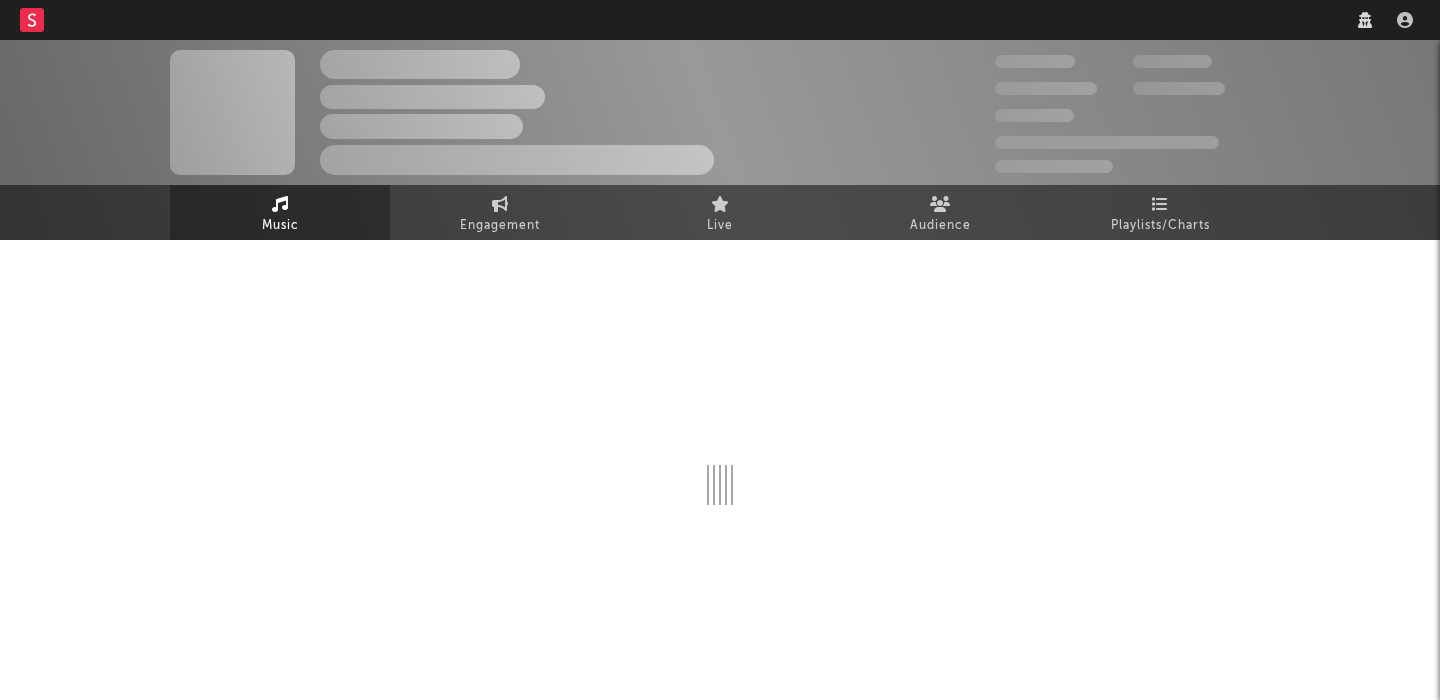 scroll, scrollTop: 0, scrollLeft: 0, axis: both 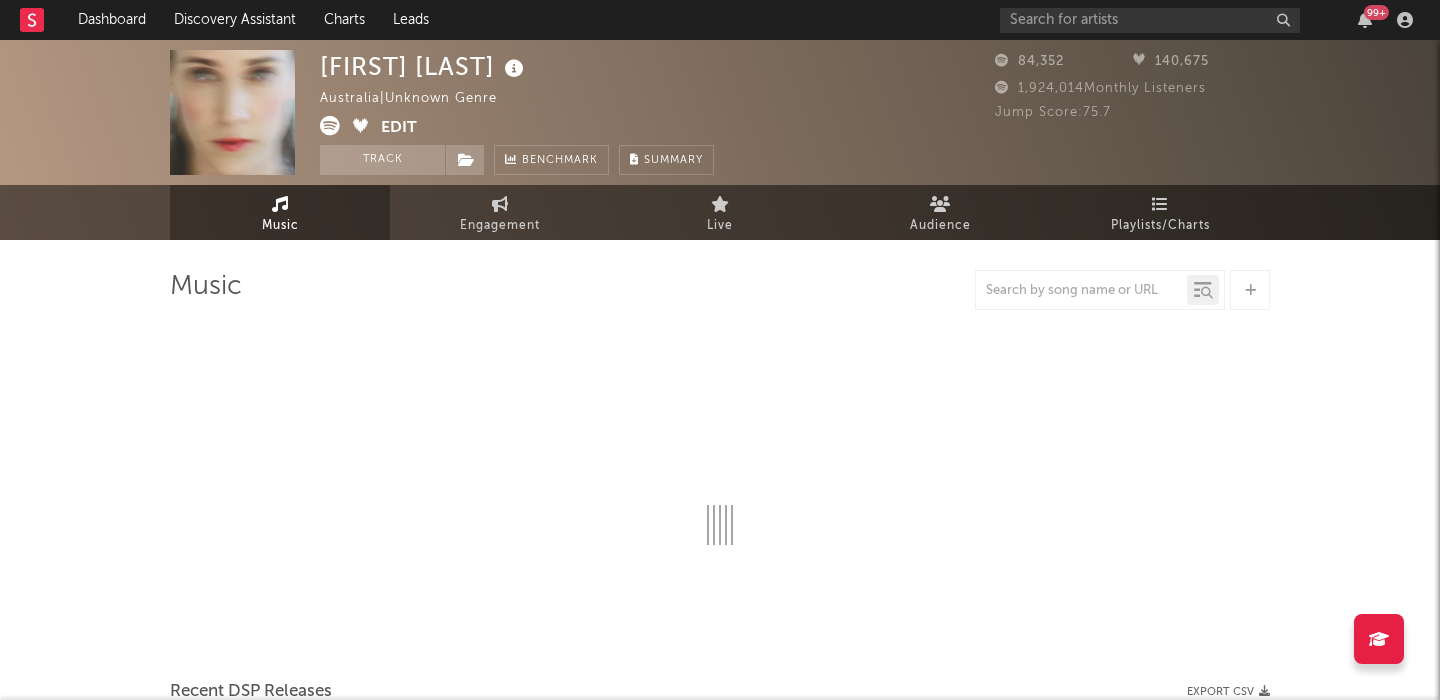 select on "6m" 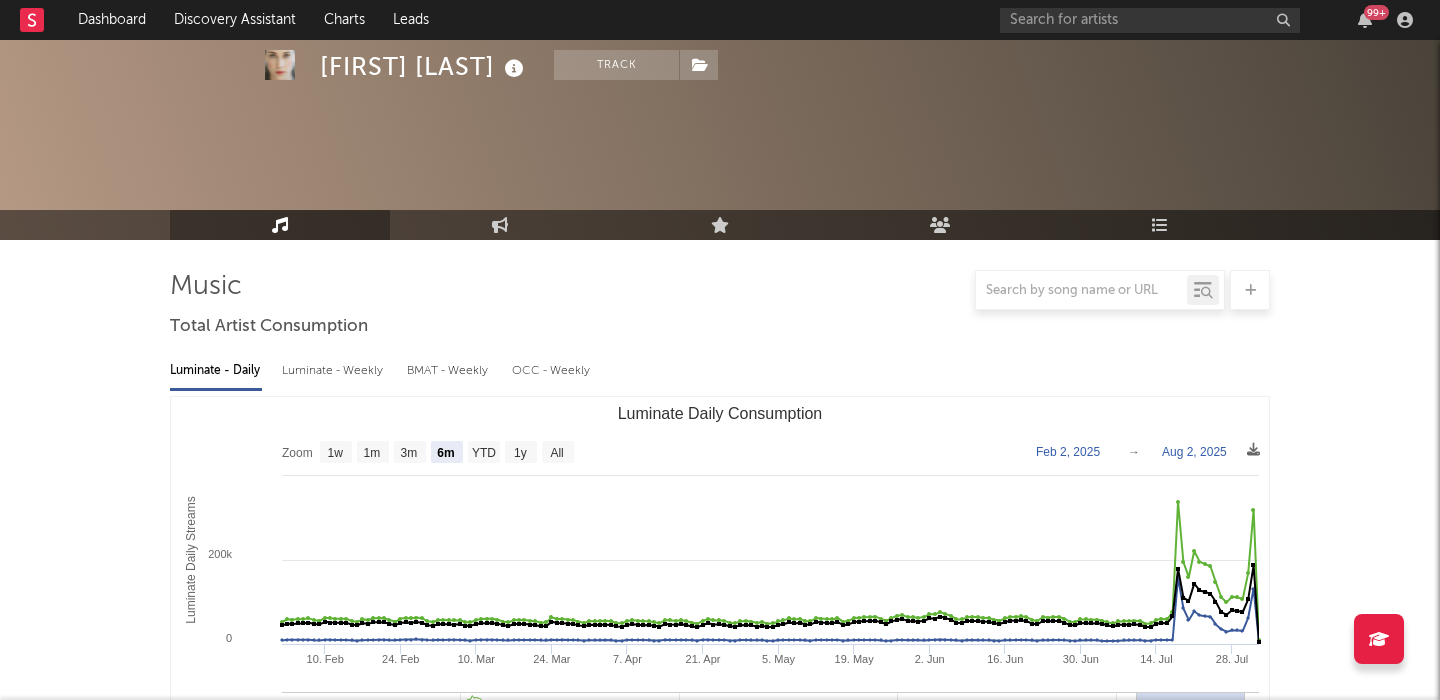 scroll, scrollTop: 645, scrollLeft: 0, axis: vertical 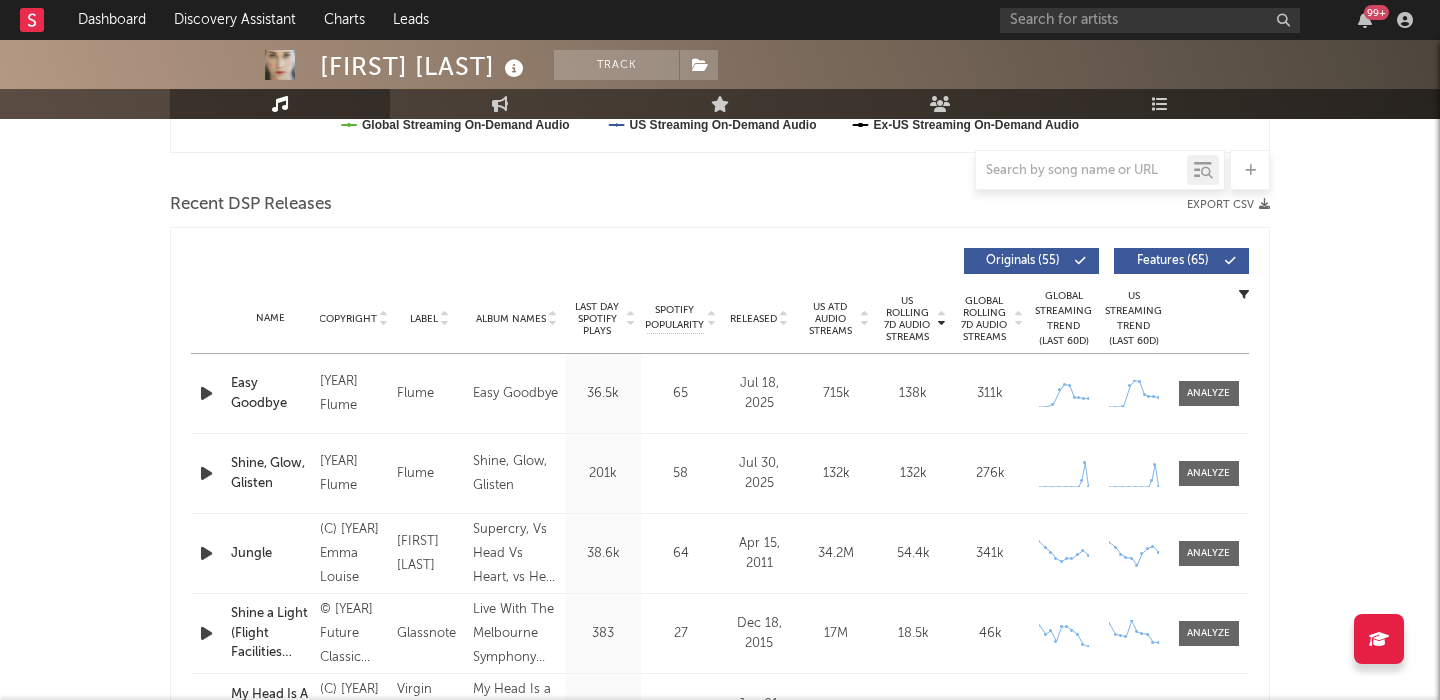 click at bounding box center [206, 473] 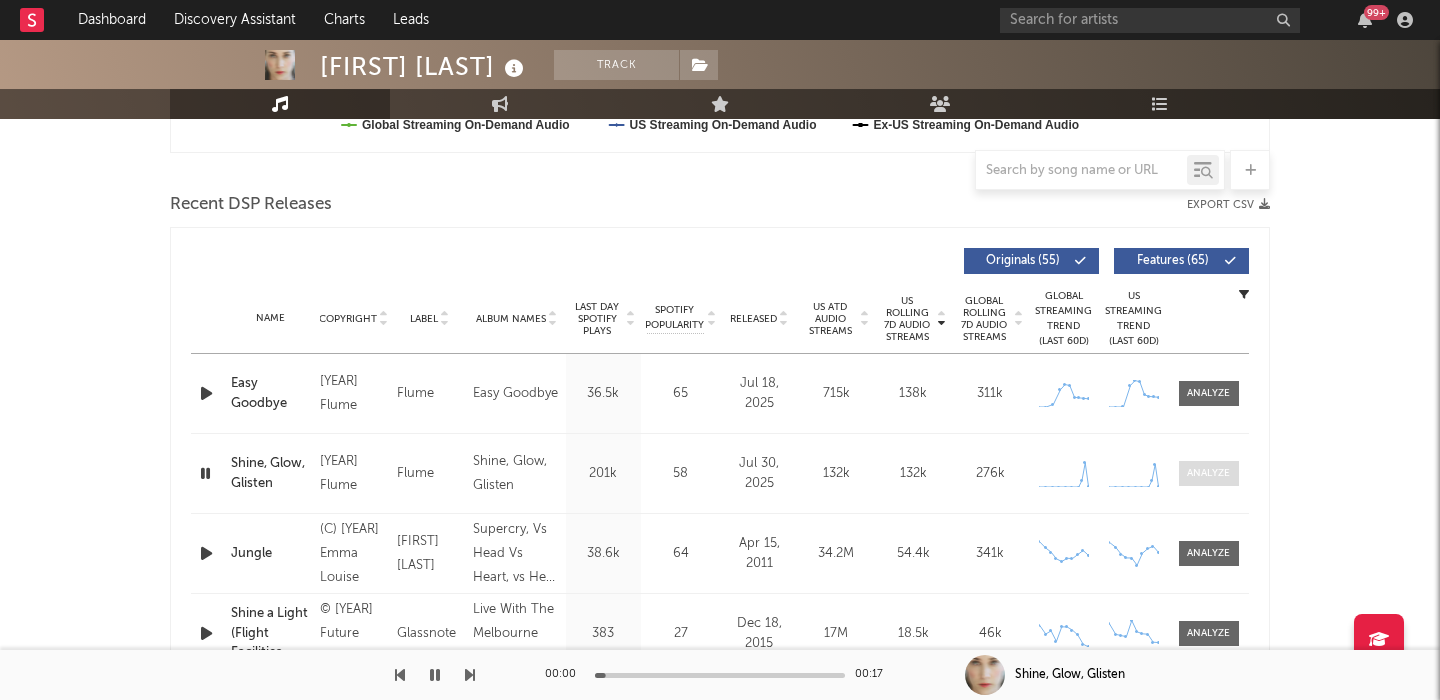 click at bounding box center (1208, 473) 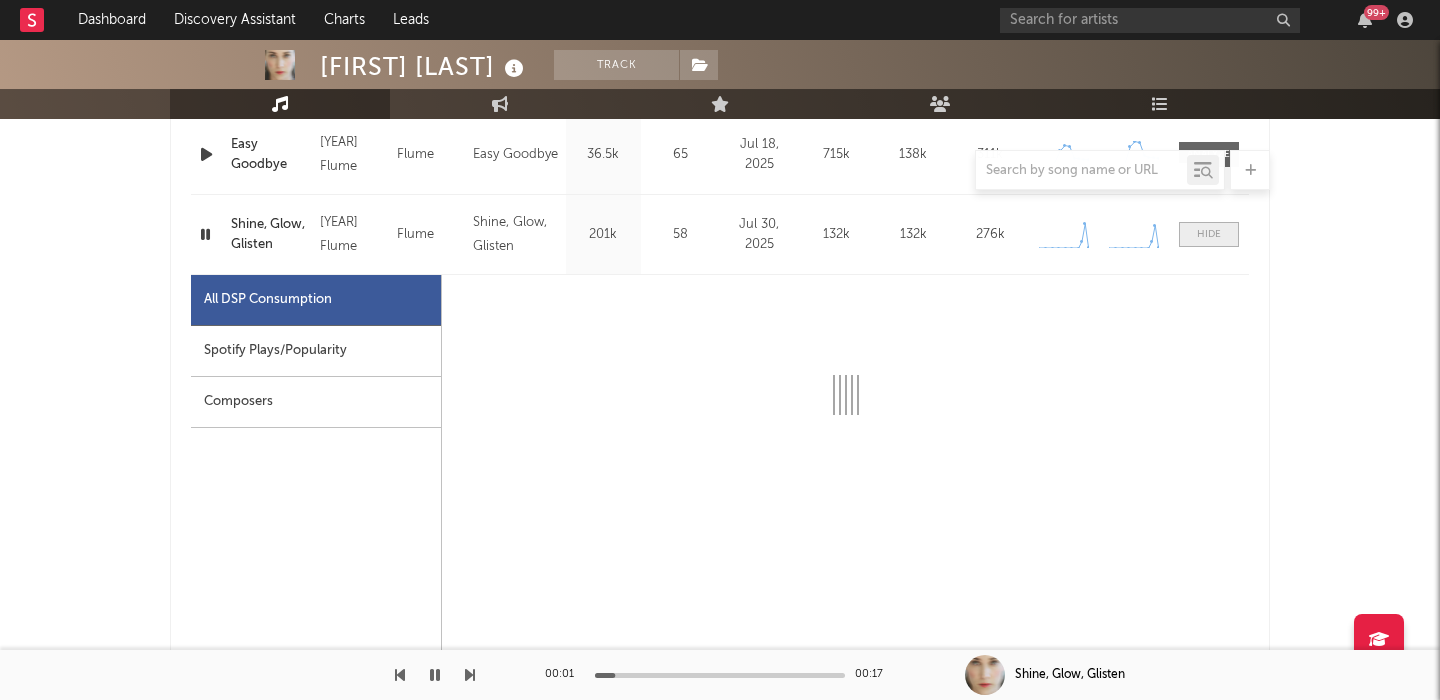 select on "1w" 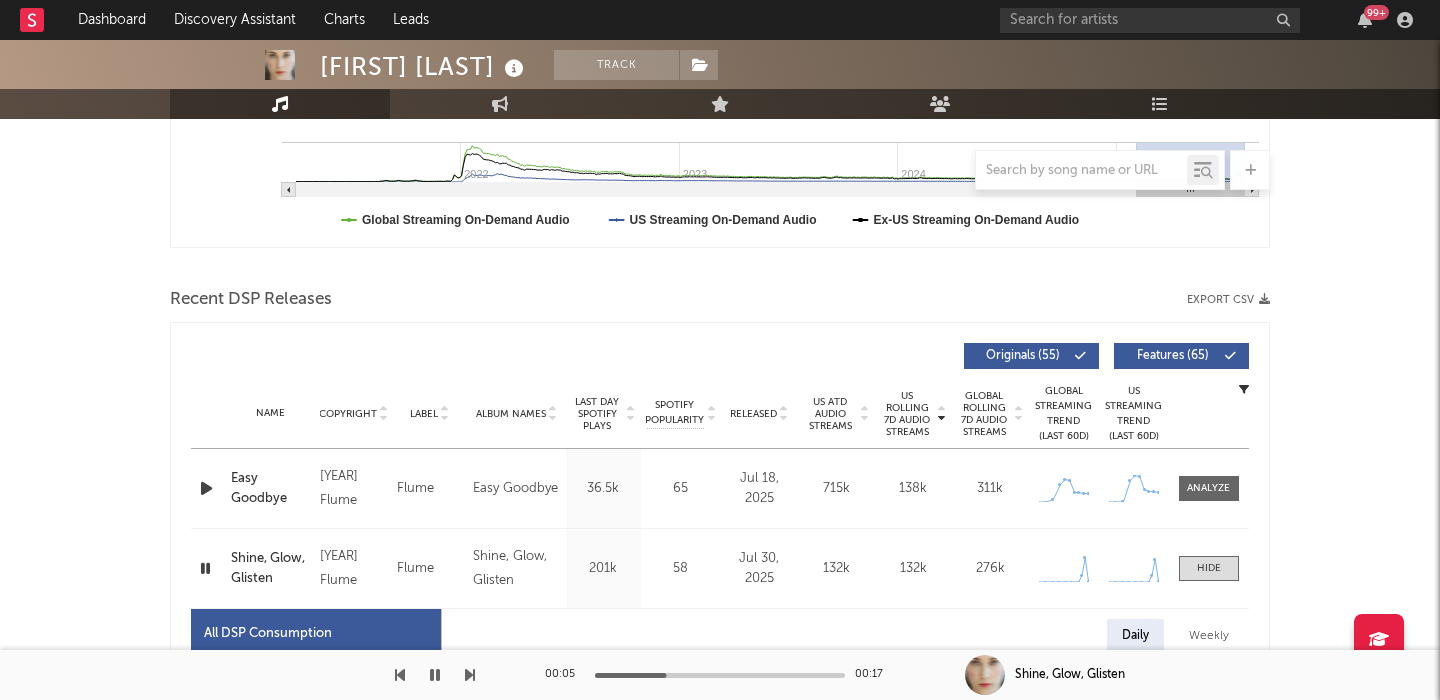 scroll, scrollTop: 0, scrollLeft: 0, axis: both 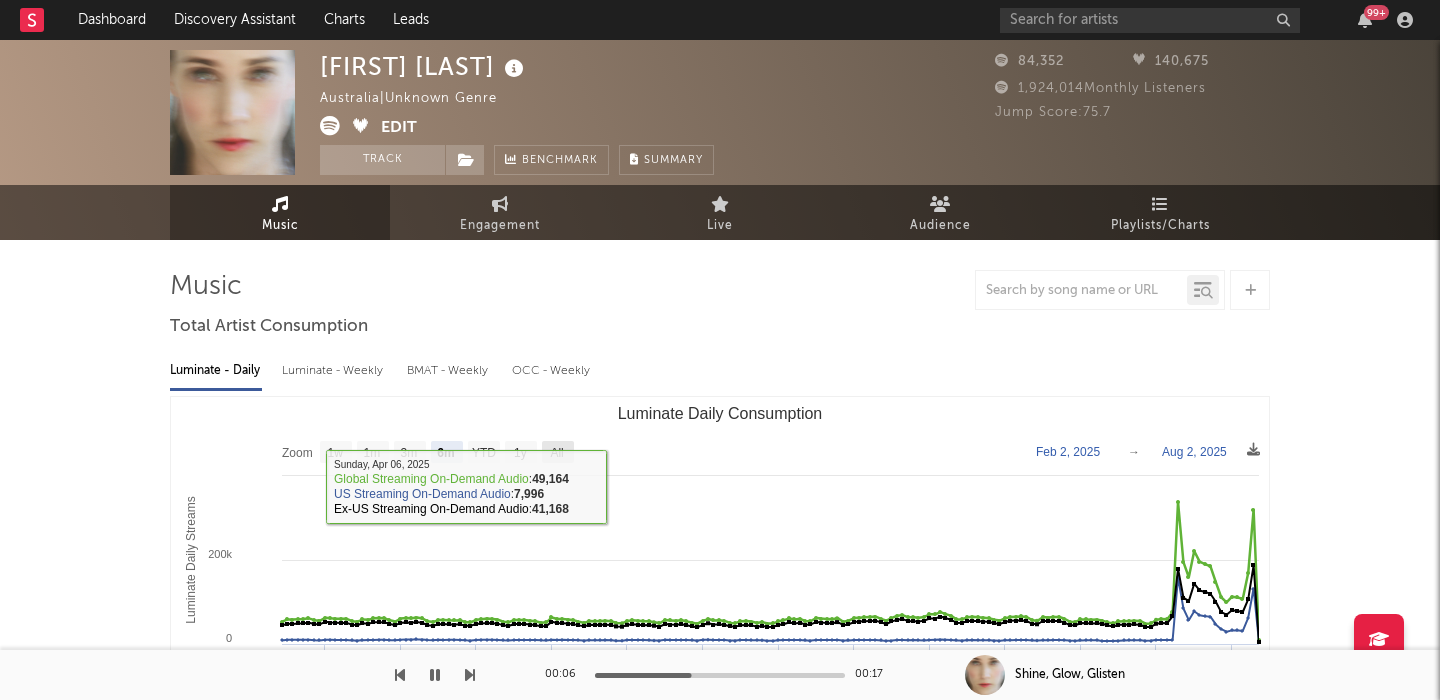 click on "All" 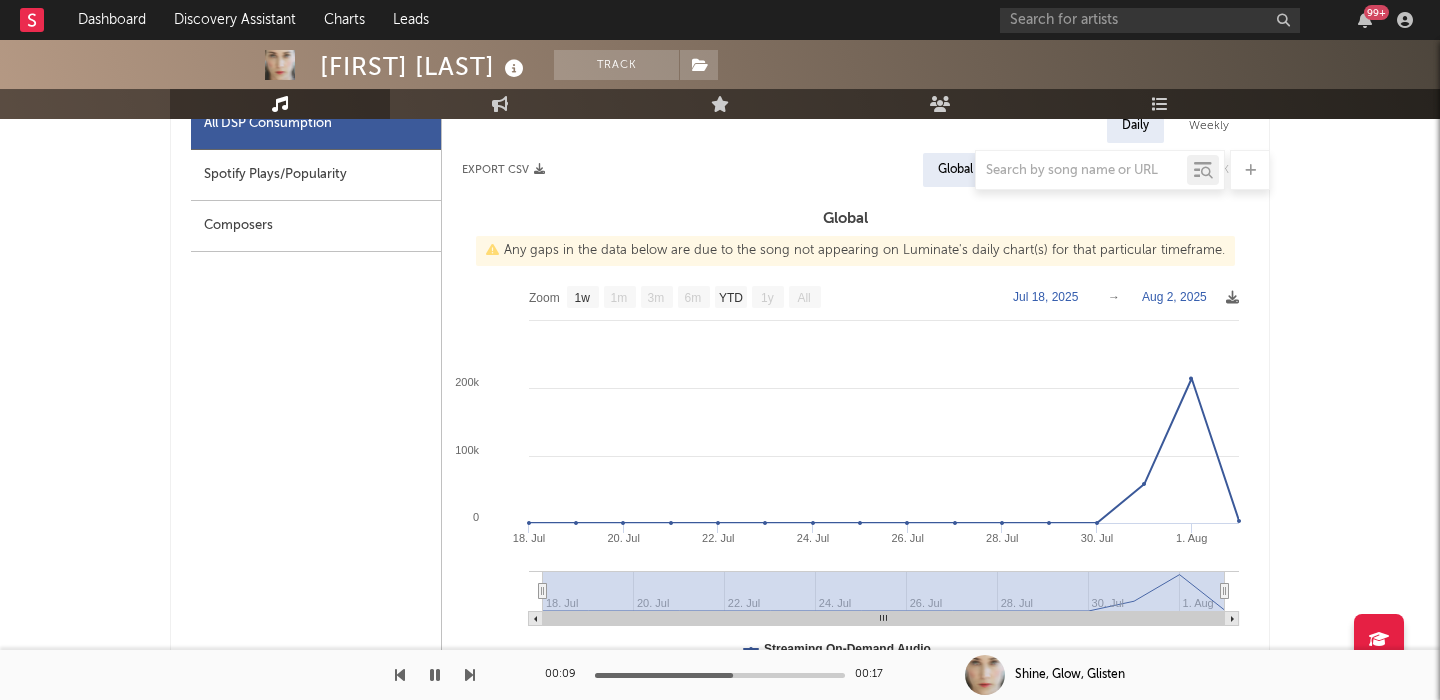 scroll, scrollTop: 691, scrollLeft: 0, axis: vertical 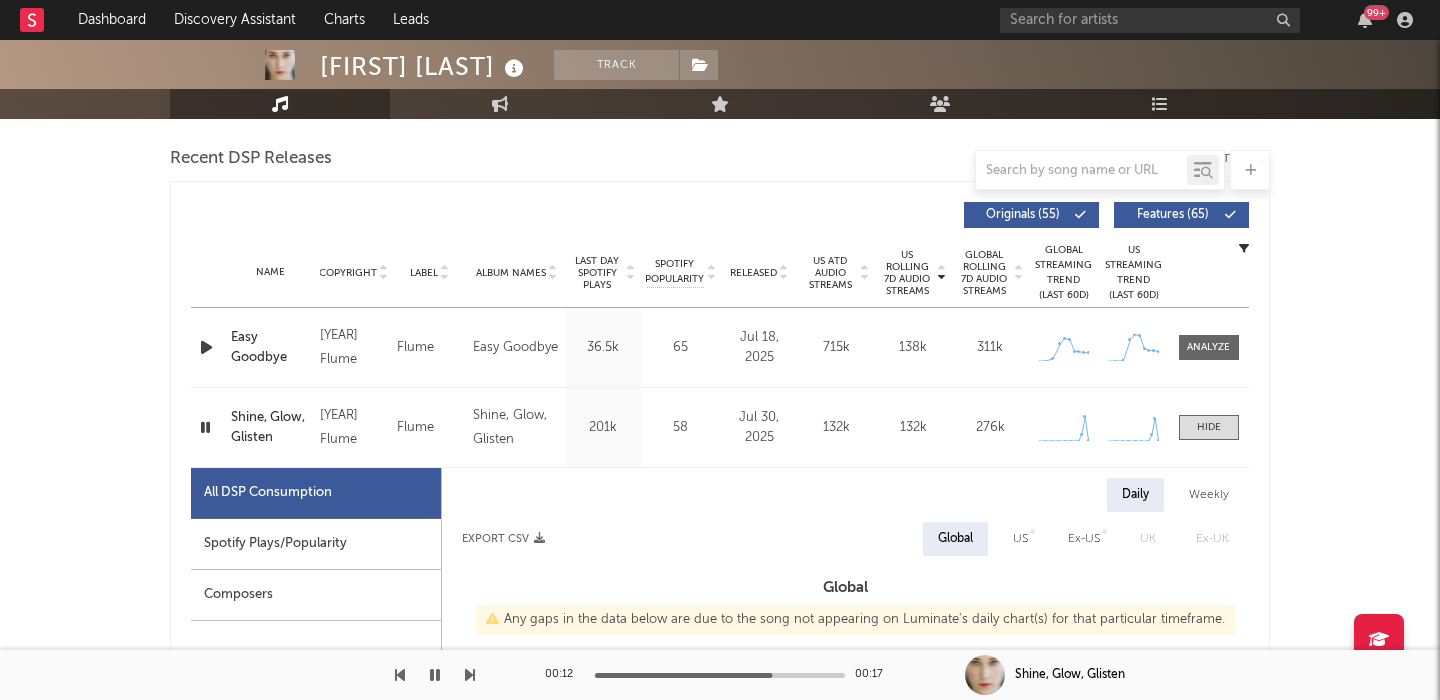 click on "Features   ( 65 )" at bounding box center [1173, 215] 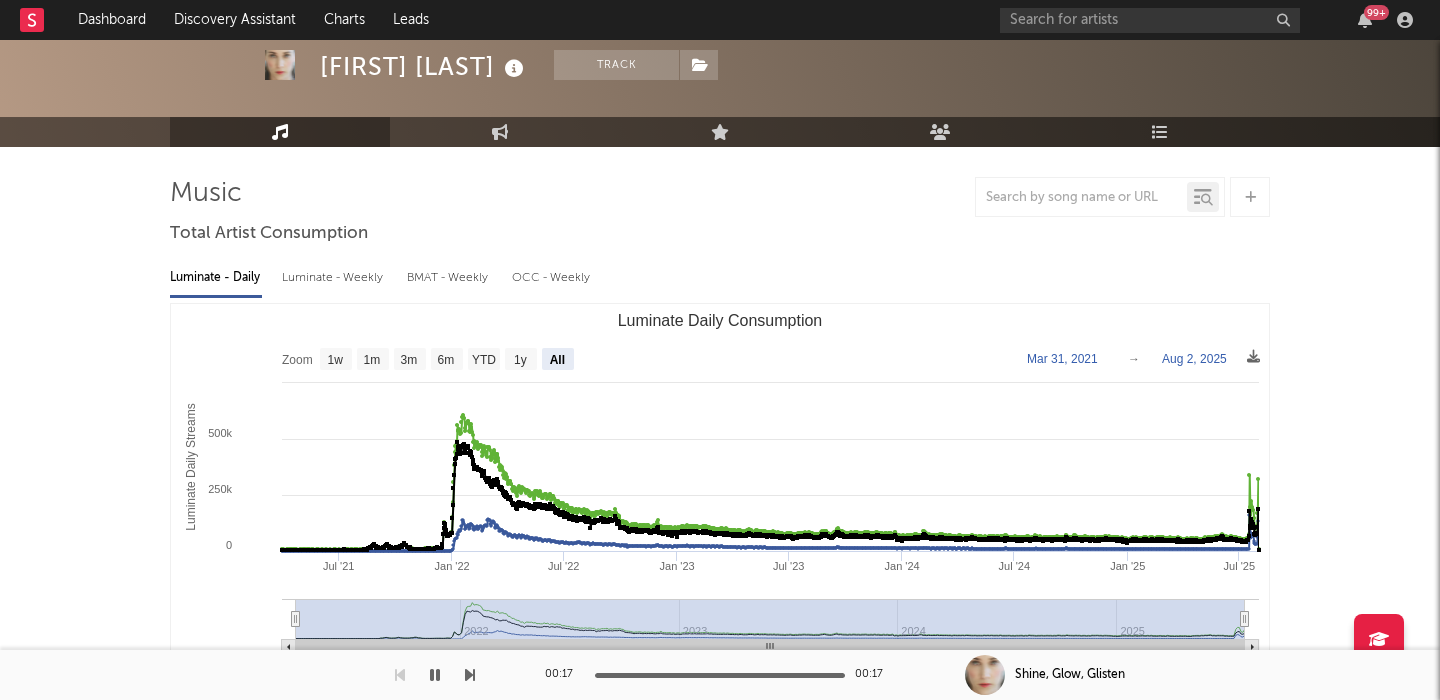 scroll, scrollTop: 0, scrollLeft: 0, axis: both 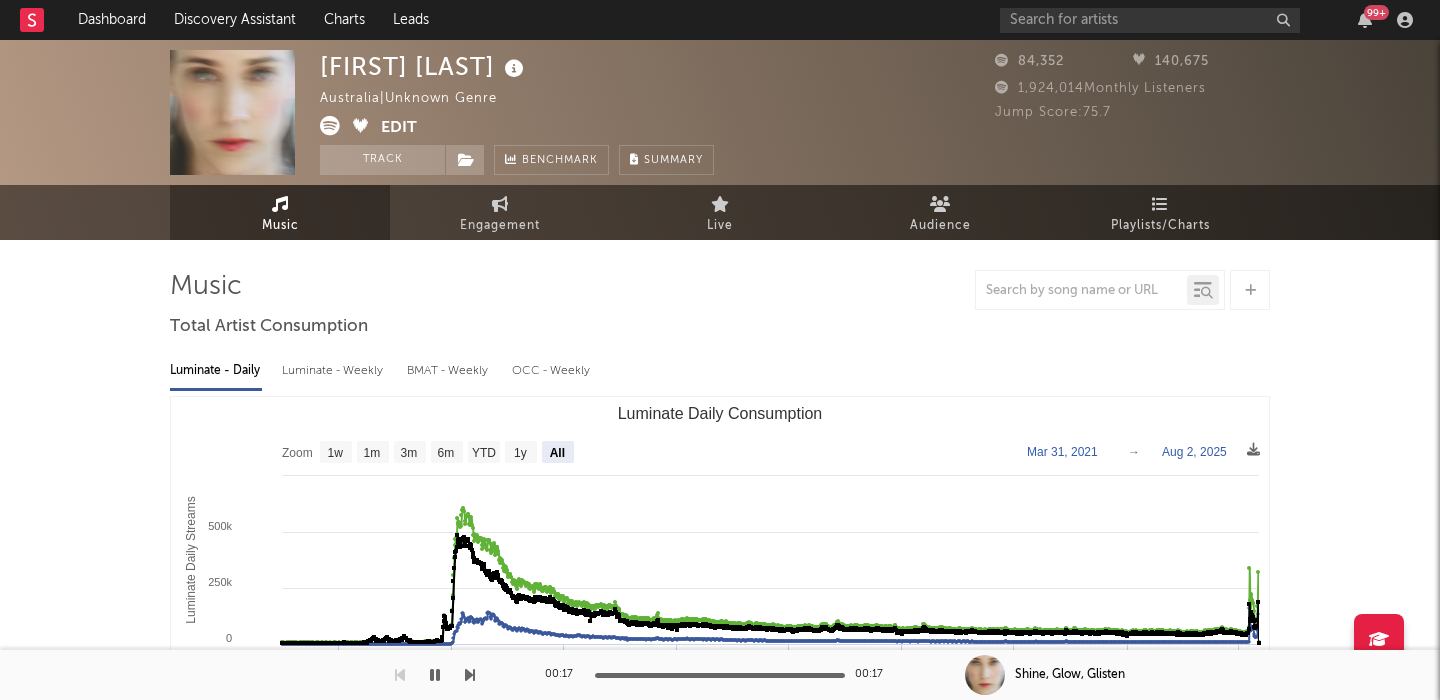 click at bounding box center (330, 126) 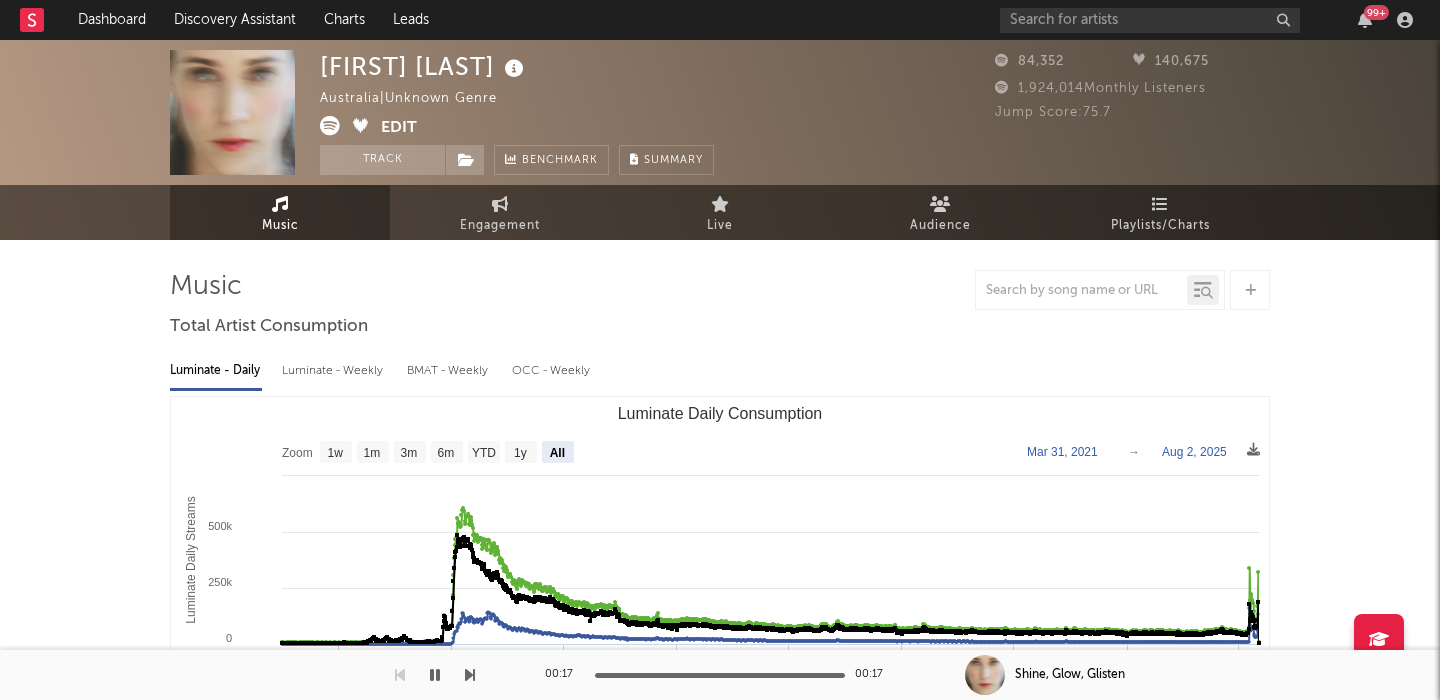 click at bounding box center [330, 126] 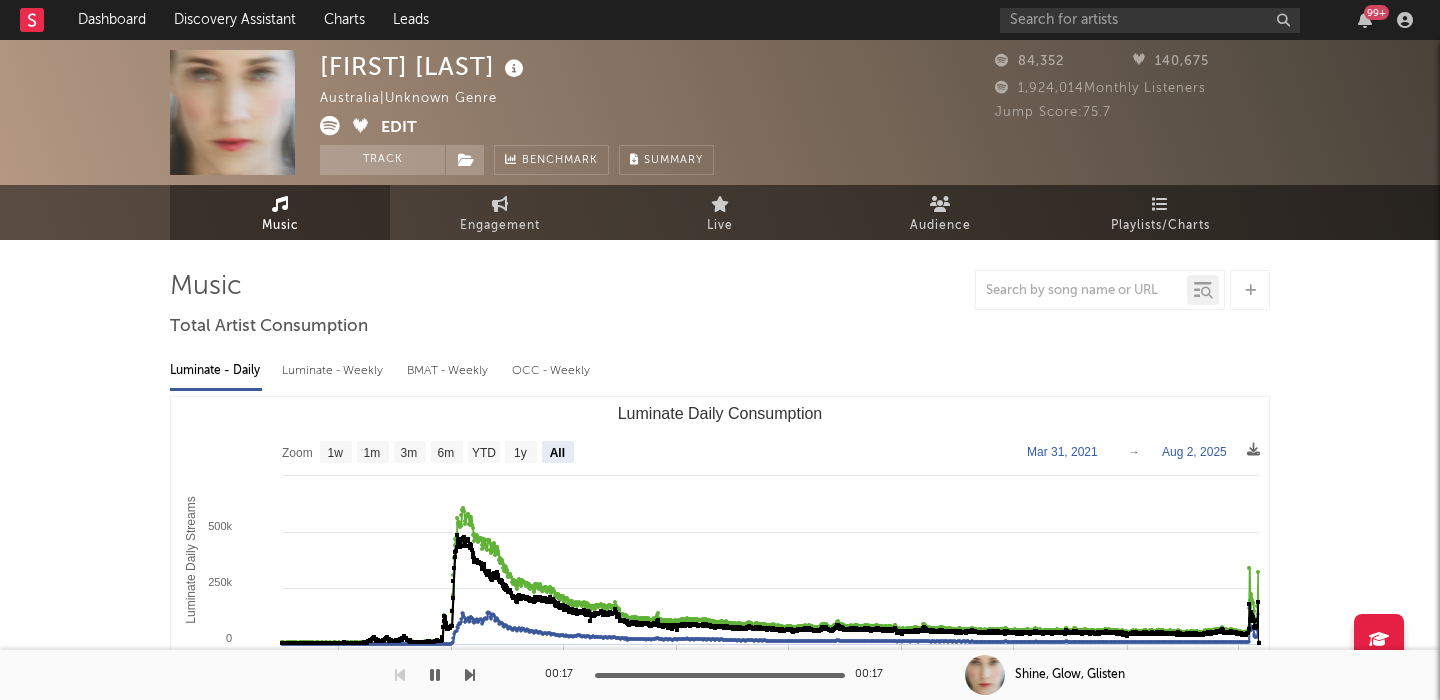 click at bounding box center [330, 126] 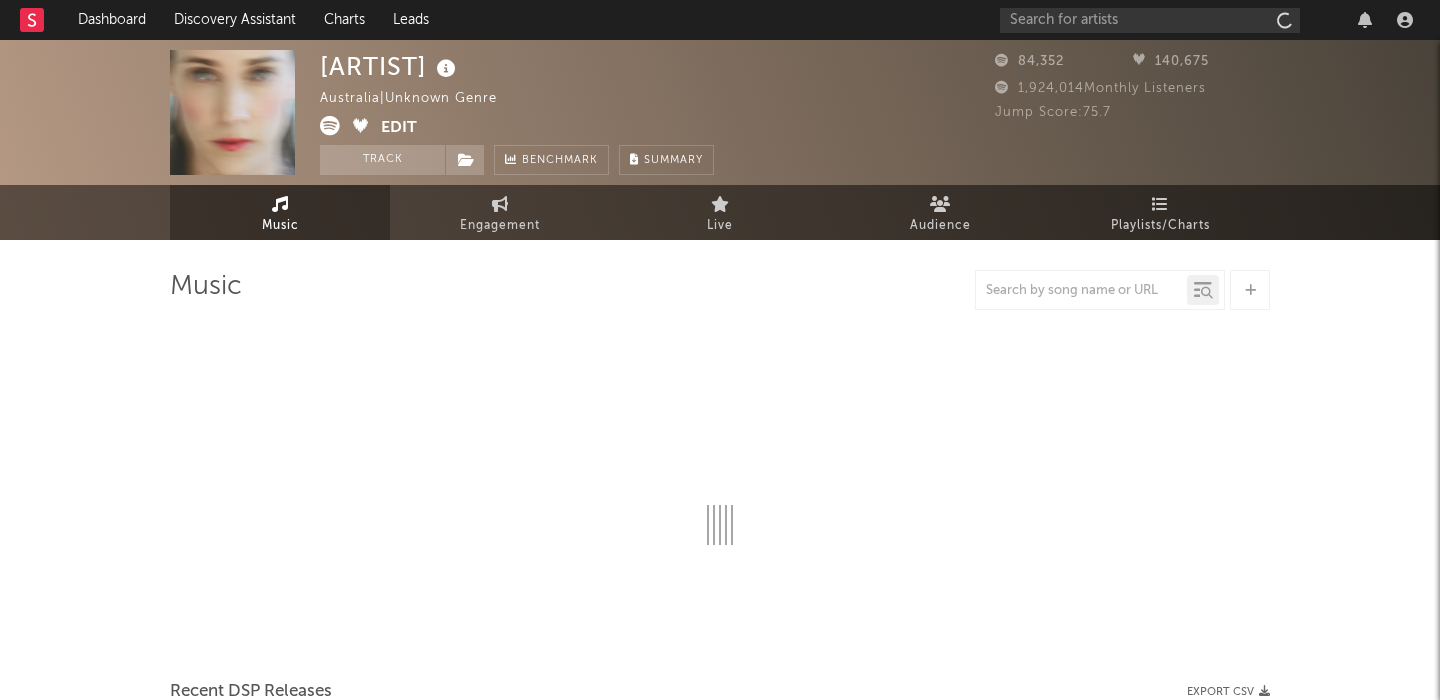 select on "6m" 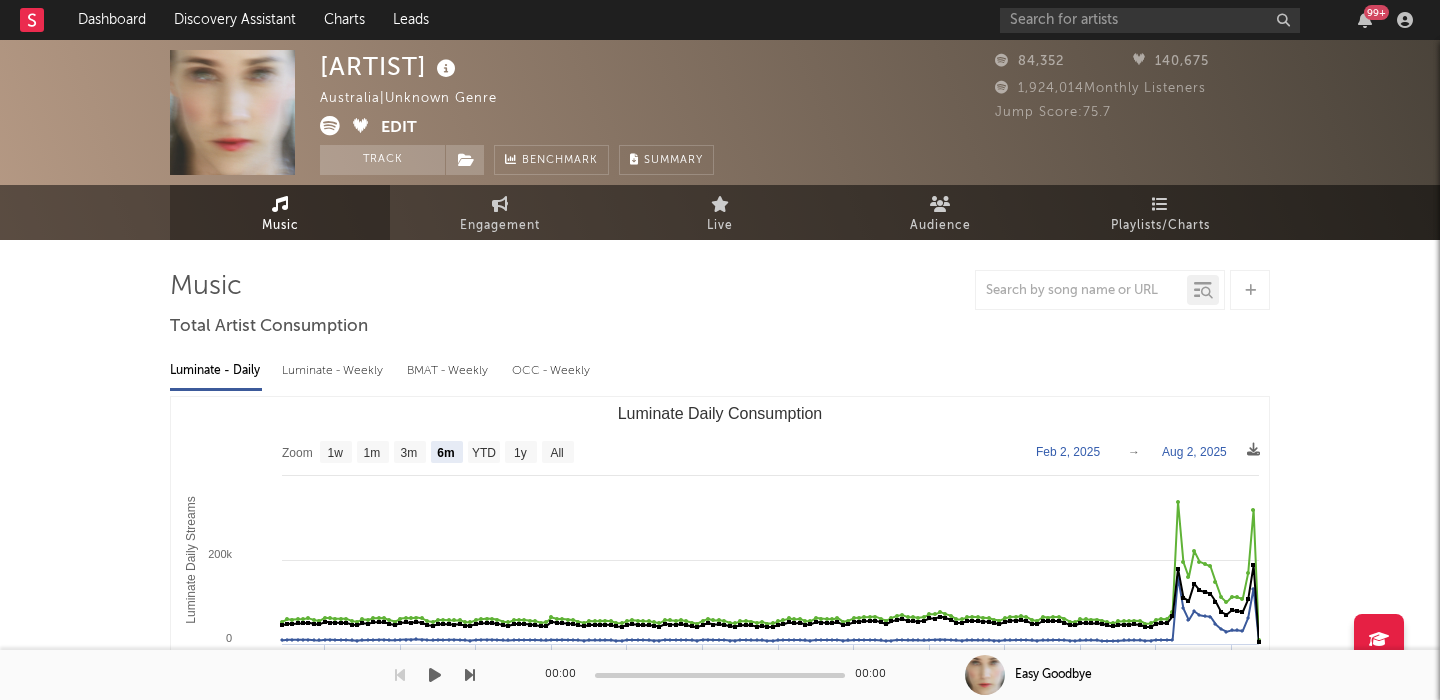 scroll, scrollTop: 0, scrollLeft: 0, axis: both 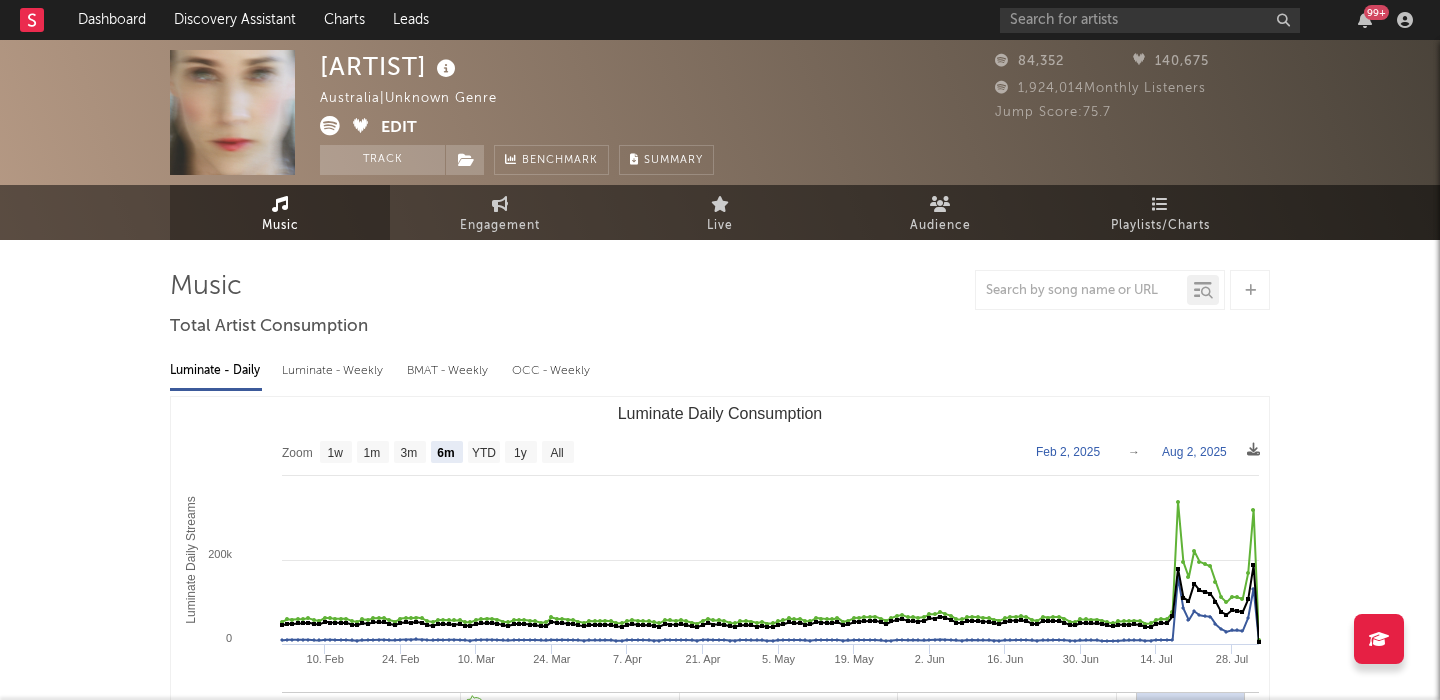 click on "Luminate - Weekly" at bounding box center [334, 371] 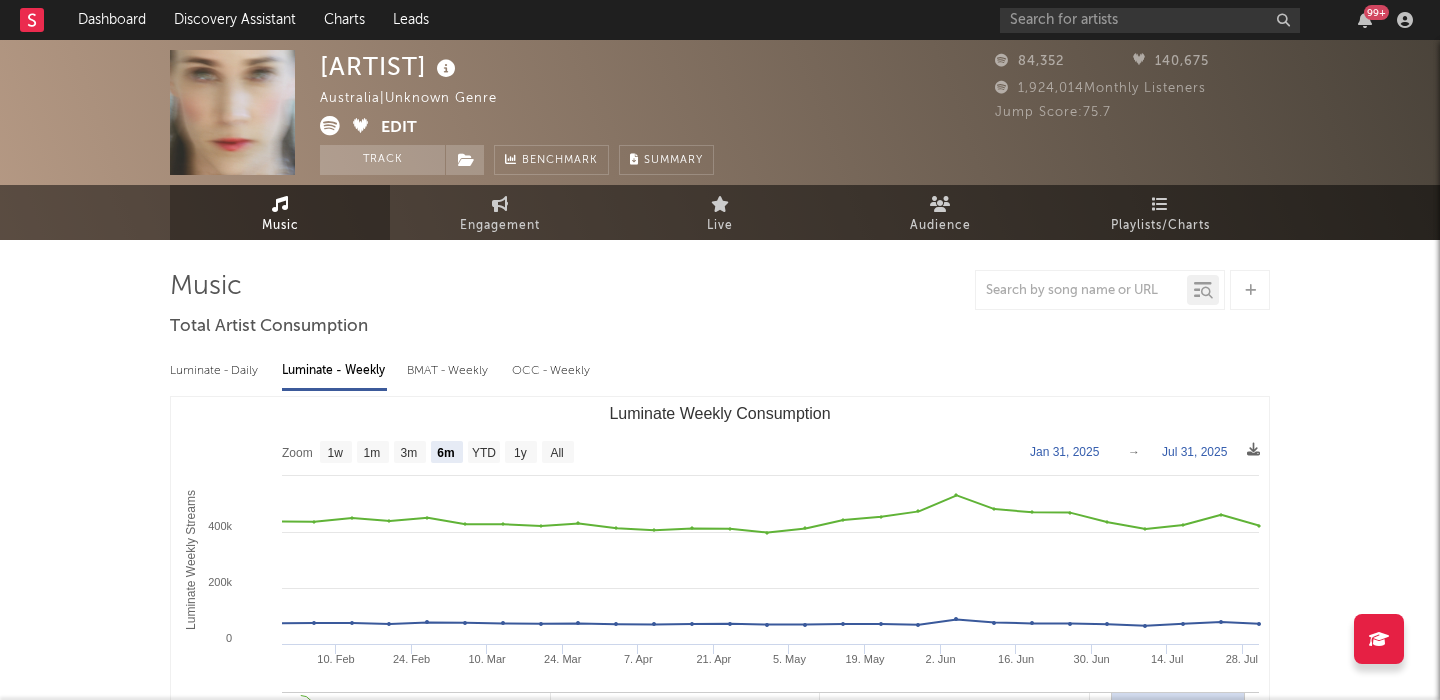 click on "Luminate - Daily" at bounding box center [216, 371] 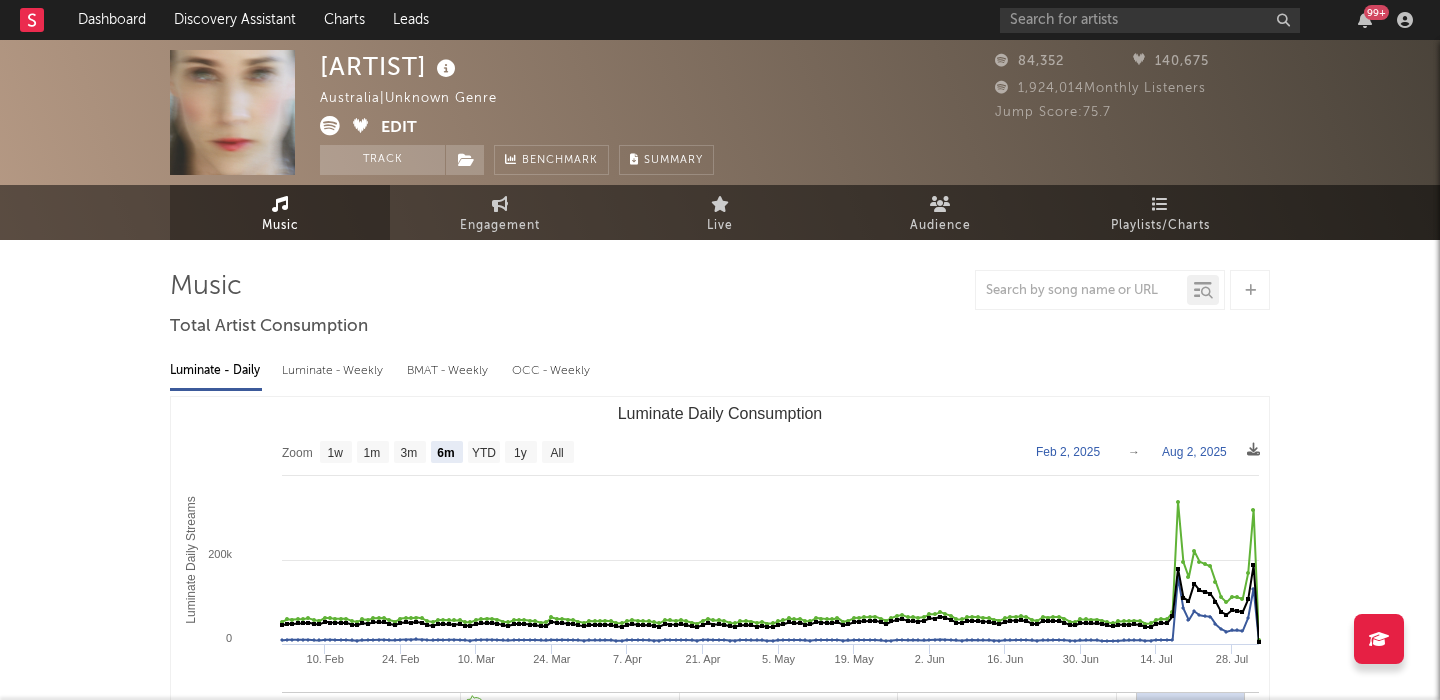 click on "Emma Louise" at bounding box center [390, 66] 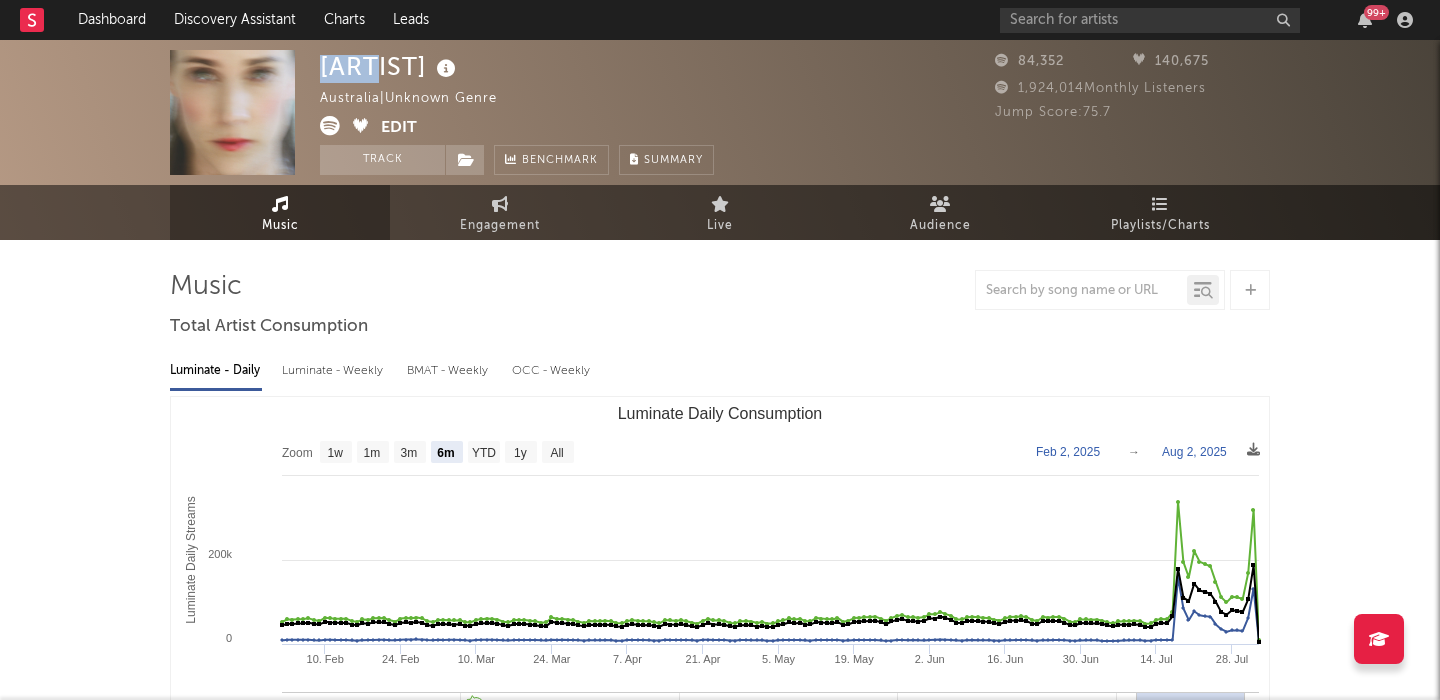 click on "Emma Louise" at bounding box center [390, 66] 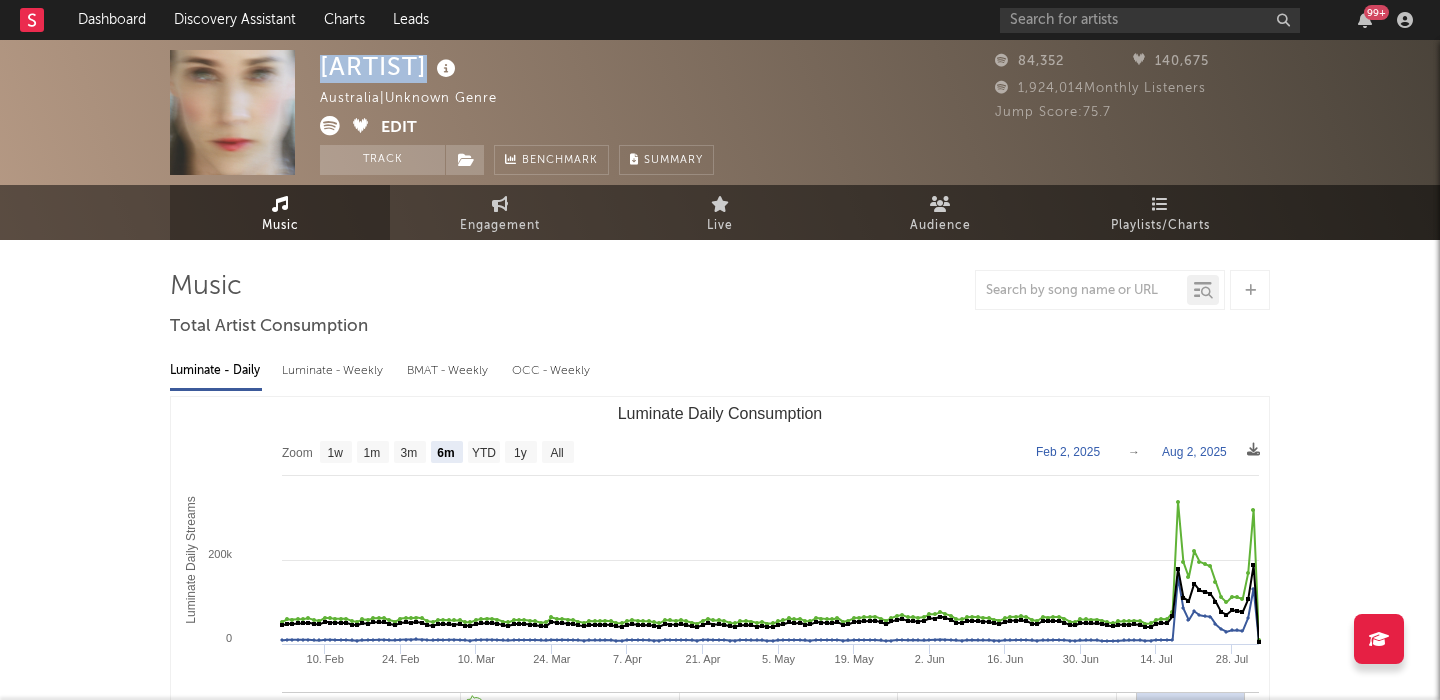 click on "Emma Louise" at bounding box center [390, 66] 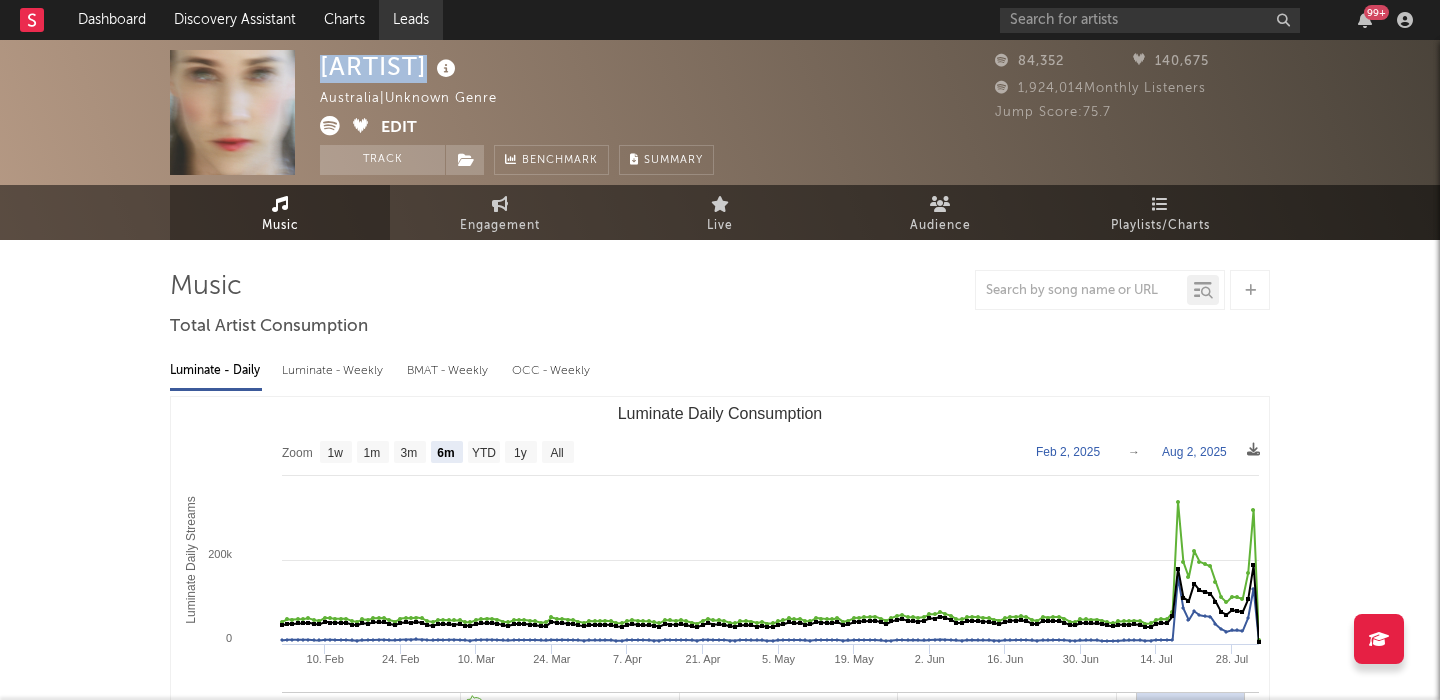 copy on "Emma Louise" 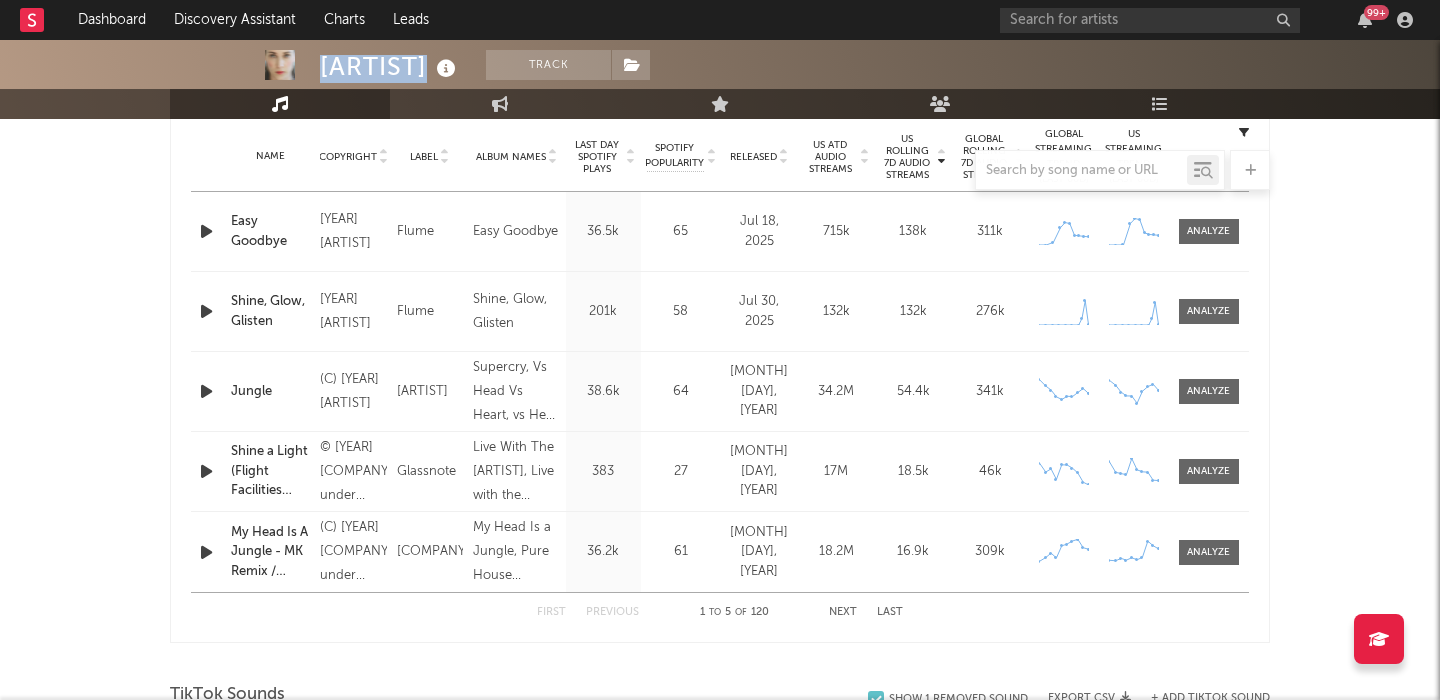 scroll, scrollTop: 794, scrollLeft: 0, axis: vertical 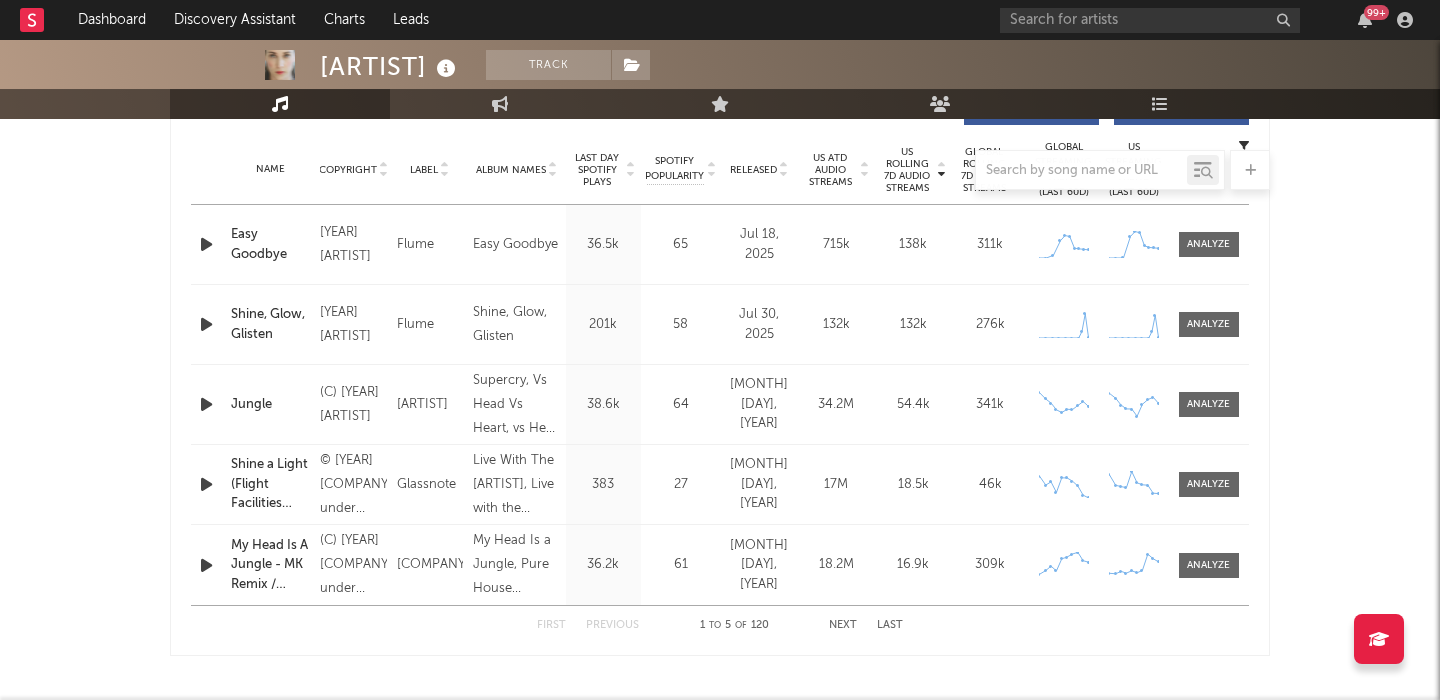 click at bounding box center [720, 170] 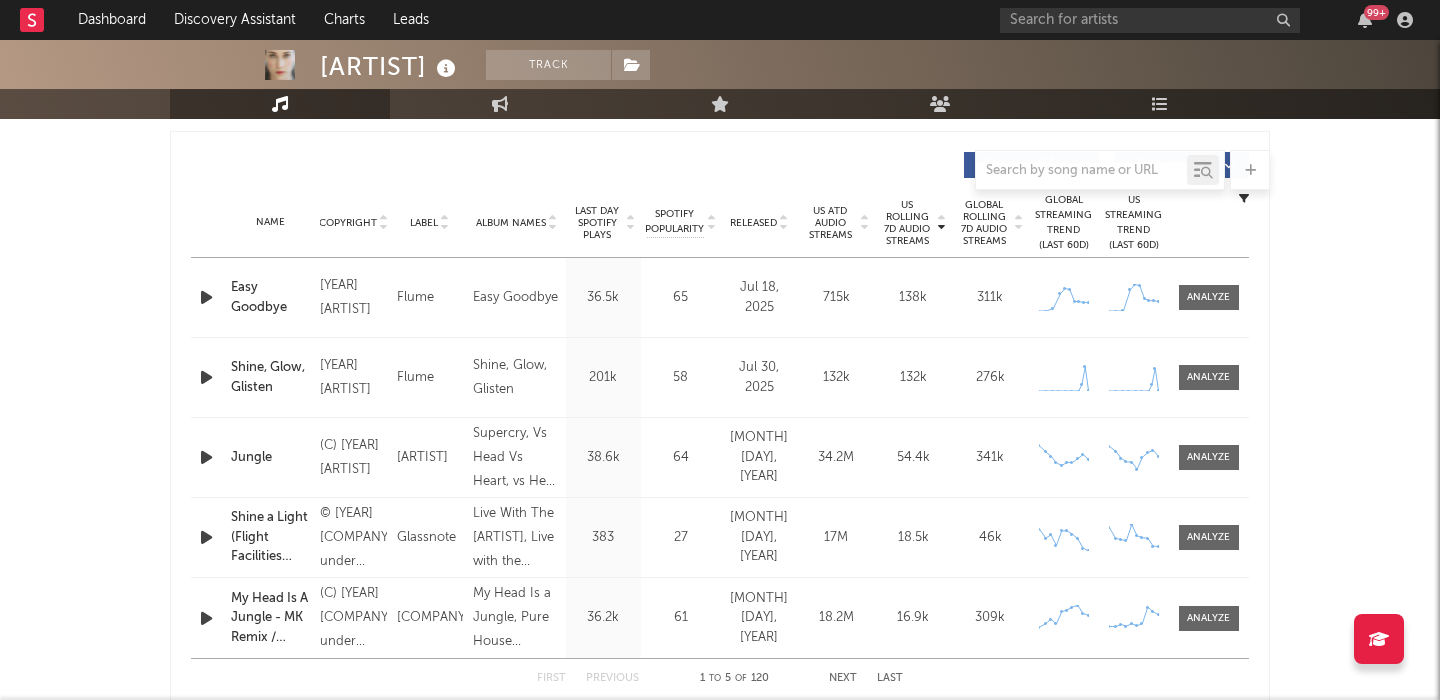 scroll, scrollTop: 721, scrollLeft: 0, axis: vertical 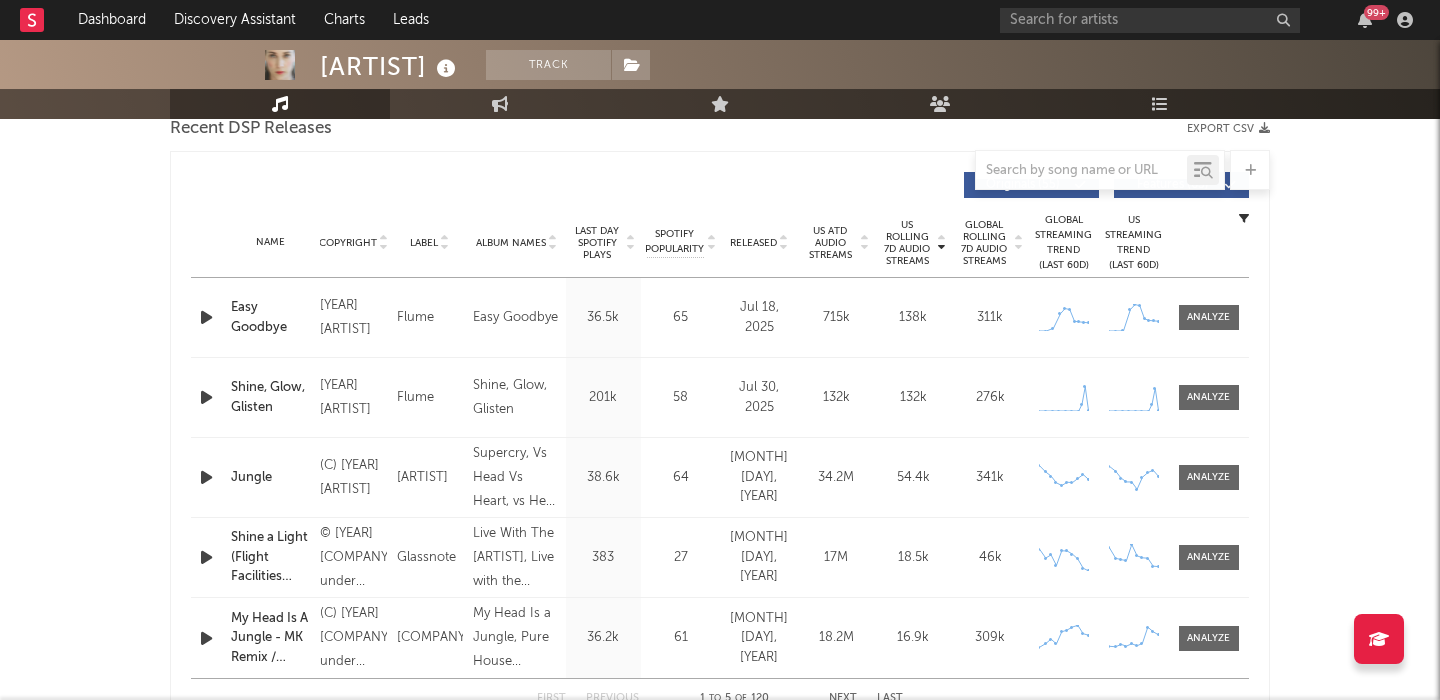 click on "Released" at bounding box center (753, 243) 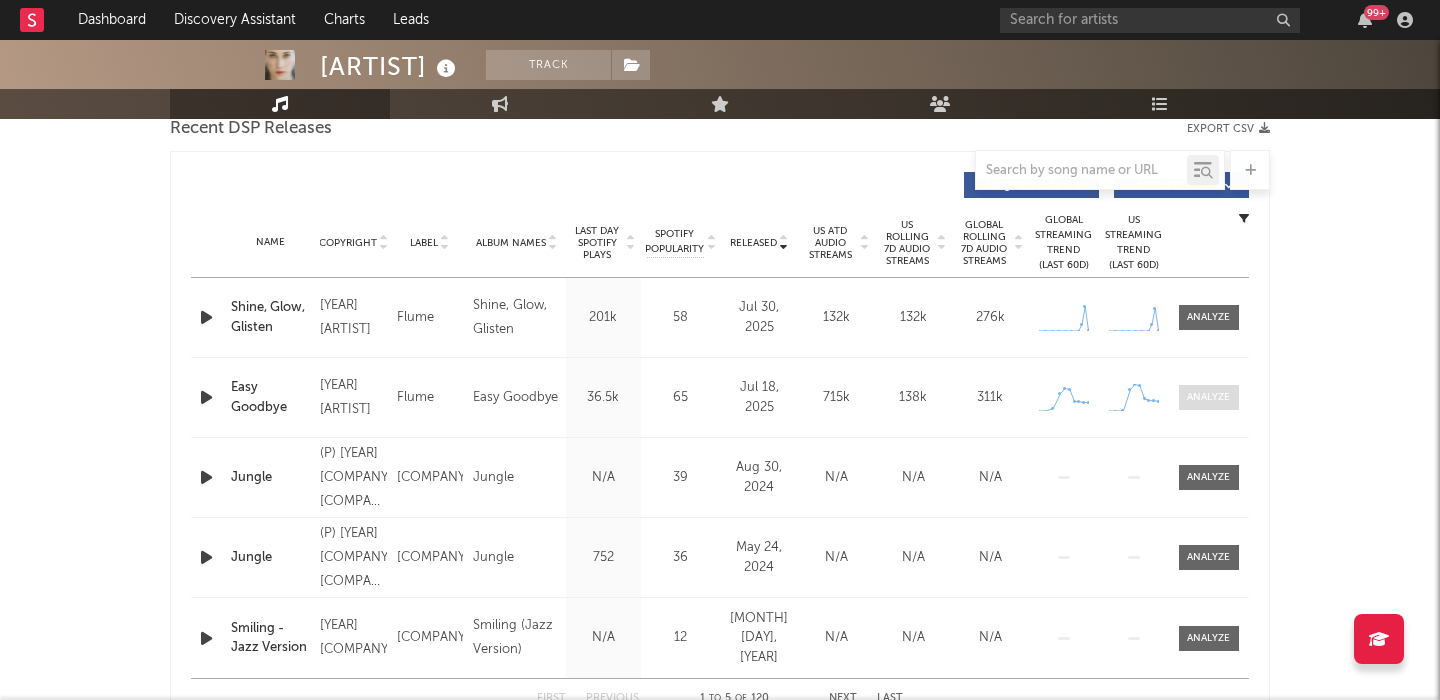 click at bounding box center [1209, 397] 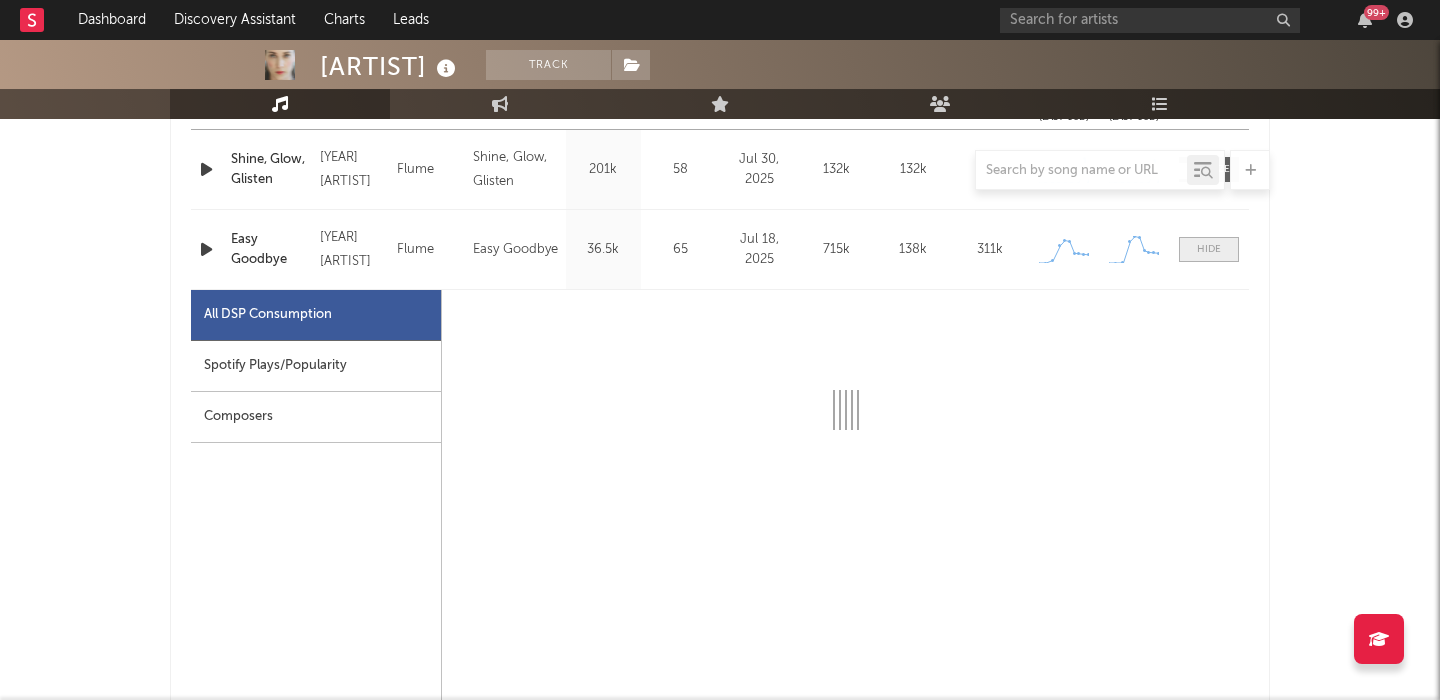 scroll, scrollTop: 914, scrollLeft: 0, axis: vertical 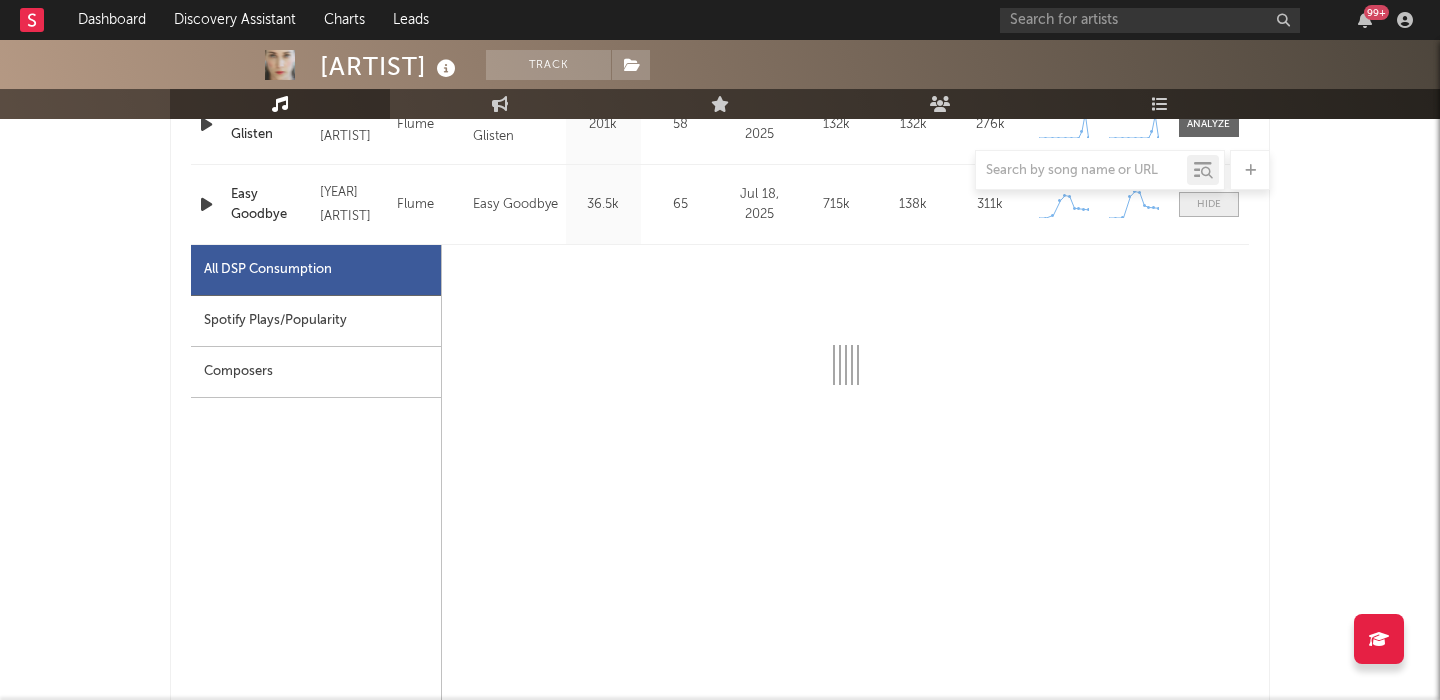select on "1w" 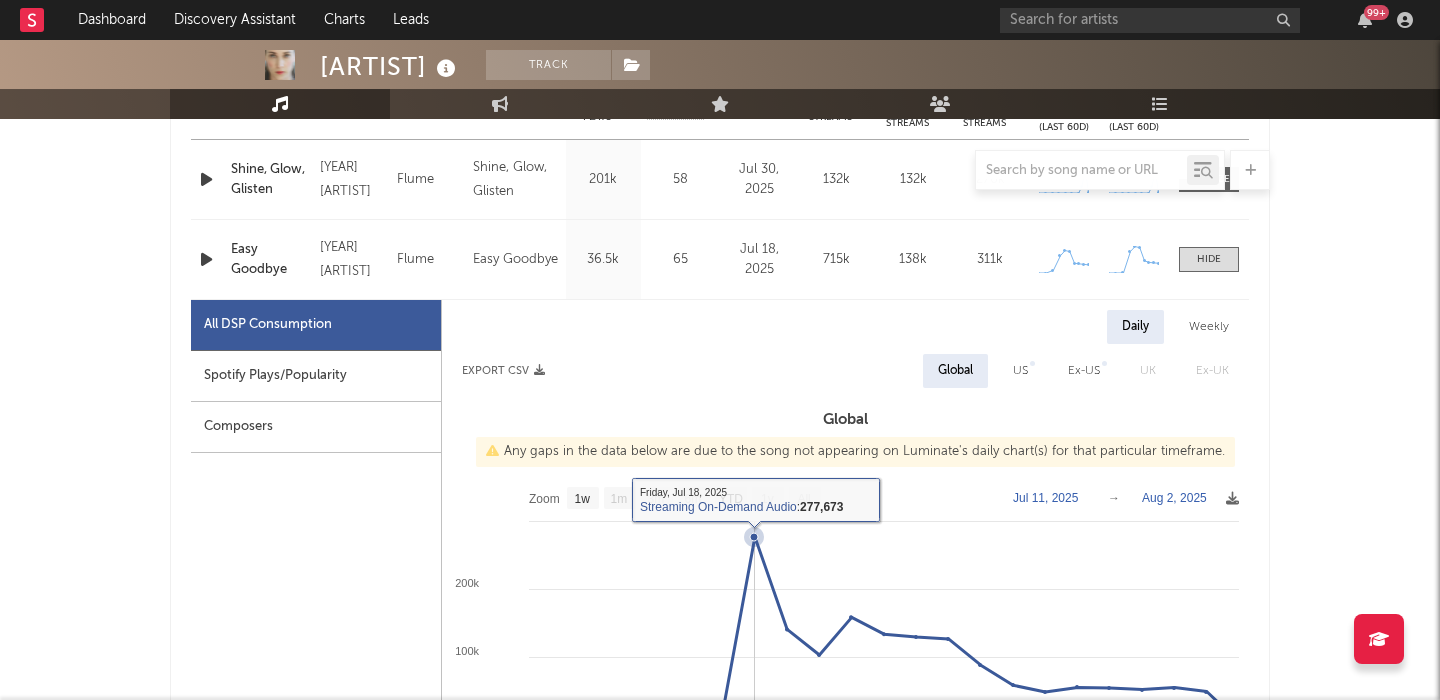 scroll, scrollTop: 830, scrollLeft: 0, axis: vertical 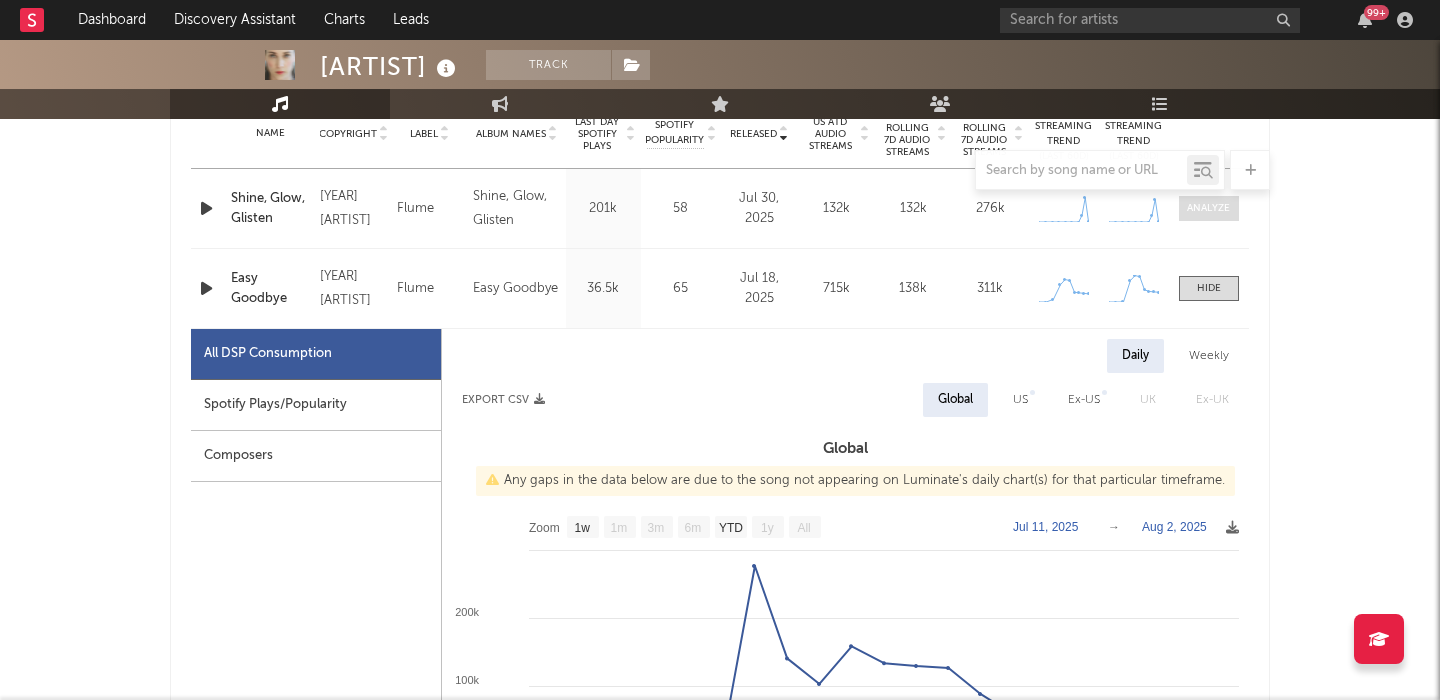 click at bounding box center (1208, 208) 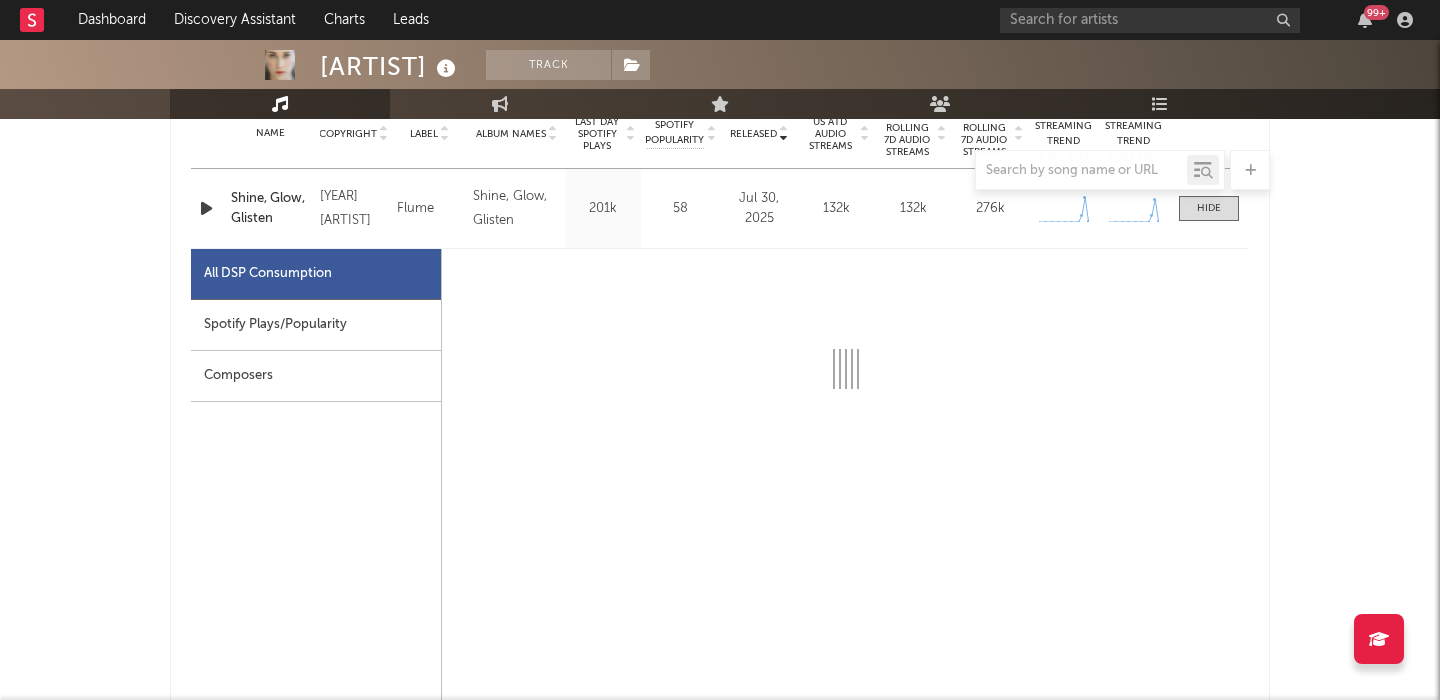 select on "1w" 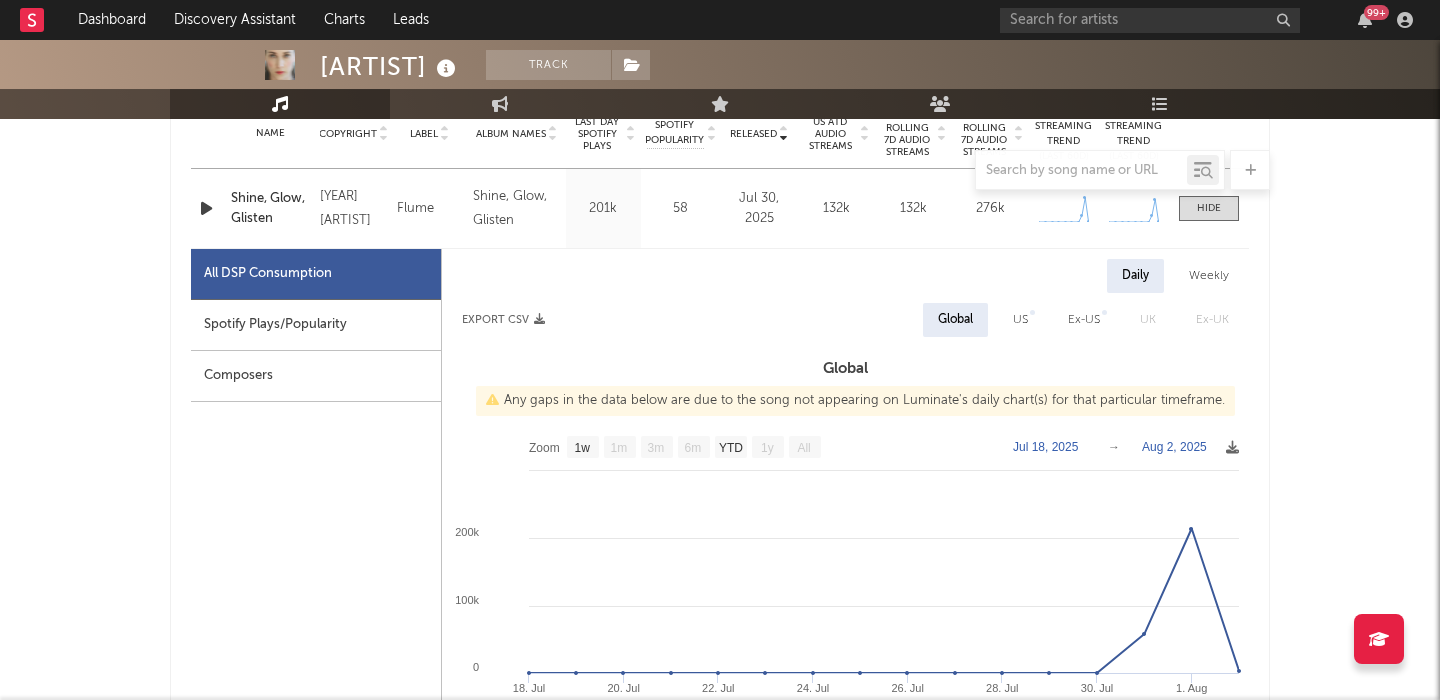 click on "Spotify Plays/Popularity" at bounding box center (316, 325) 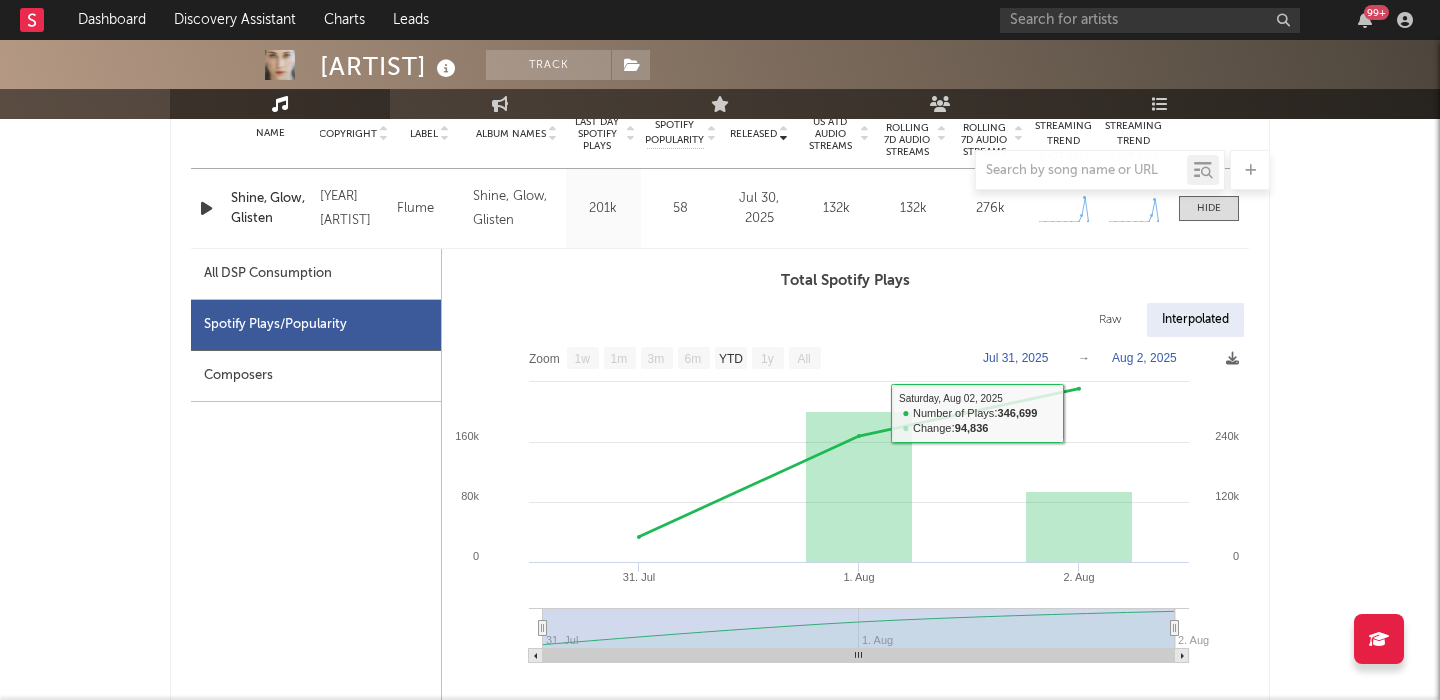 click on "Raw" at bounding box center (1110, 320) 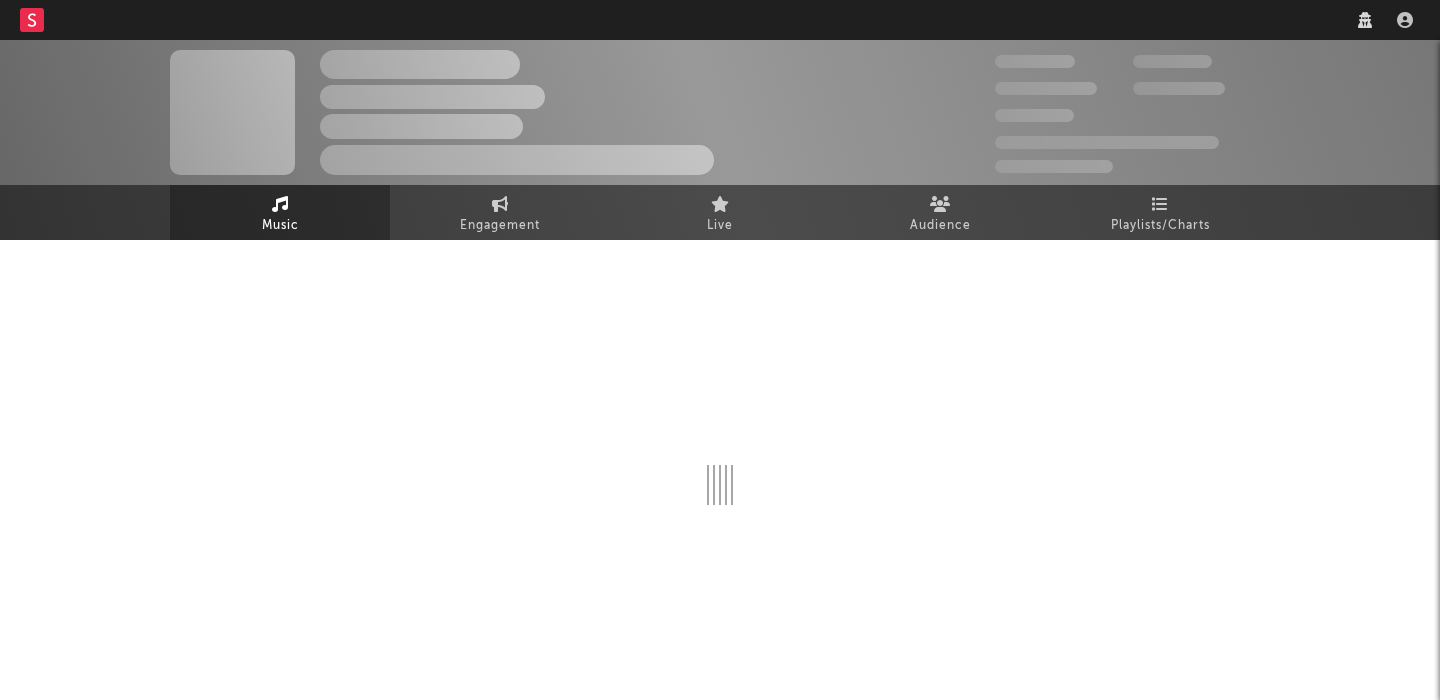 scroll, scrollTop: 0, scrollLeft: 0, axis: both 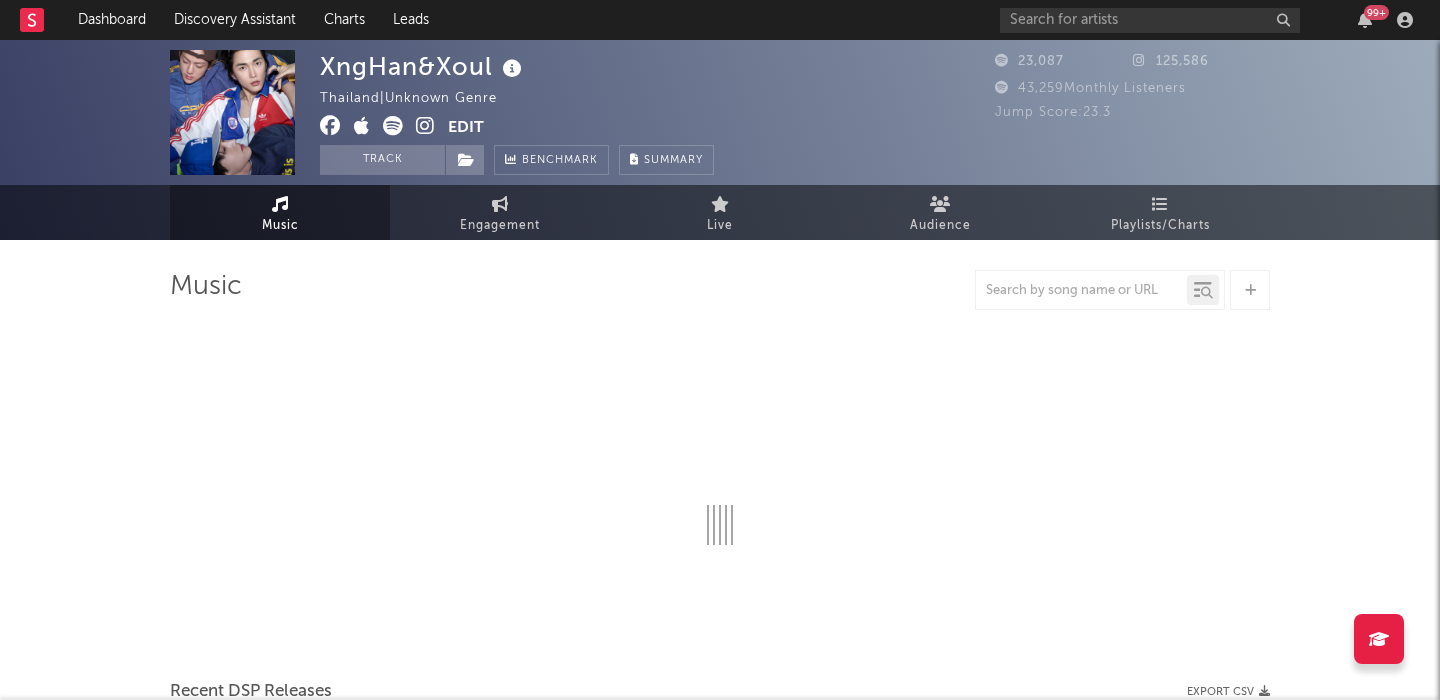 select on "1w" 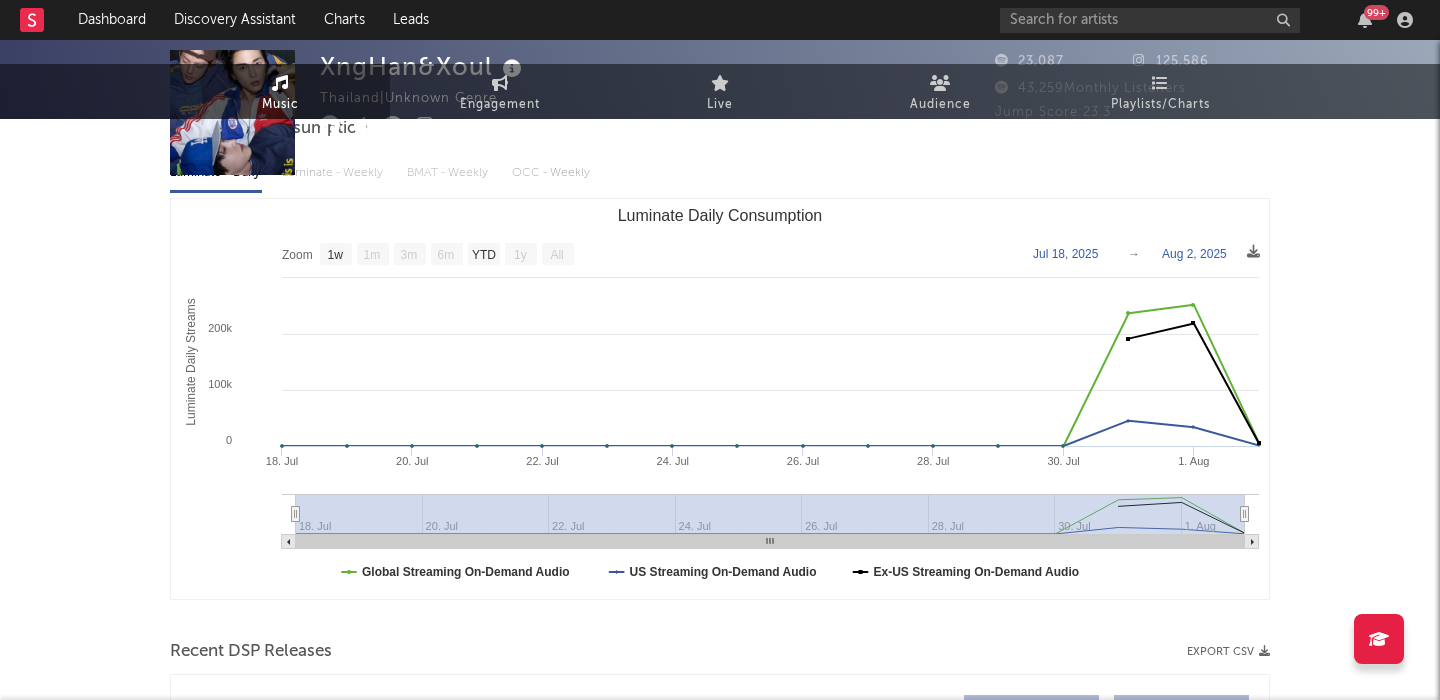 scroll, scrollTop: 605, scrollLeft: 0, axis: vertical 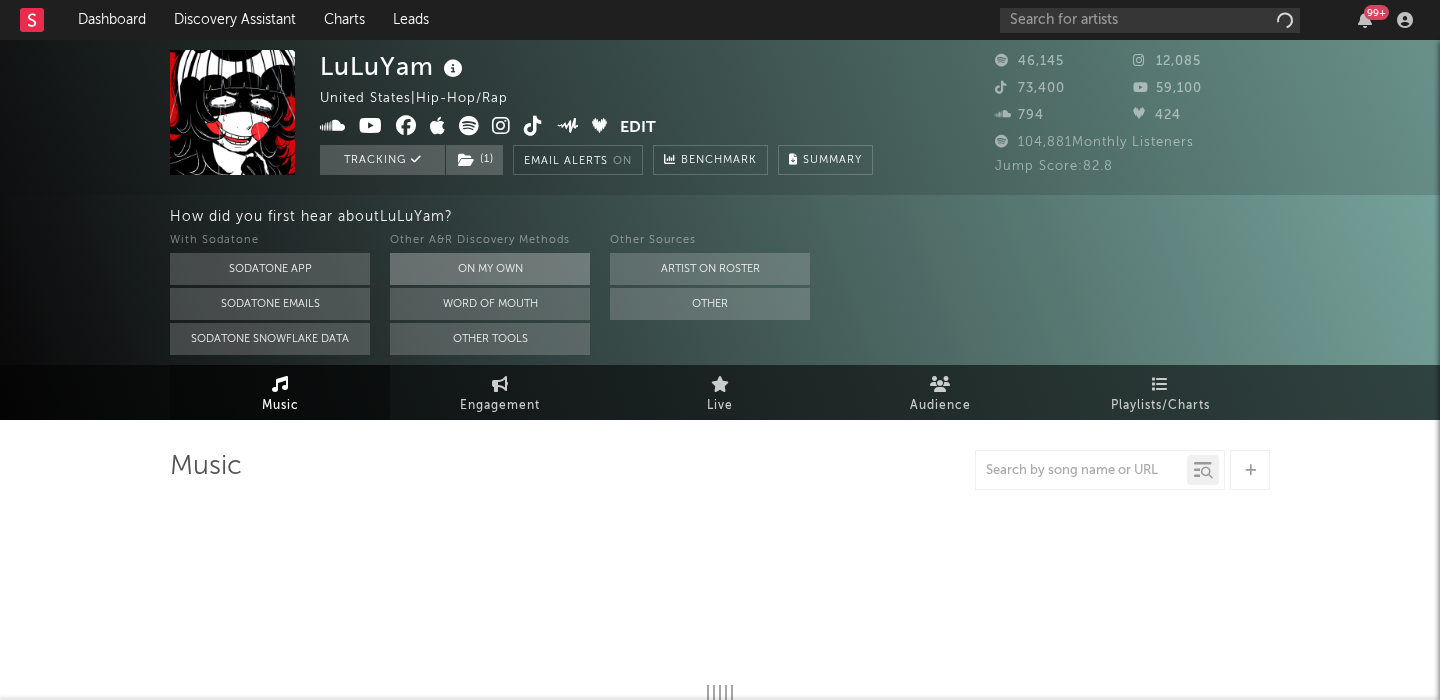 click on "On My Own" at bounding box center (490, 269) 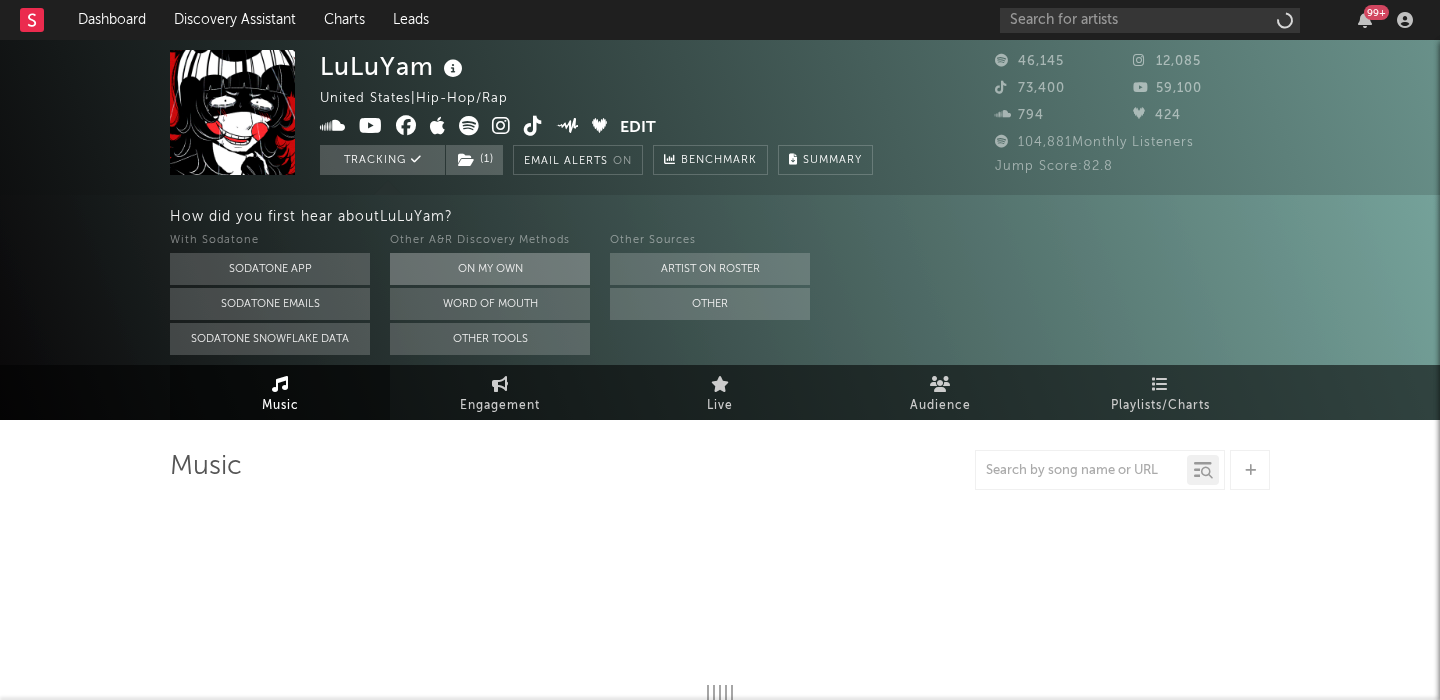select on "6m" 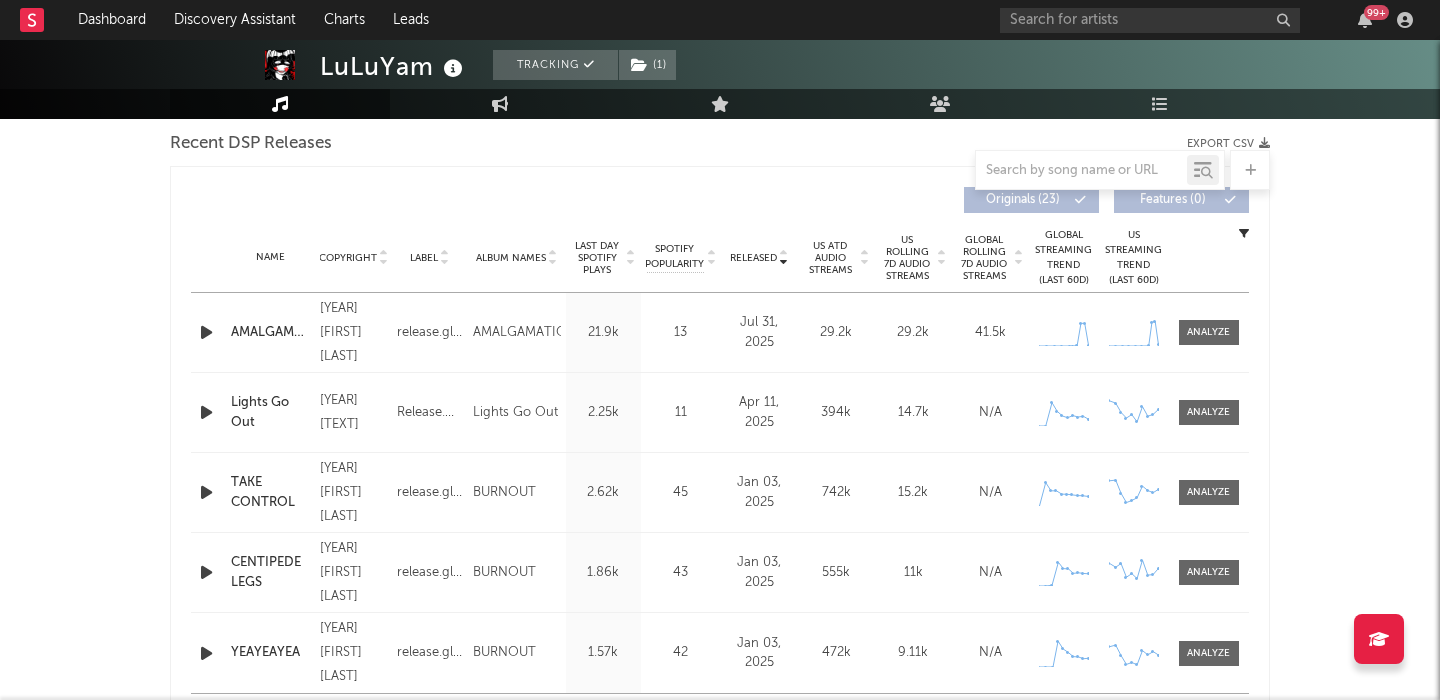 scroll, scrollTop: 692, scrollLeft: 0, axis: vertical 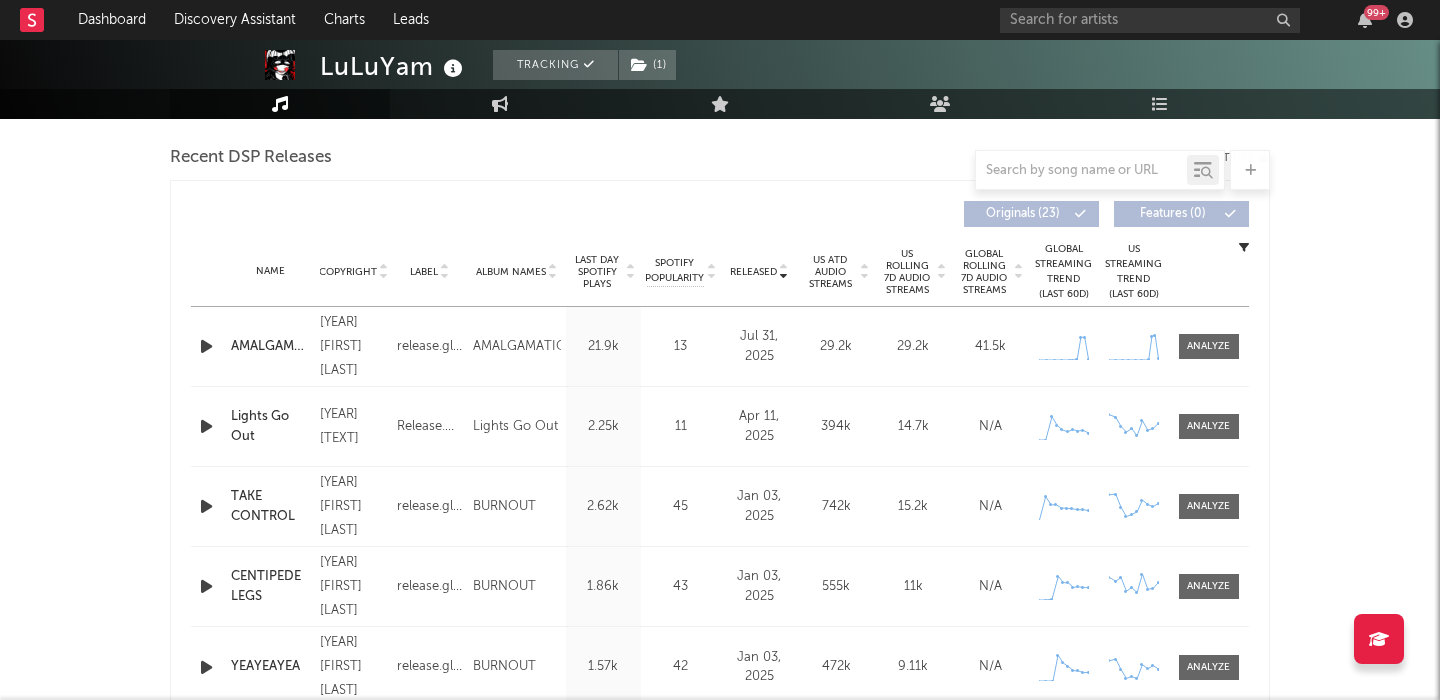 click at bounding box center (206, 346) 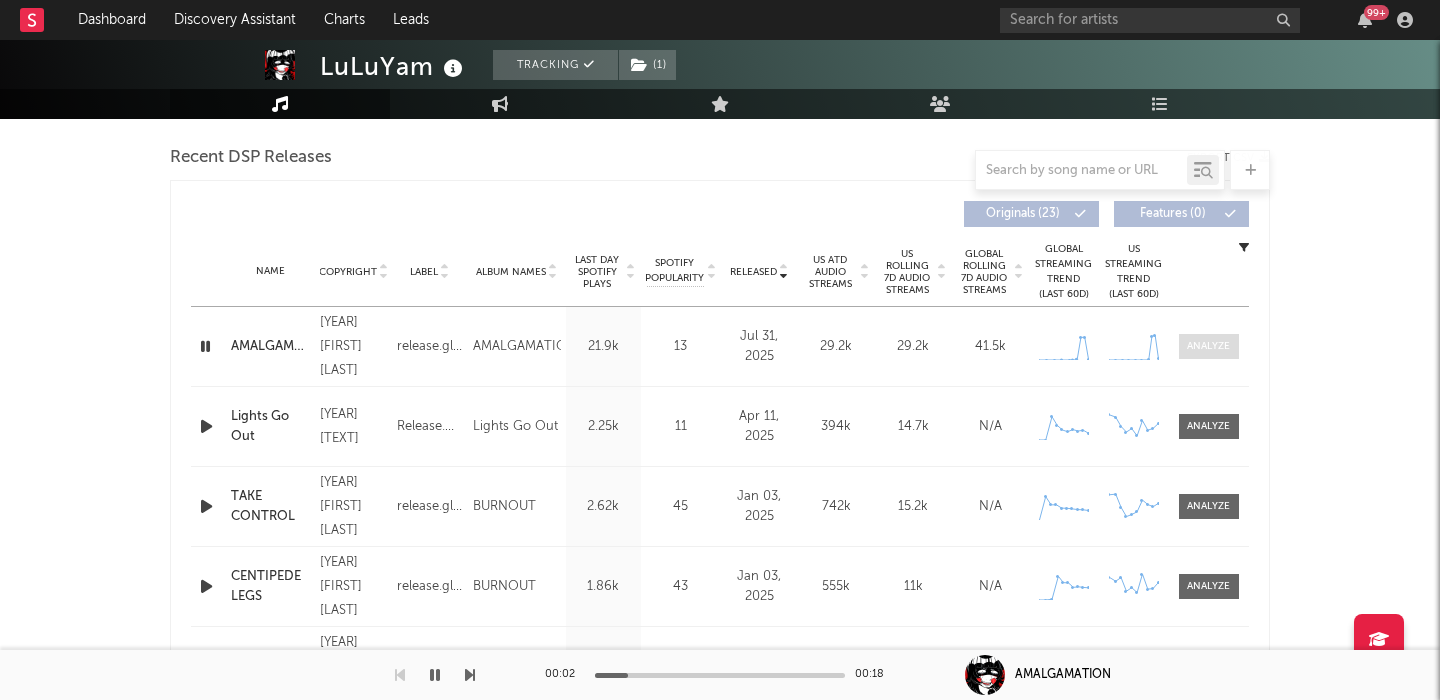 click at bounding box center (1209, 346) 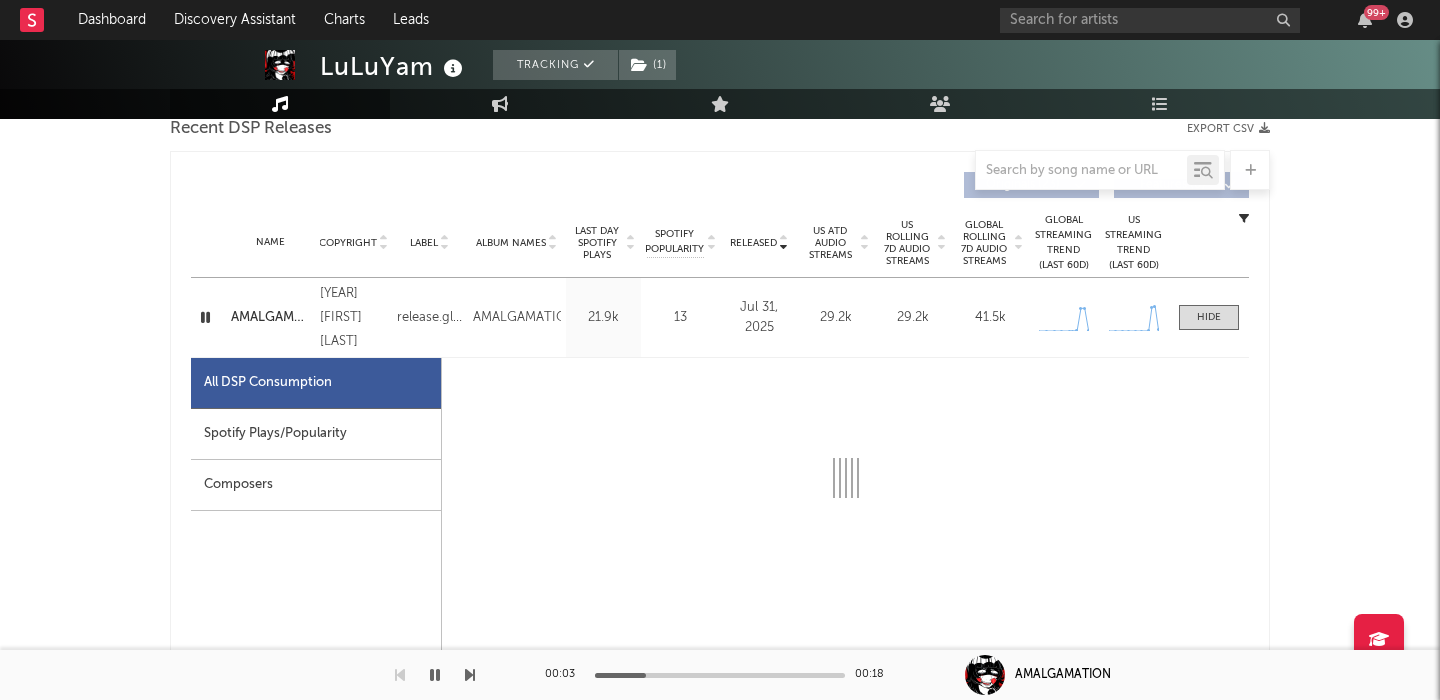 select on "1w" 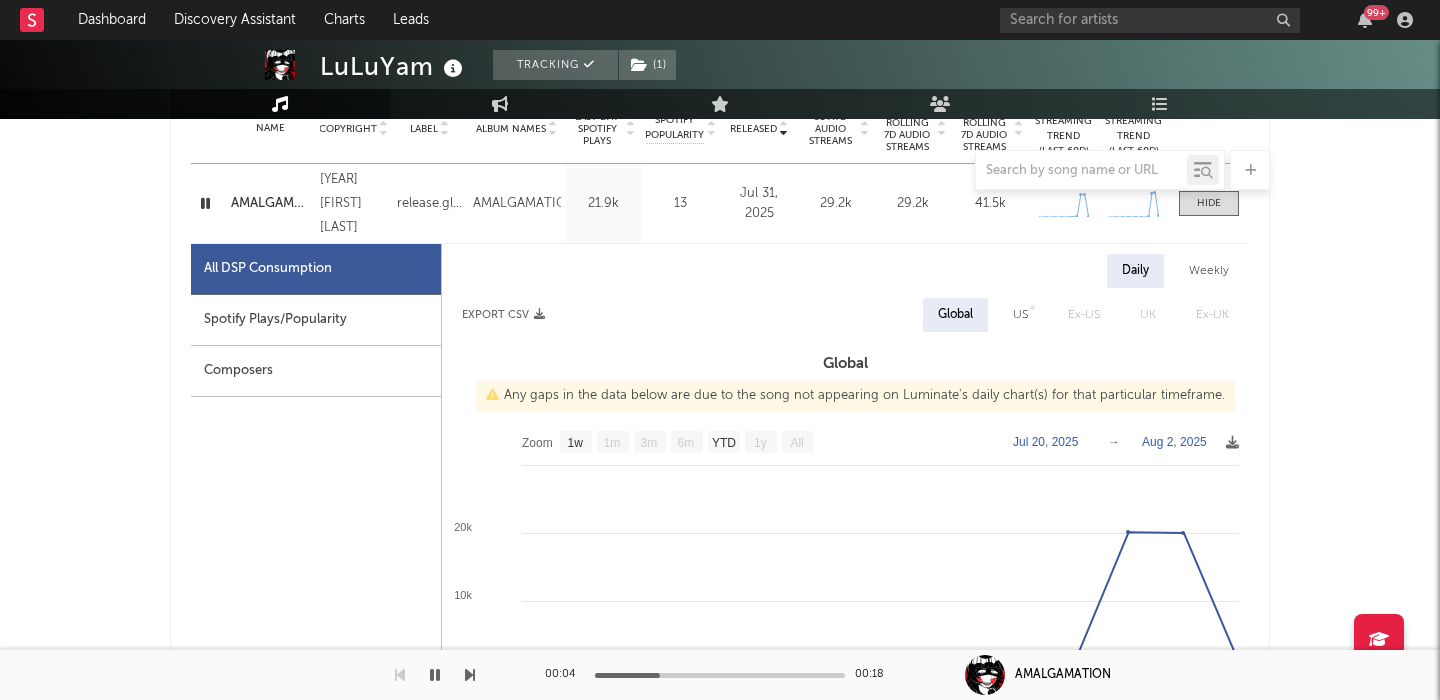 scroll, scrollTop: 855, scrollLeft: 0, axis: vertical 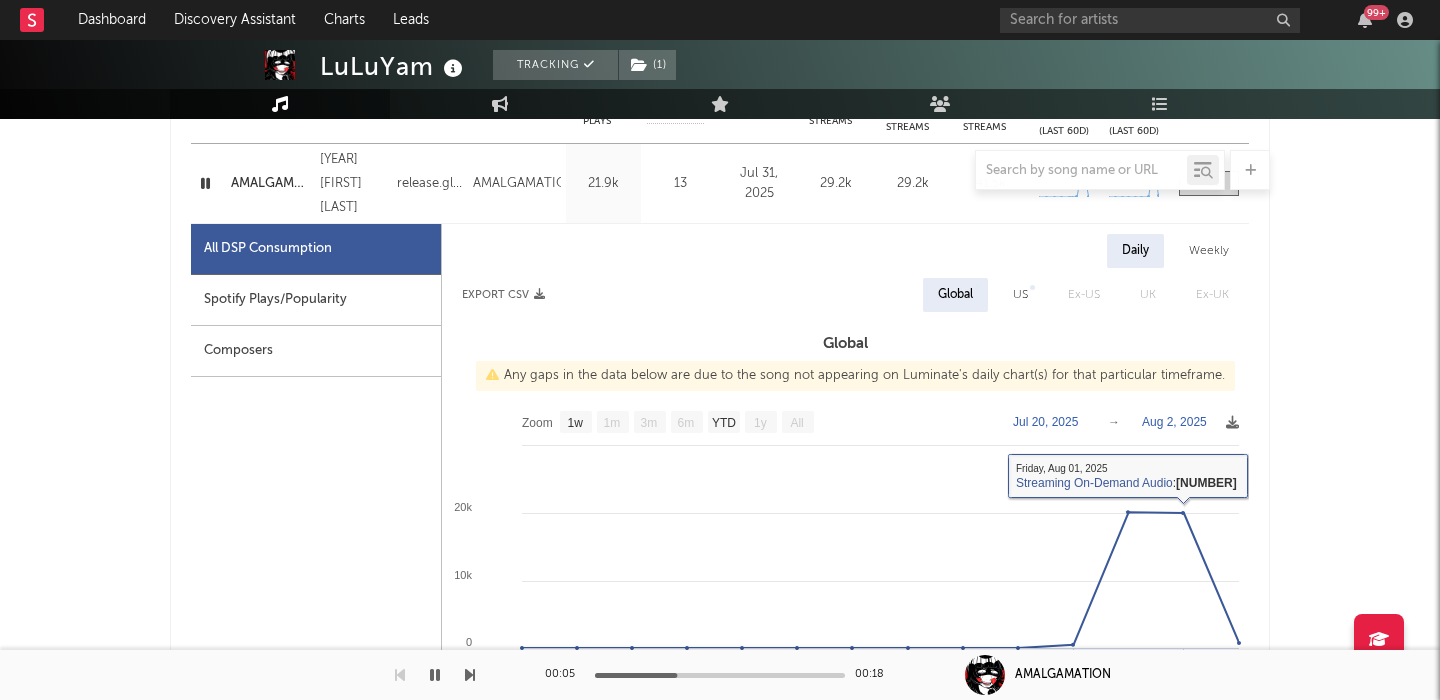 click on "US" at bounding box center [1020, 295] 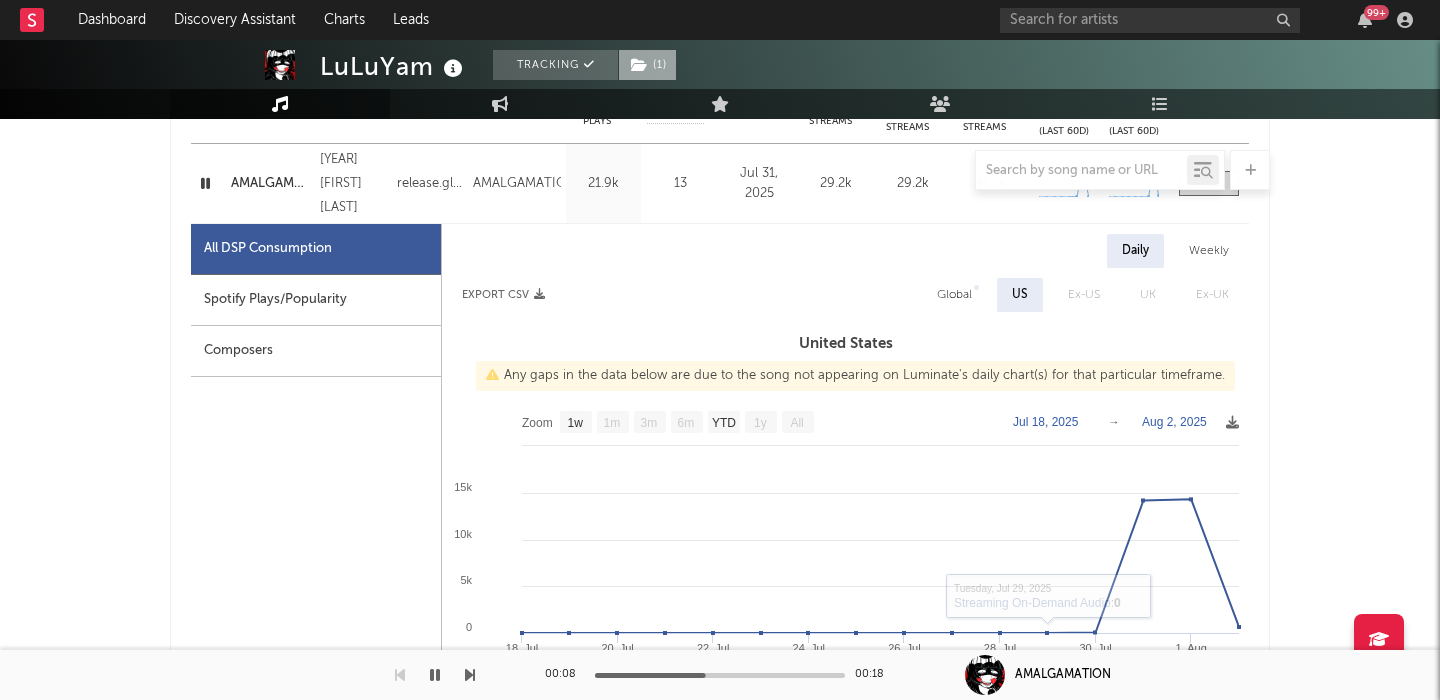 click on "( 1 )" at bounding box center [647, 65] 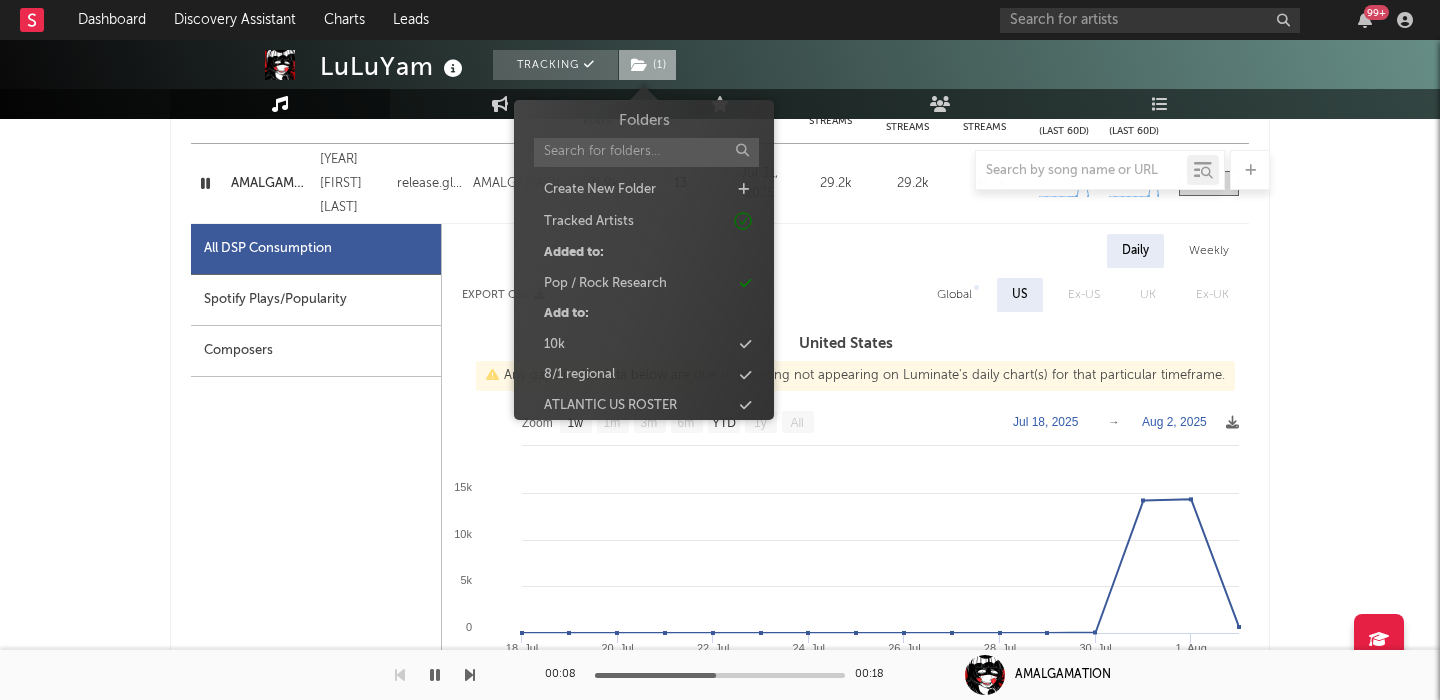 click on "( 1 )" at bounding box center [647, 65] 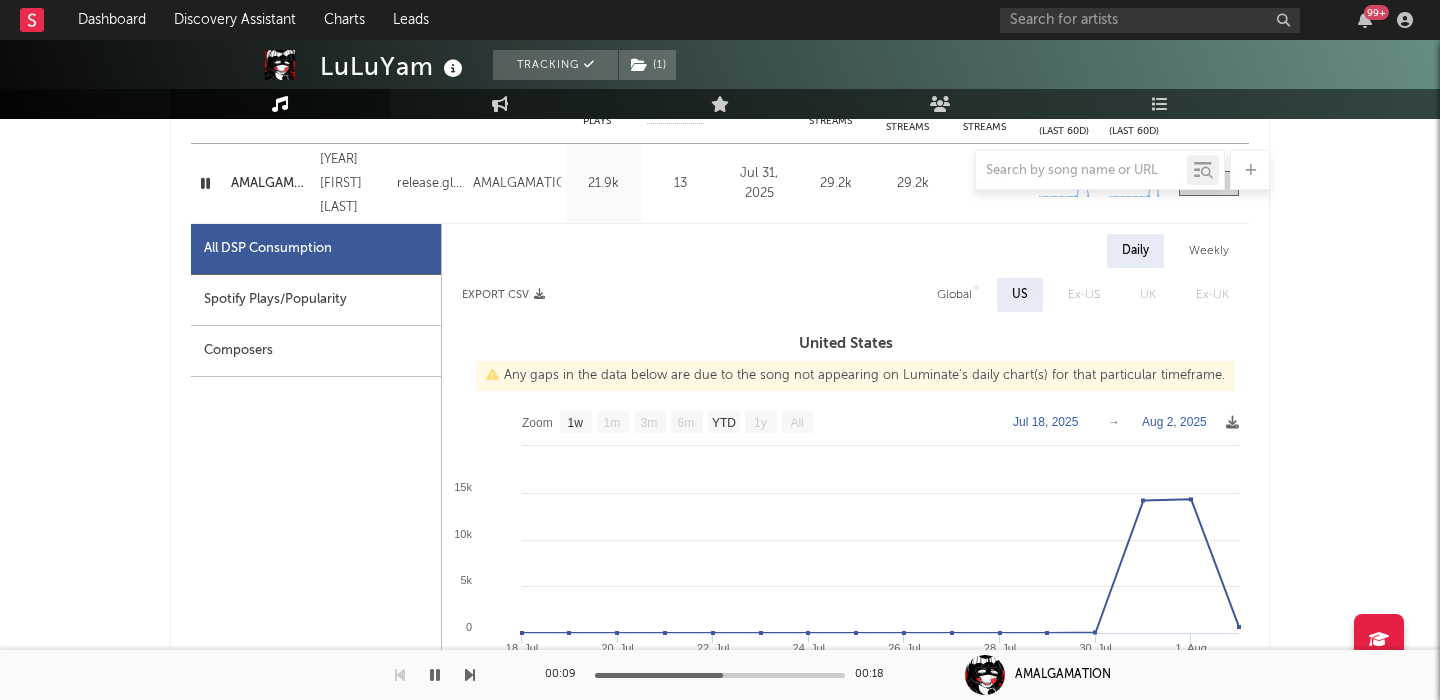 click on "Spotify Plays/Popularity" at bounding box center (316, 300) 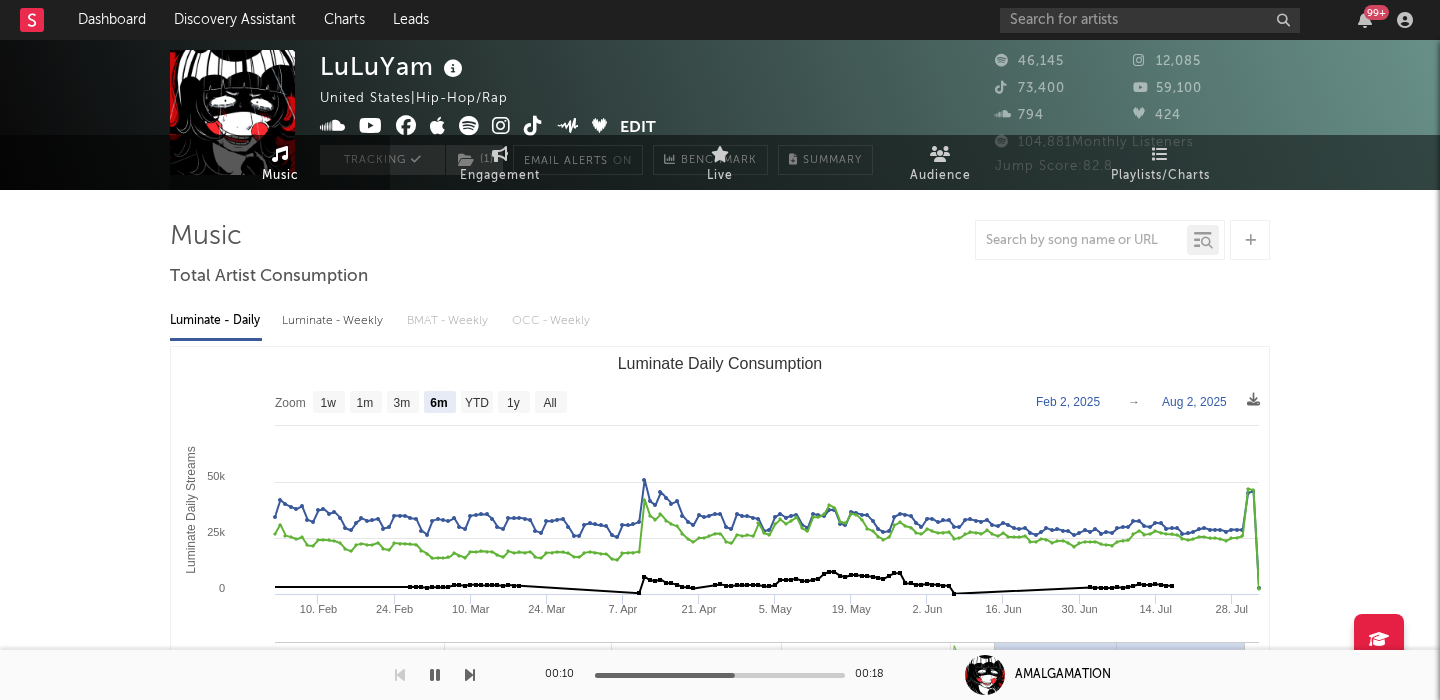scroll, scrollTop: 0, scrollLeft: 0, axis: both 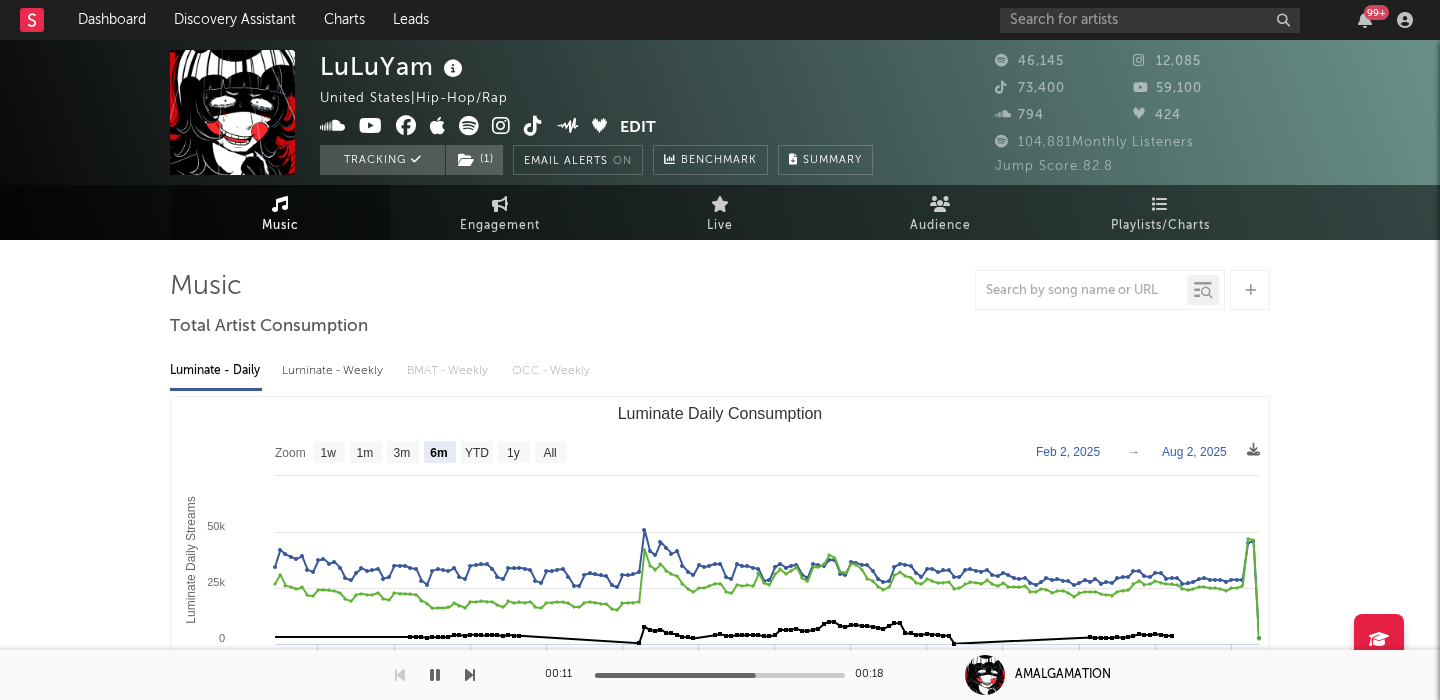 click at bounding box center (469, 126) 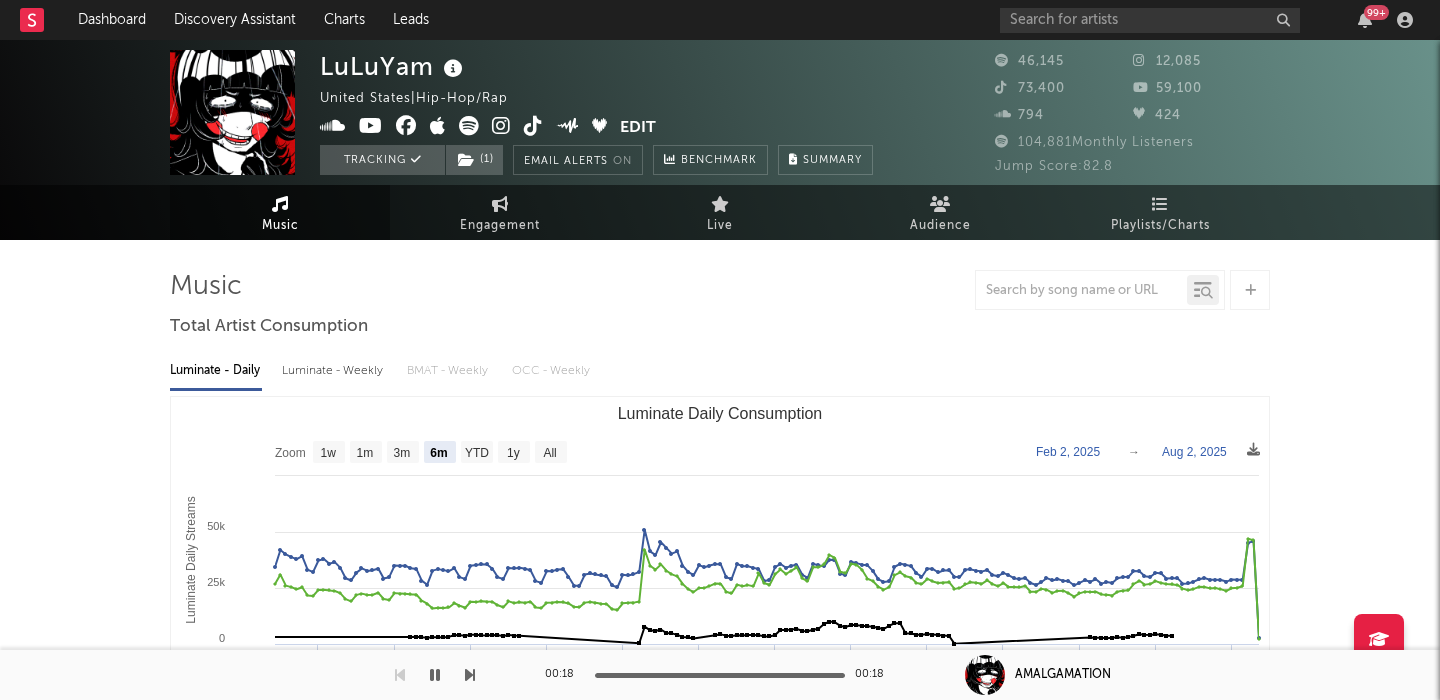 click at bounding box center [501, 126] 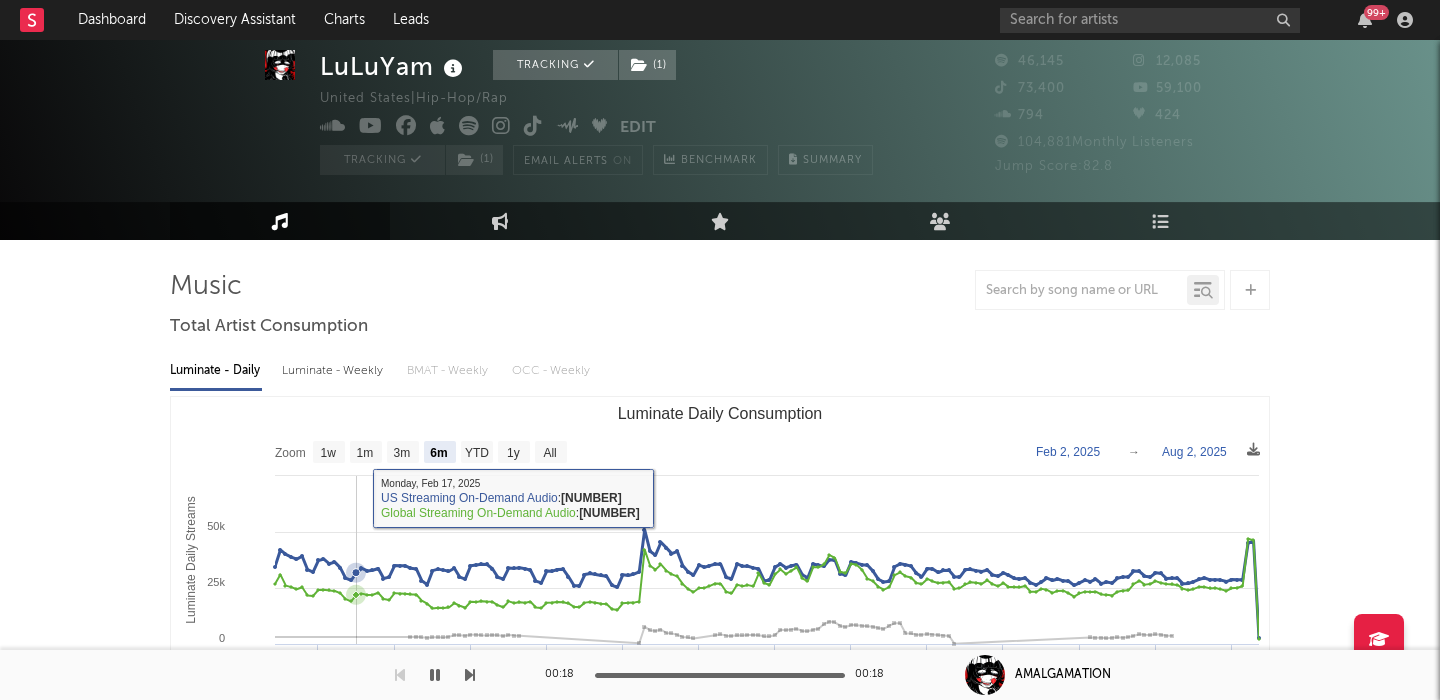 scroll, scrollTop: 81, scrollLeft: 0, axis: vertical 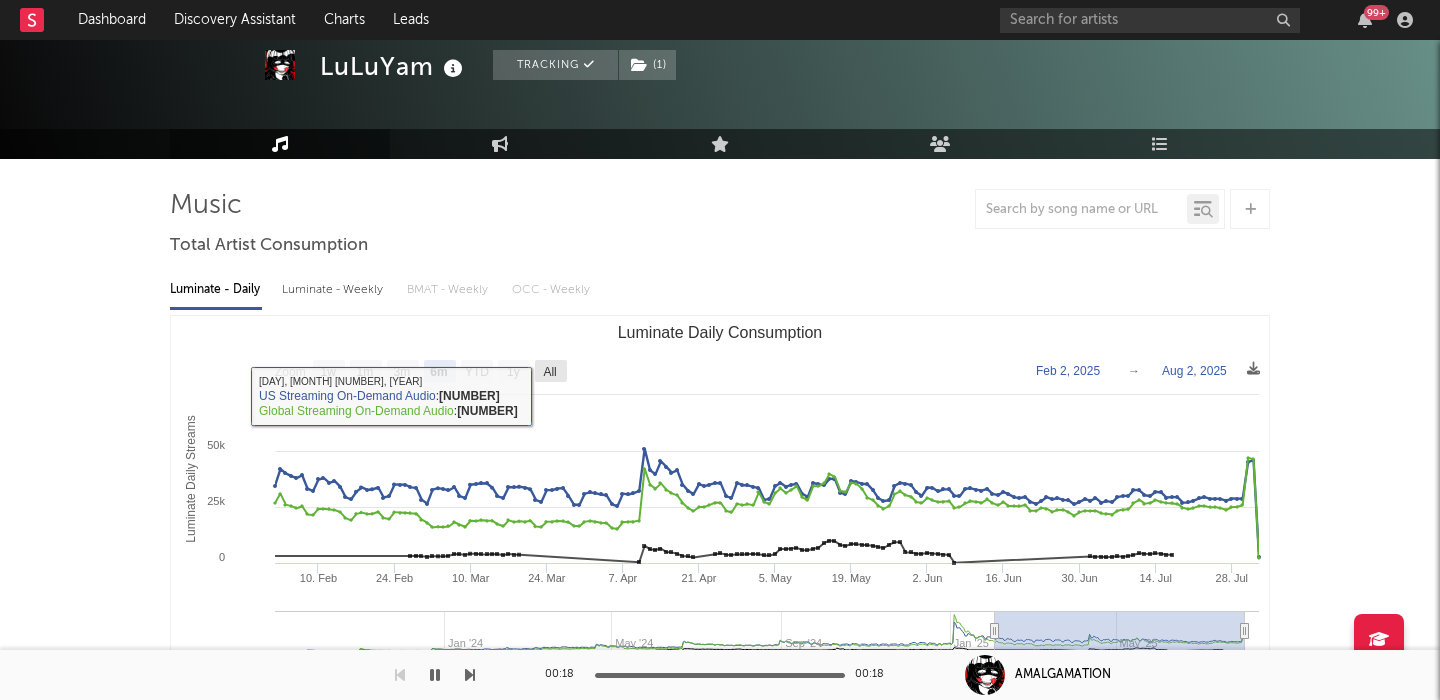 click on "All" 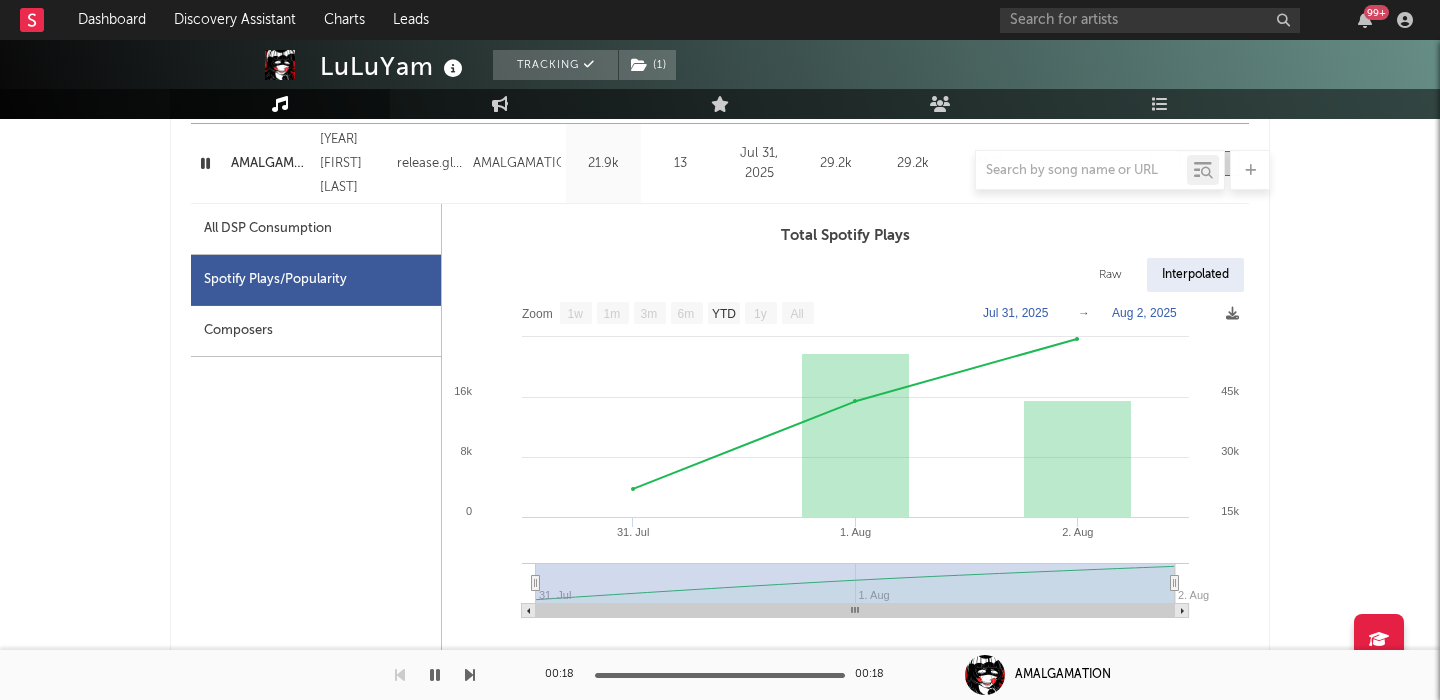 scroll, scrollTop: 773, scrollLeft: 0, axis: vertical 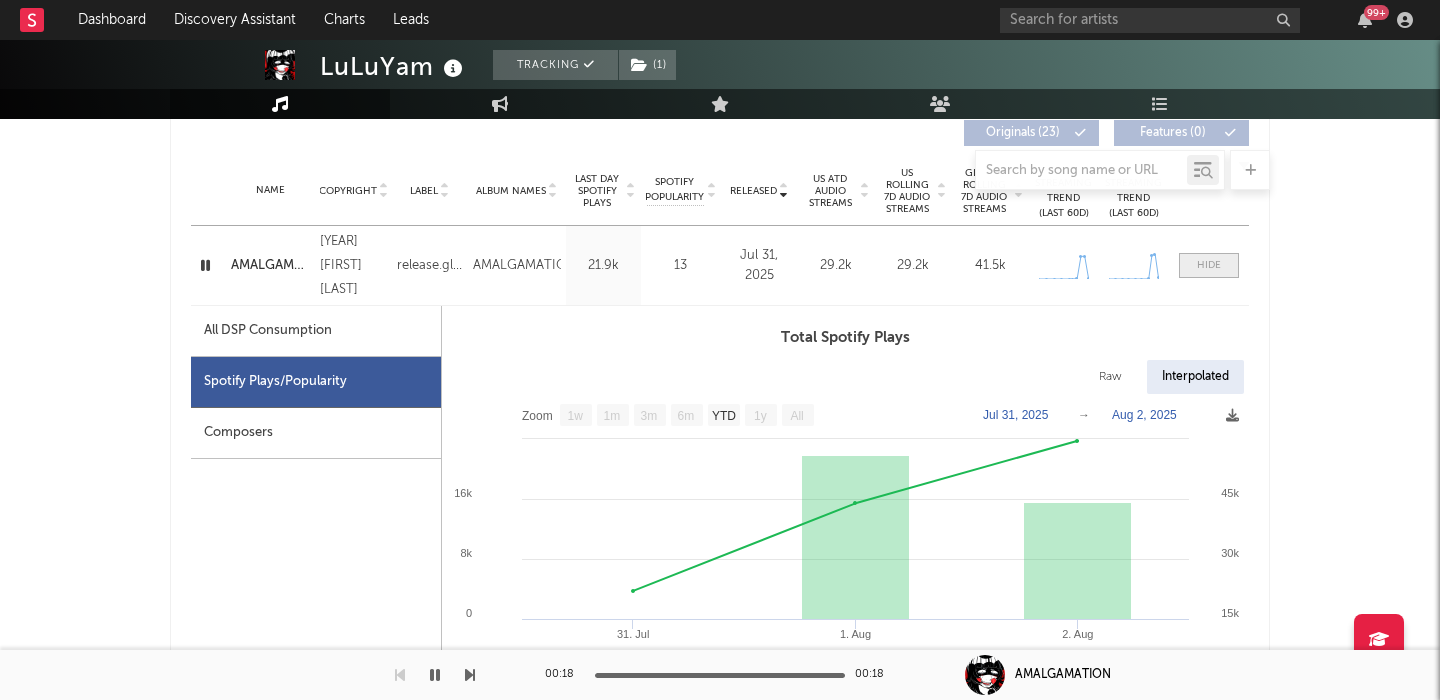 click at bounding box center (1209, 265) 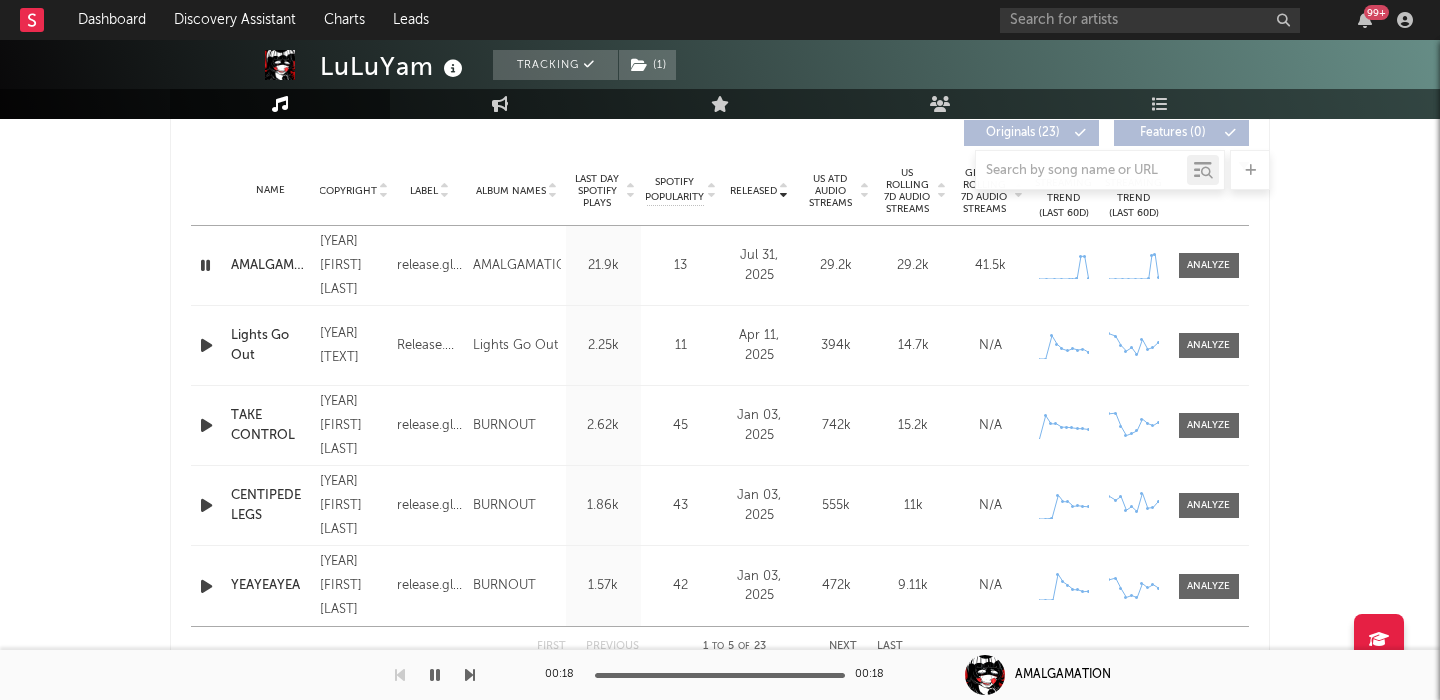click at bounding box center [206, 345] 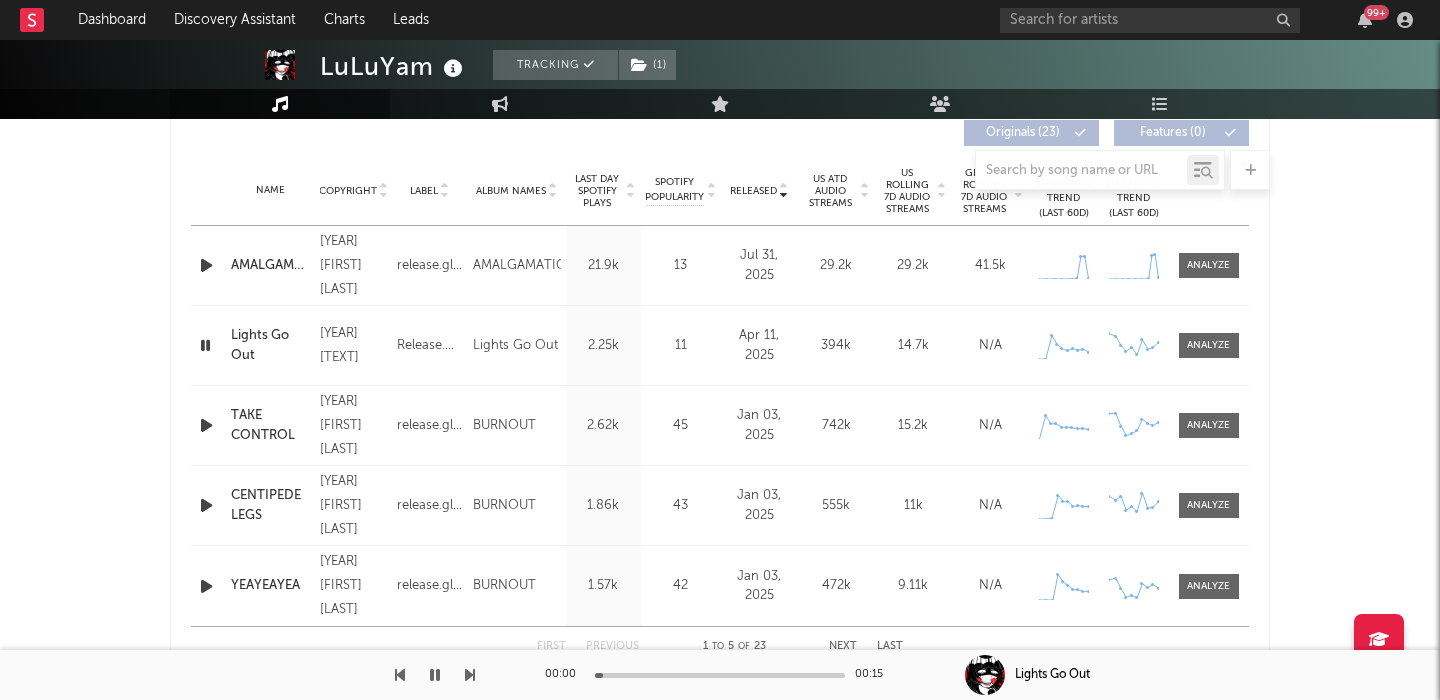 scroll, scrollTop: 730, scrollLeft: 0, axis: vertical 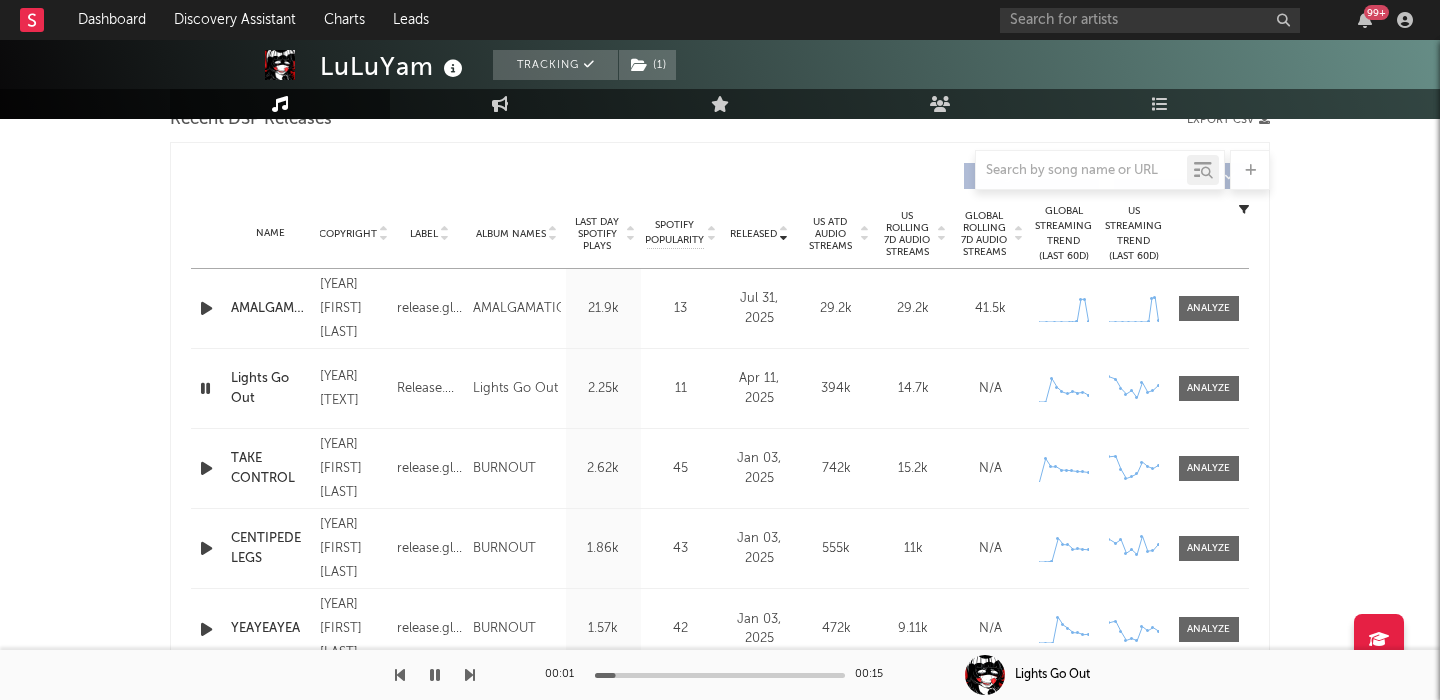 click on "US Rolling 7D Audio Streams" at bounding box center [907, 234] 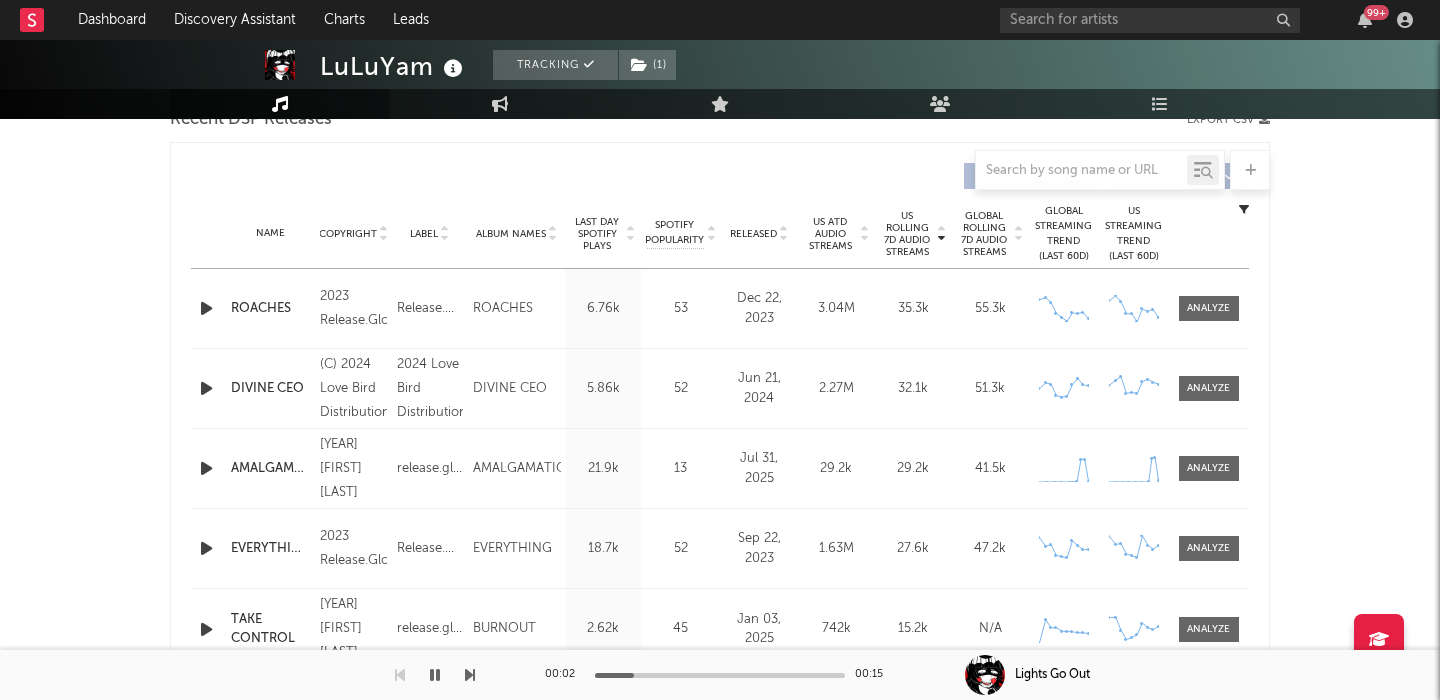 click at bounding box center [206, 308] 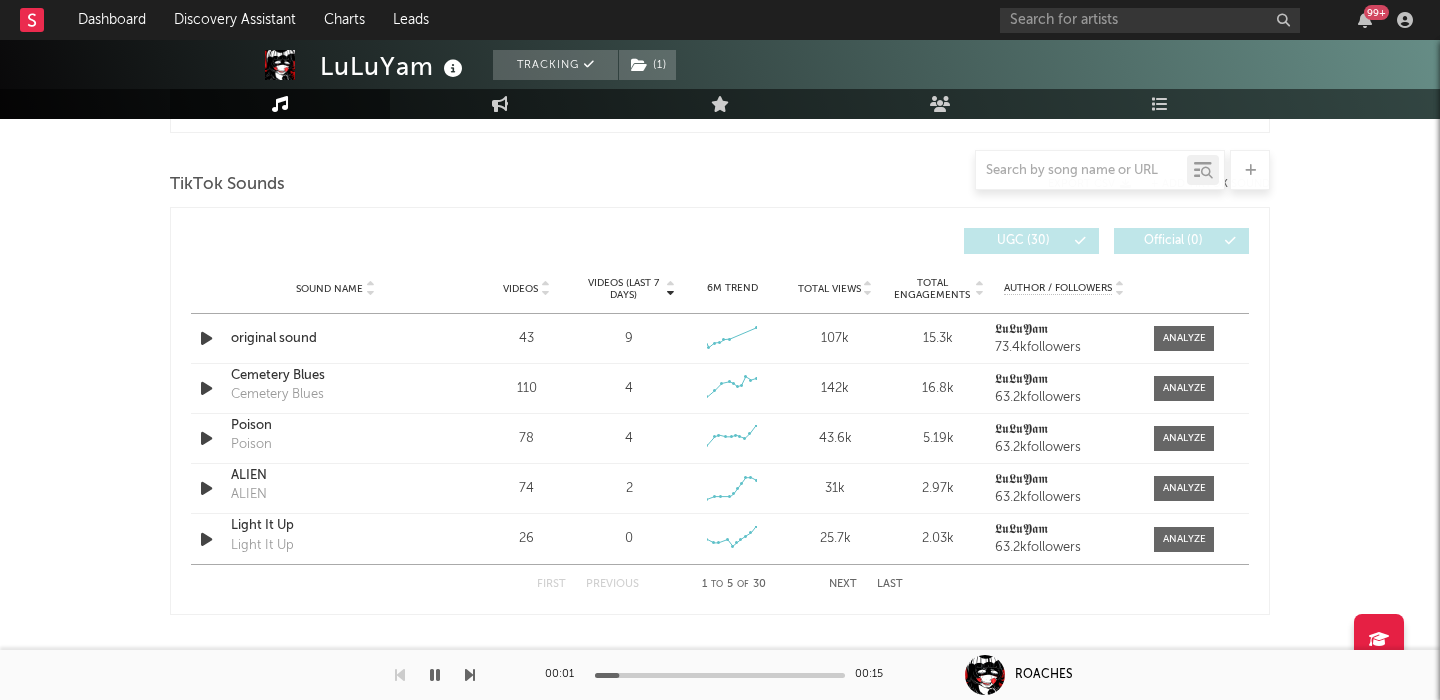 scroll, scrollTop: 1524, scrollLeft: 0, axis: vertical 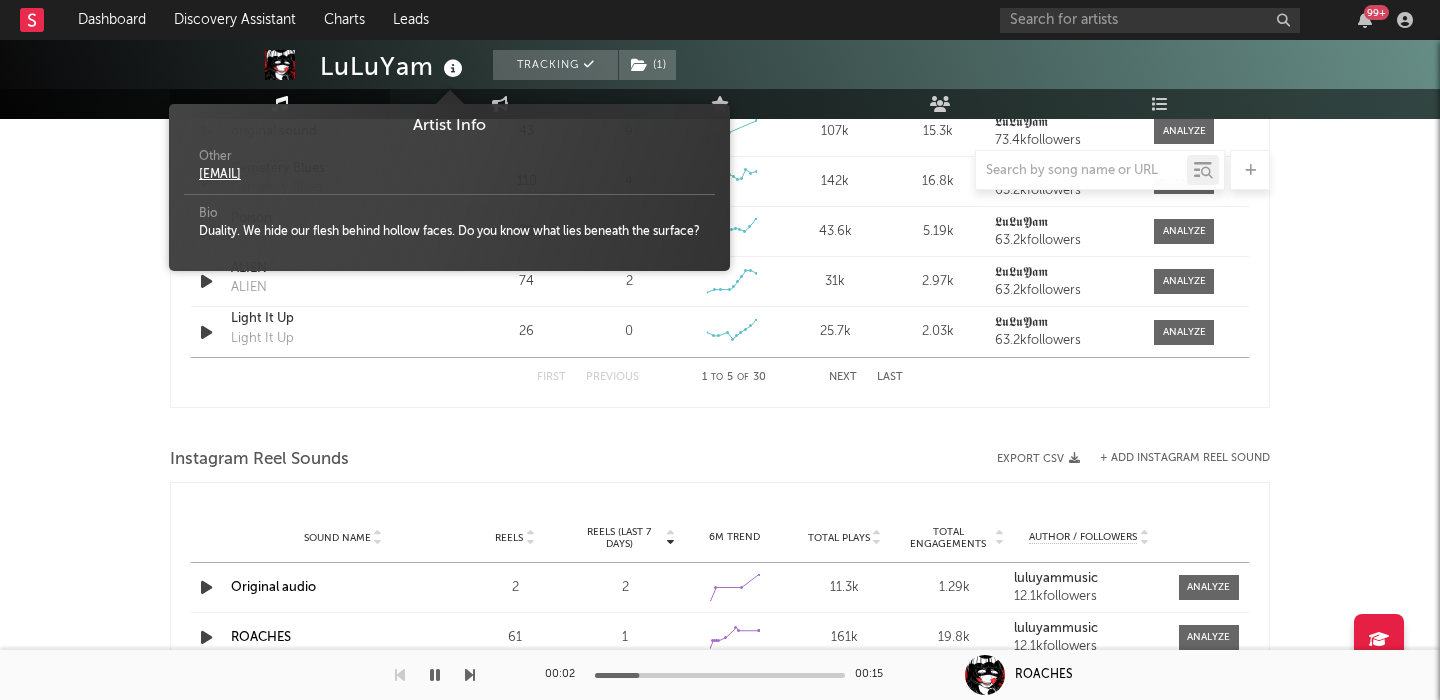 click at bounding box center (453, 69) 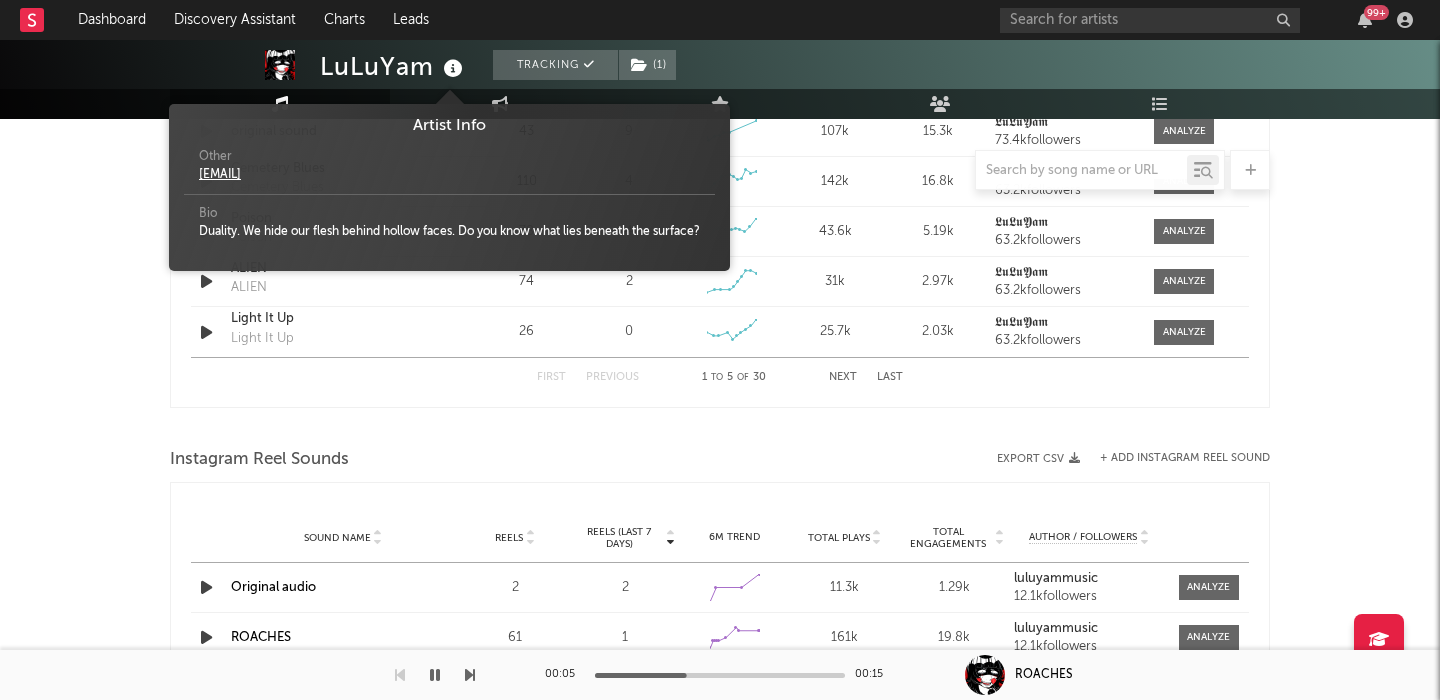 click at bounding box center (453, 69) 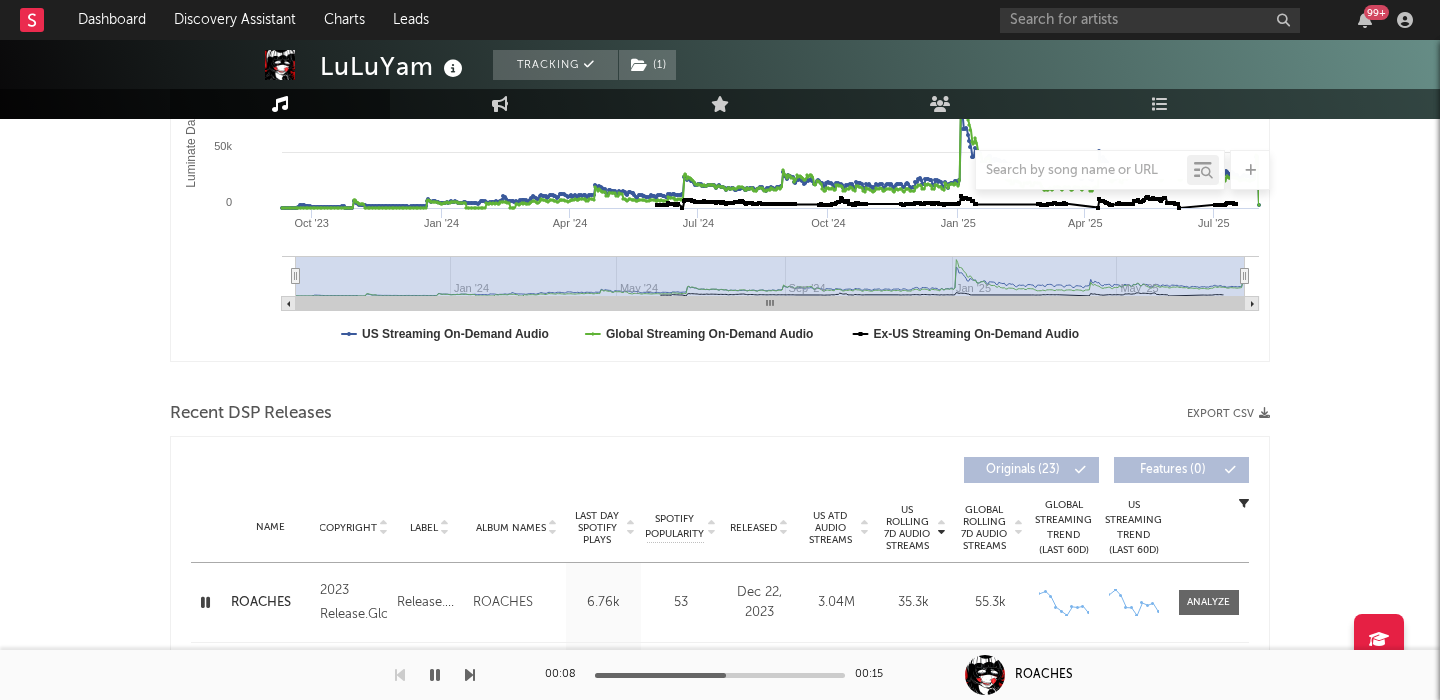 scroll, scrollTop: 0, scrollLeft: 0, axis: both 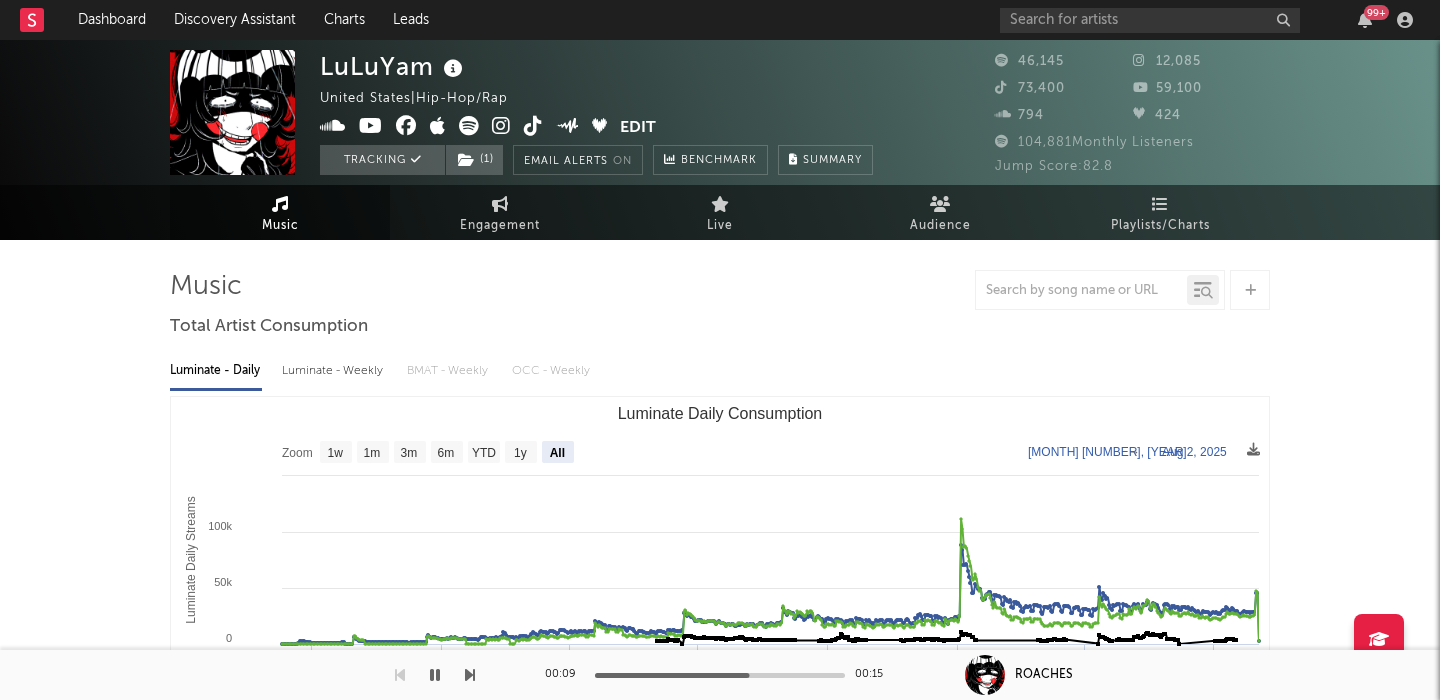 click on "Luminate - Weekly" at bounding box center (334, 371) 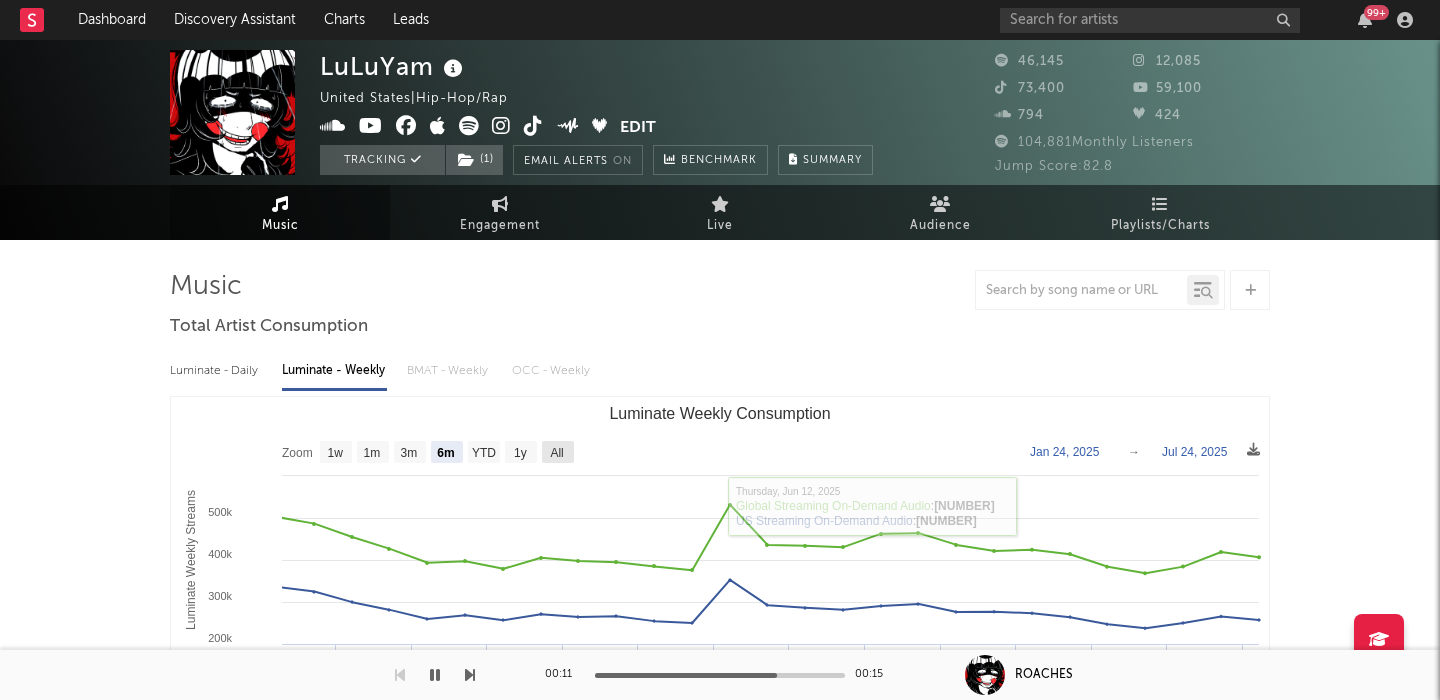 click 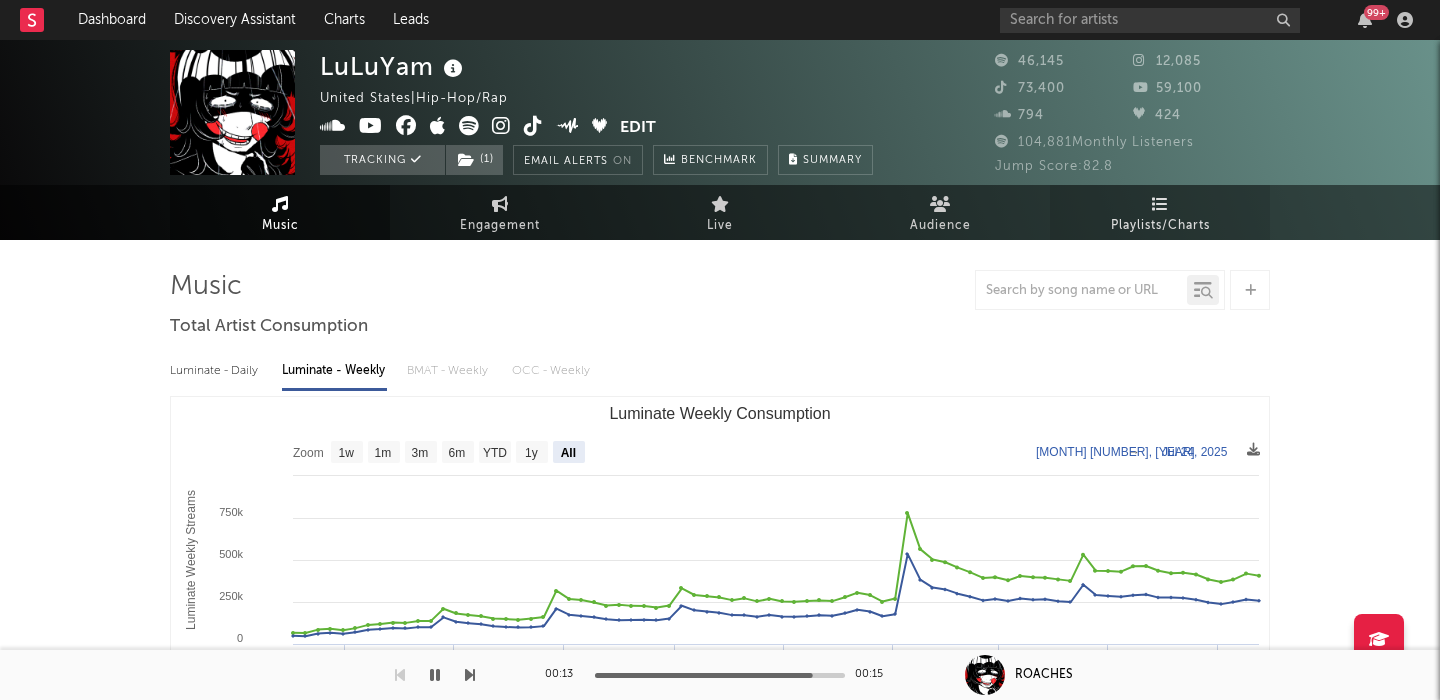 click on "Playlists/Charts" at bounding box center (1160, 212) 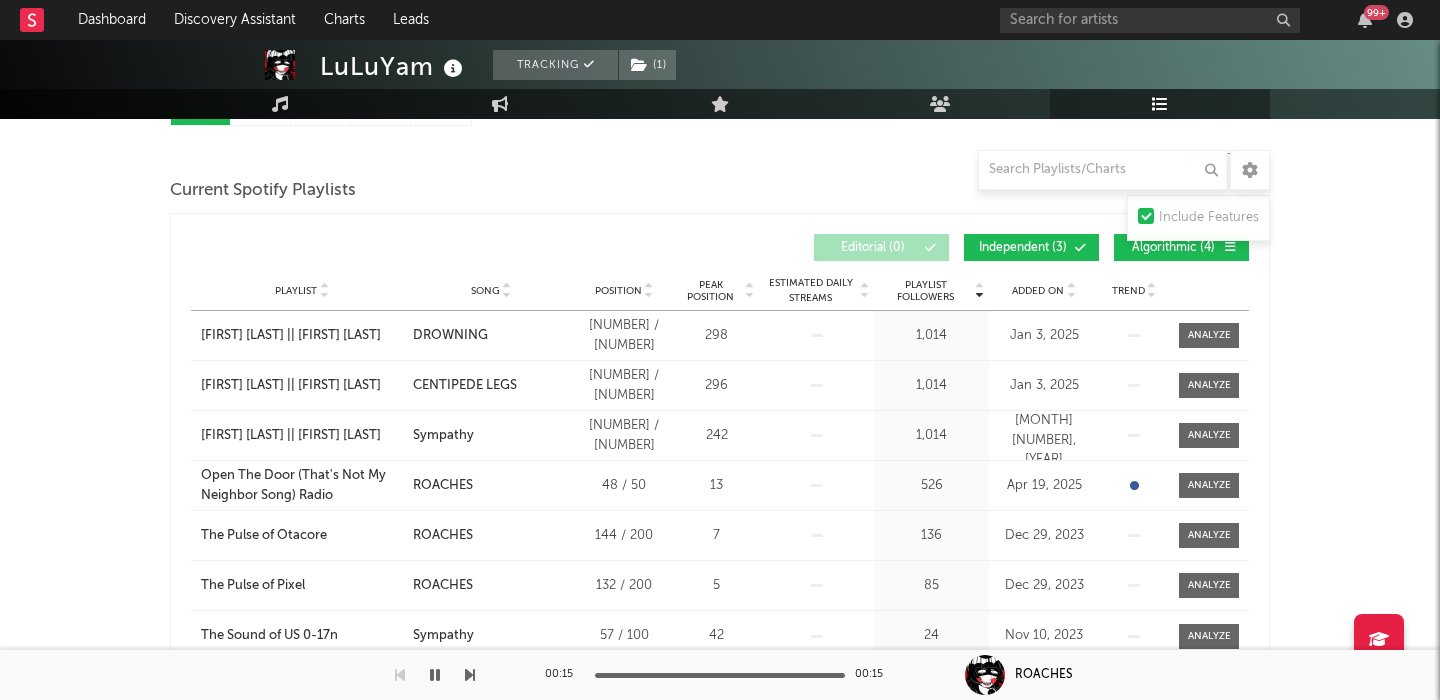 scroll, scrollTop: 247, scrollLeft: 0, axis: vertical 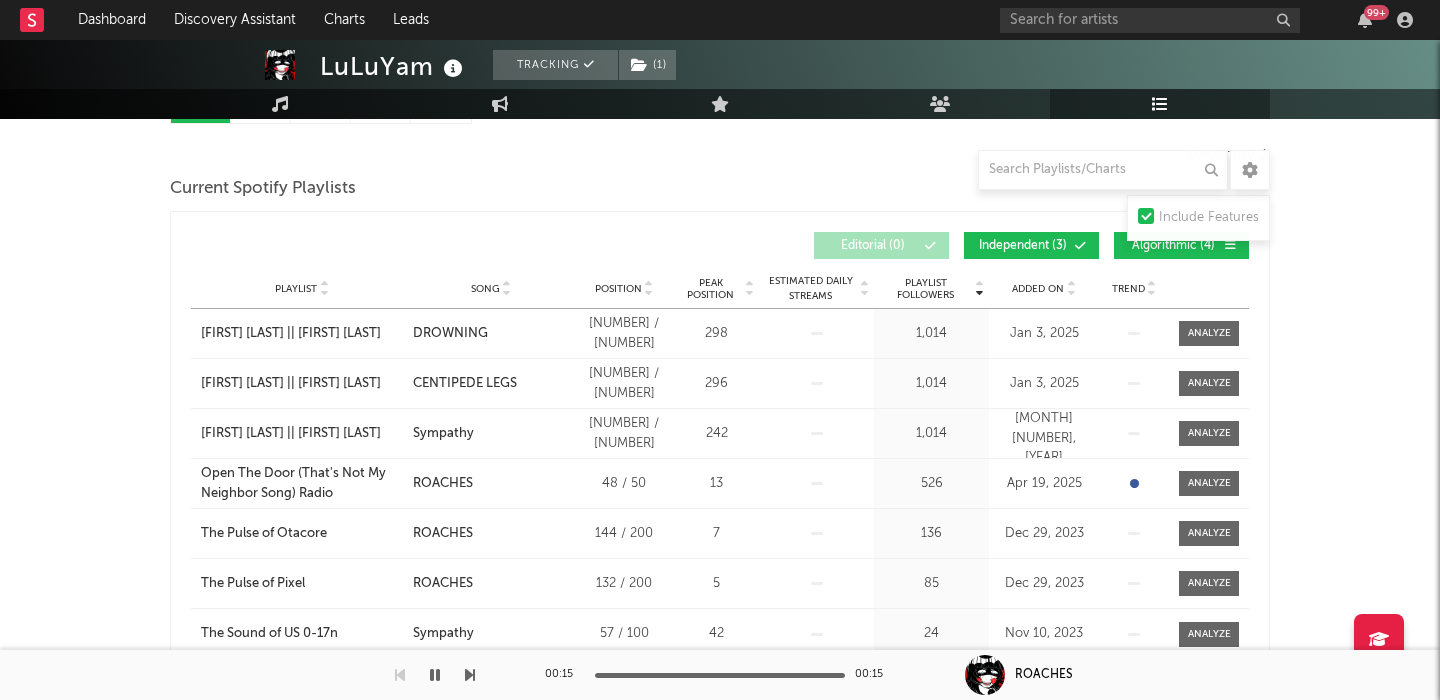 click on "Independent   ( 3 )" at bounding box center [1023, 246] 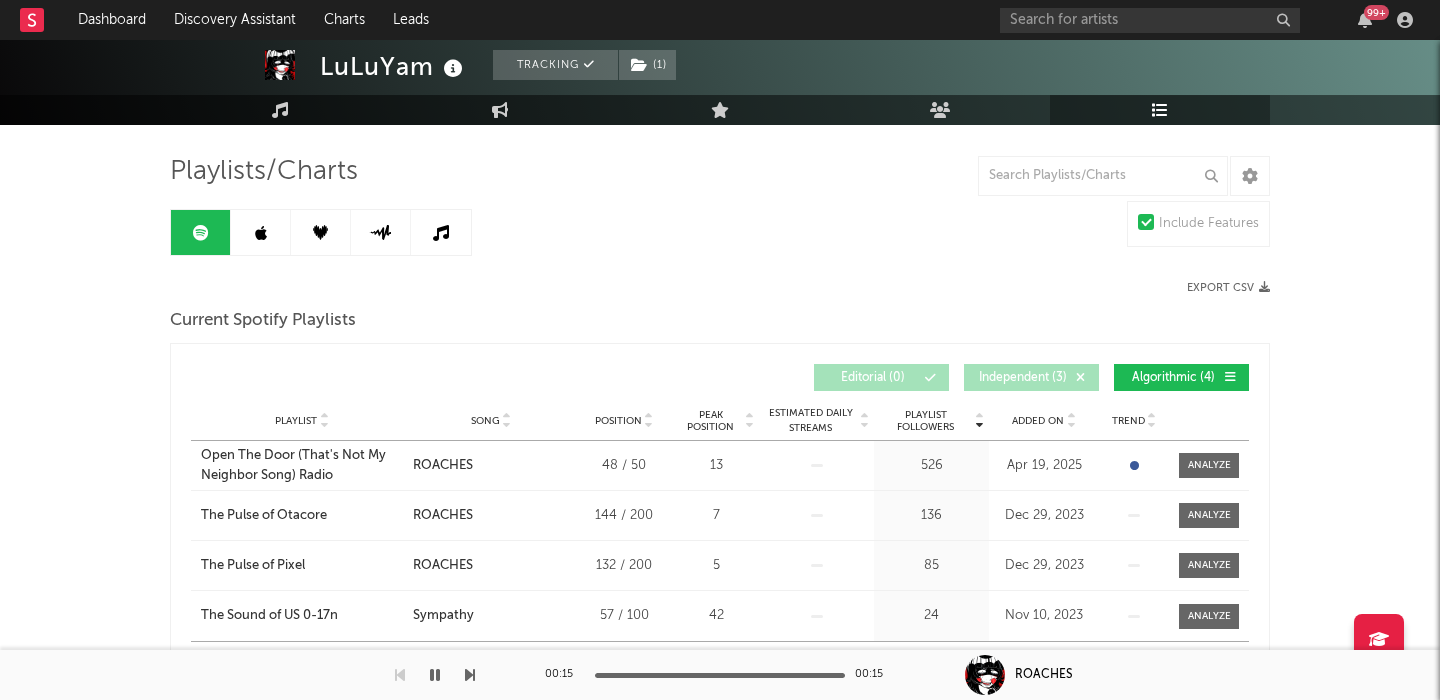 scroll, scrollTop: 0, scrollLeft: 0, axis: both 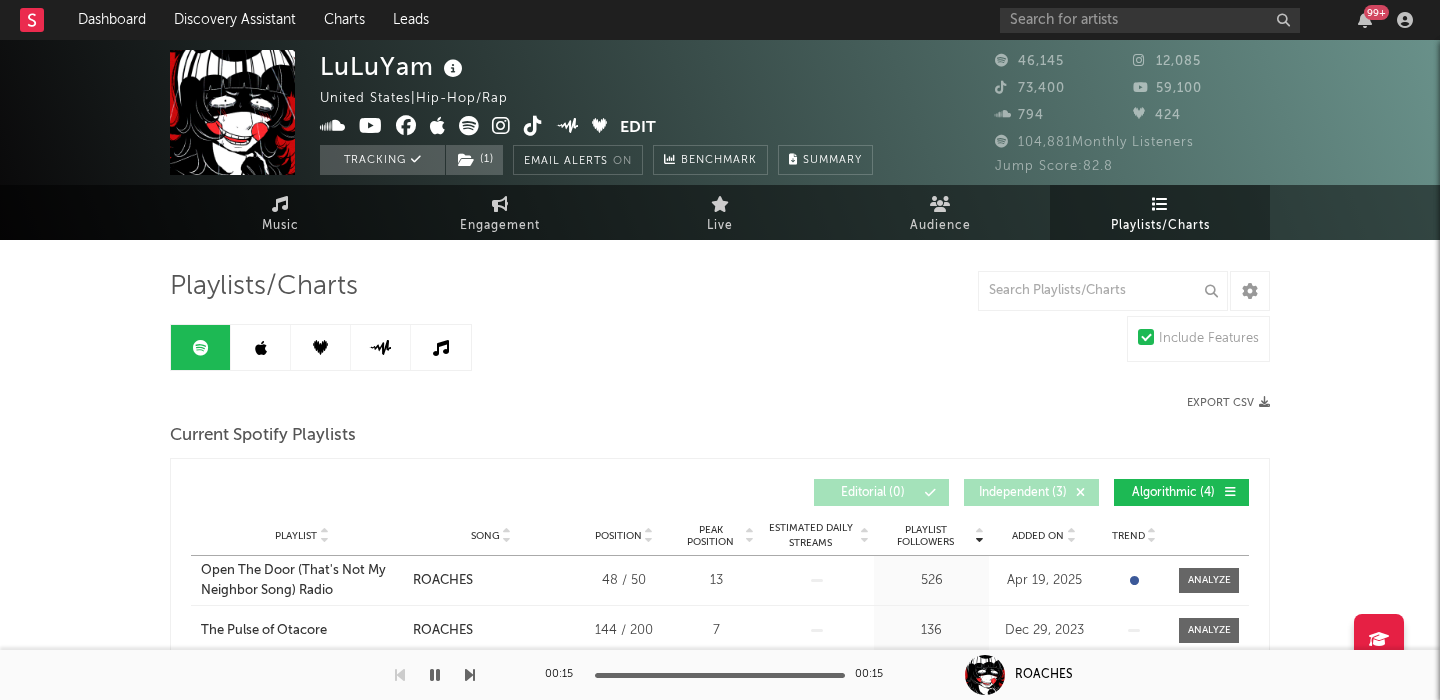 click at bounding box center (261, 347) 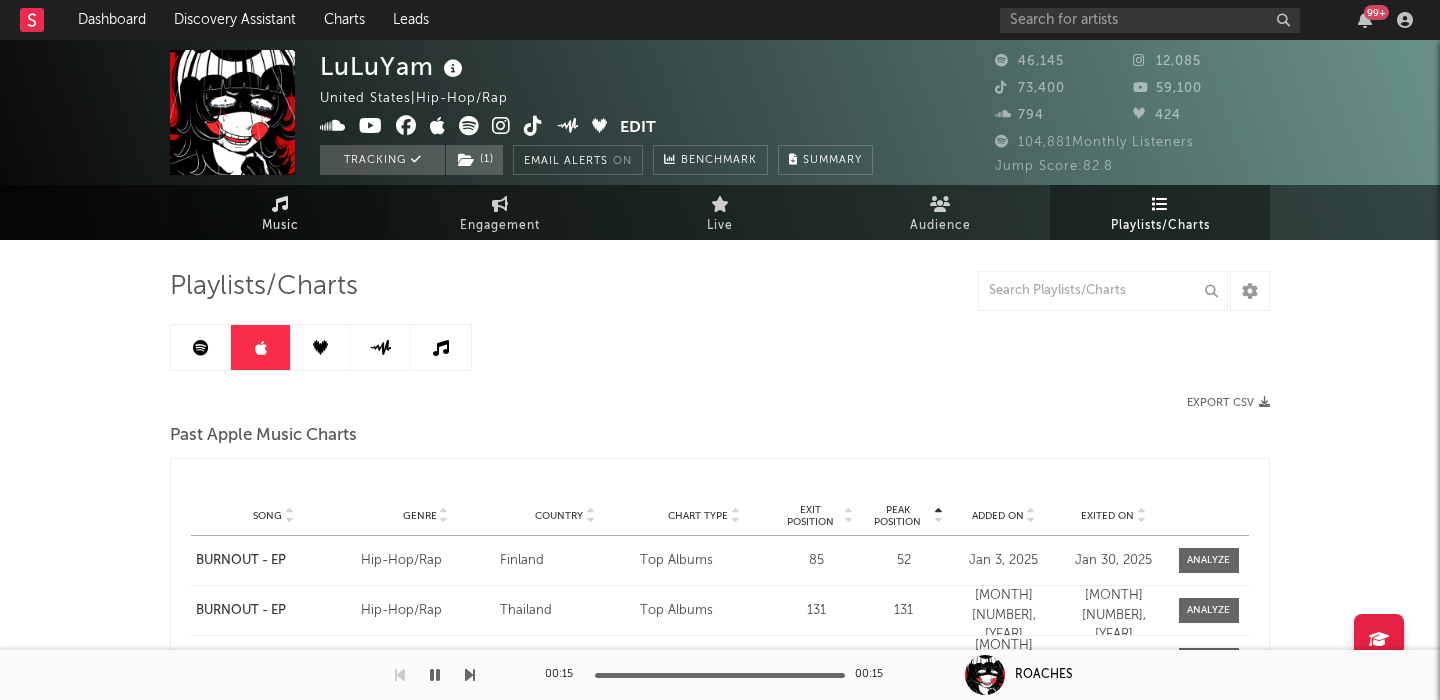 click on "Music" at bounding box center [280, 212] 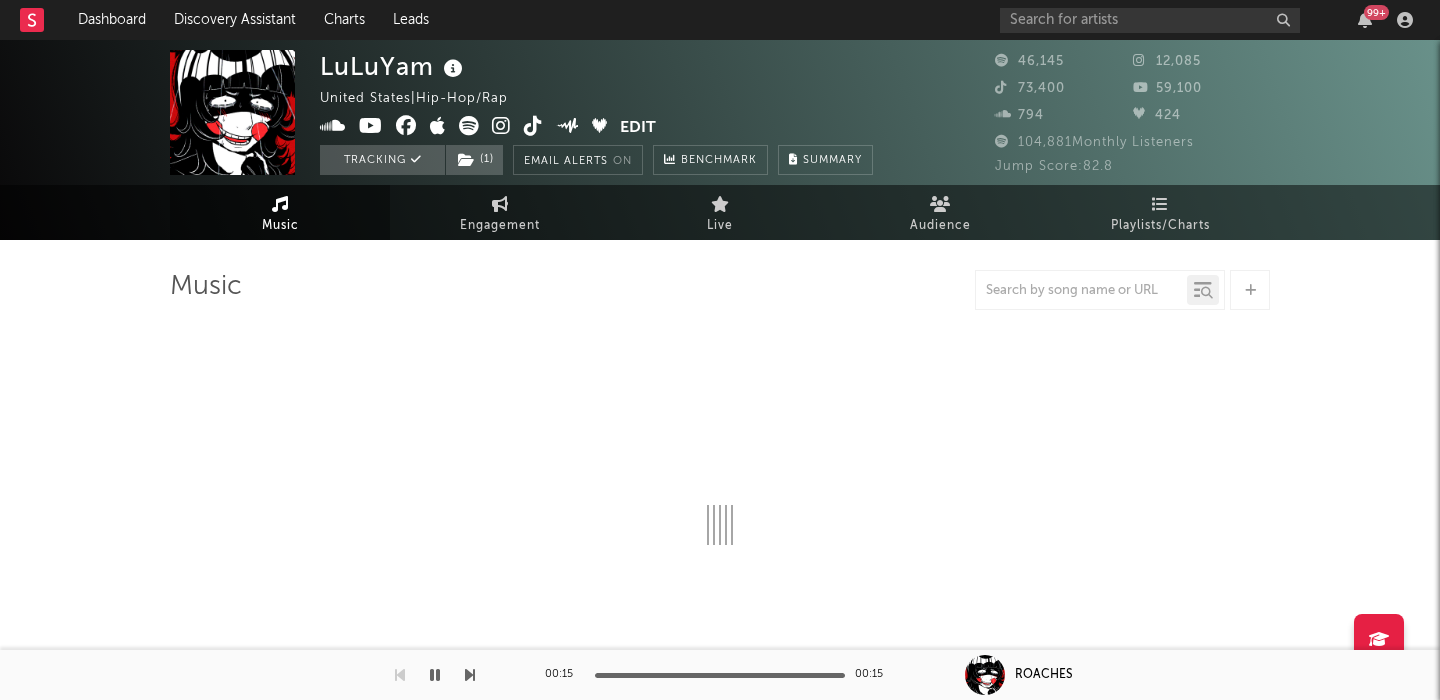 select on "6m" 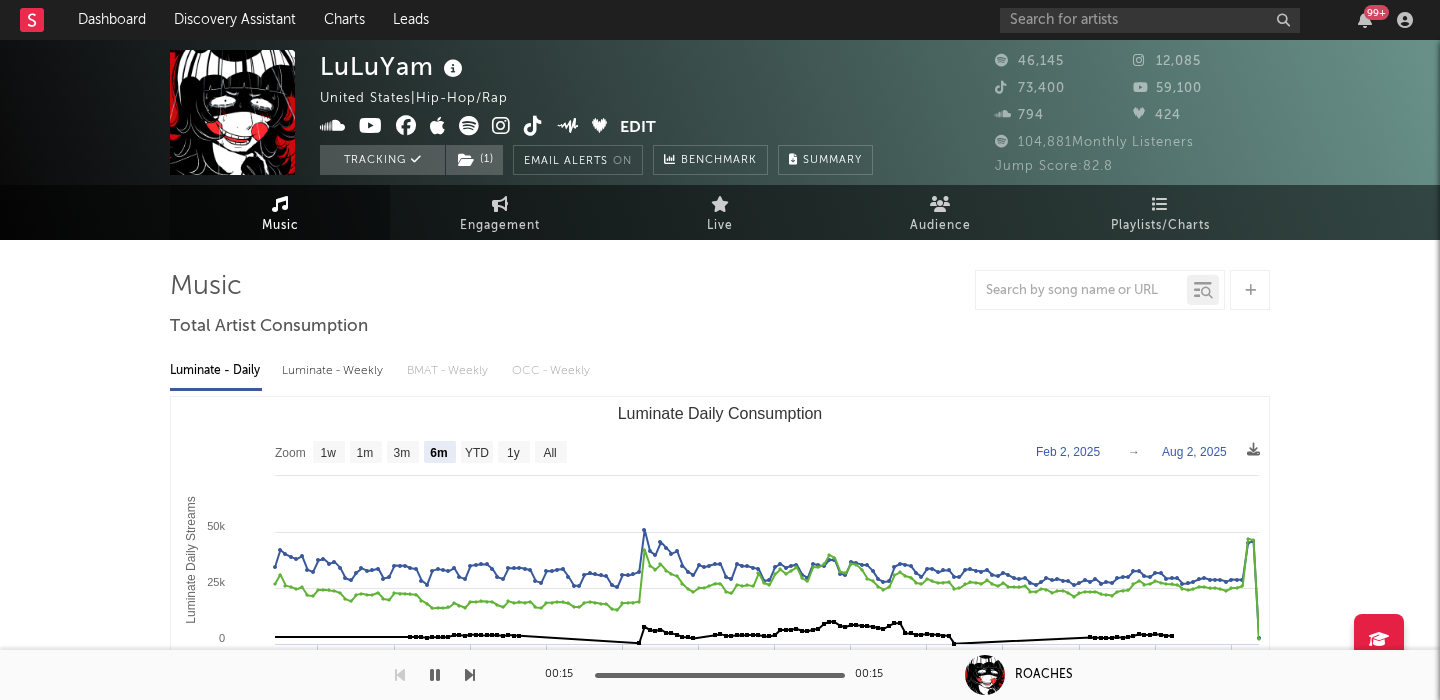 click at bounding box center (501, 126) 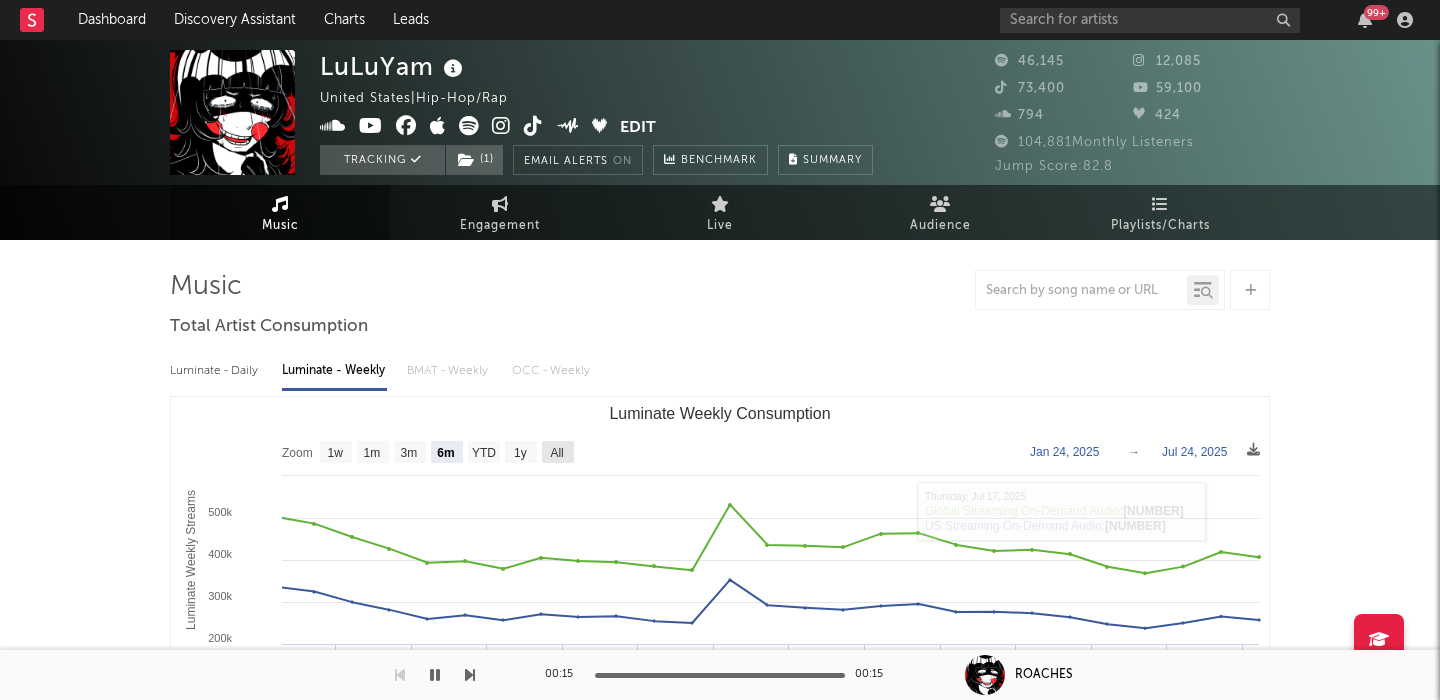 click on "All" 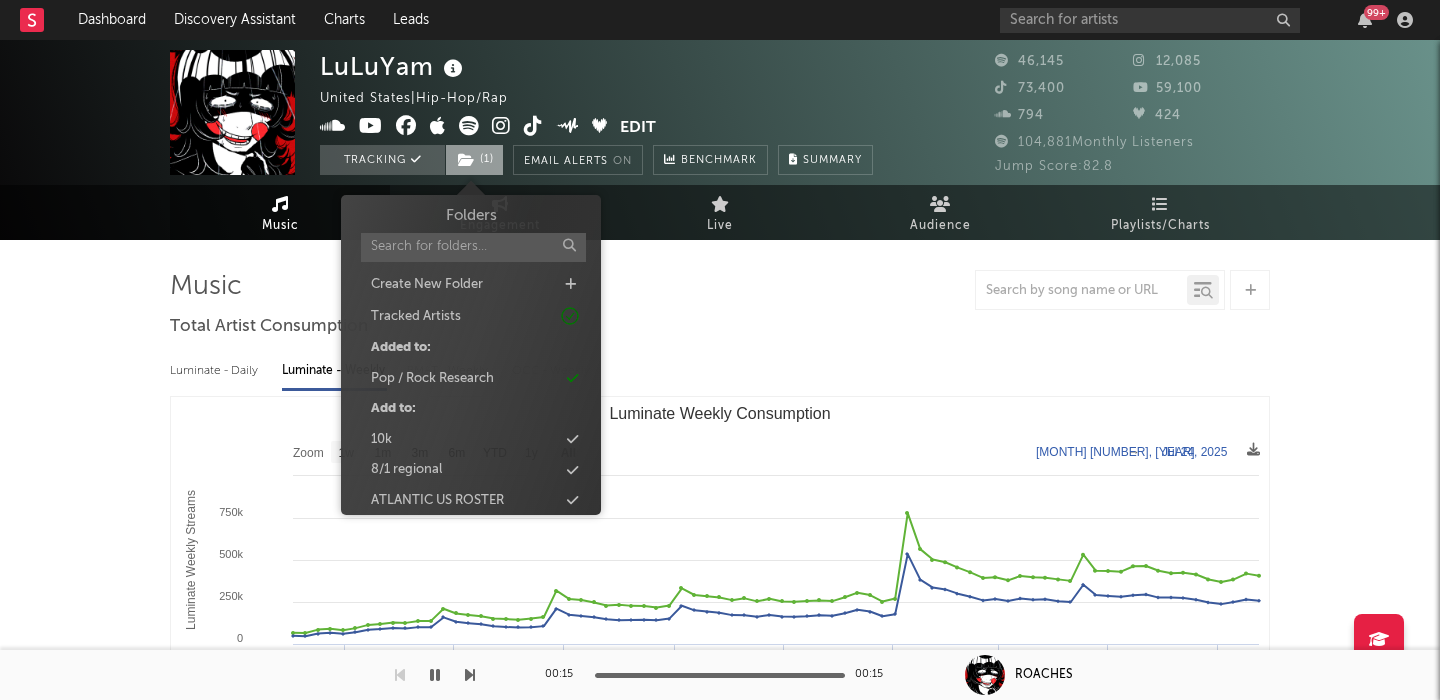 click on "( 1 )" at bounding box center [474, 160] 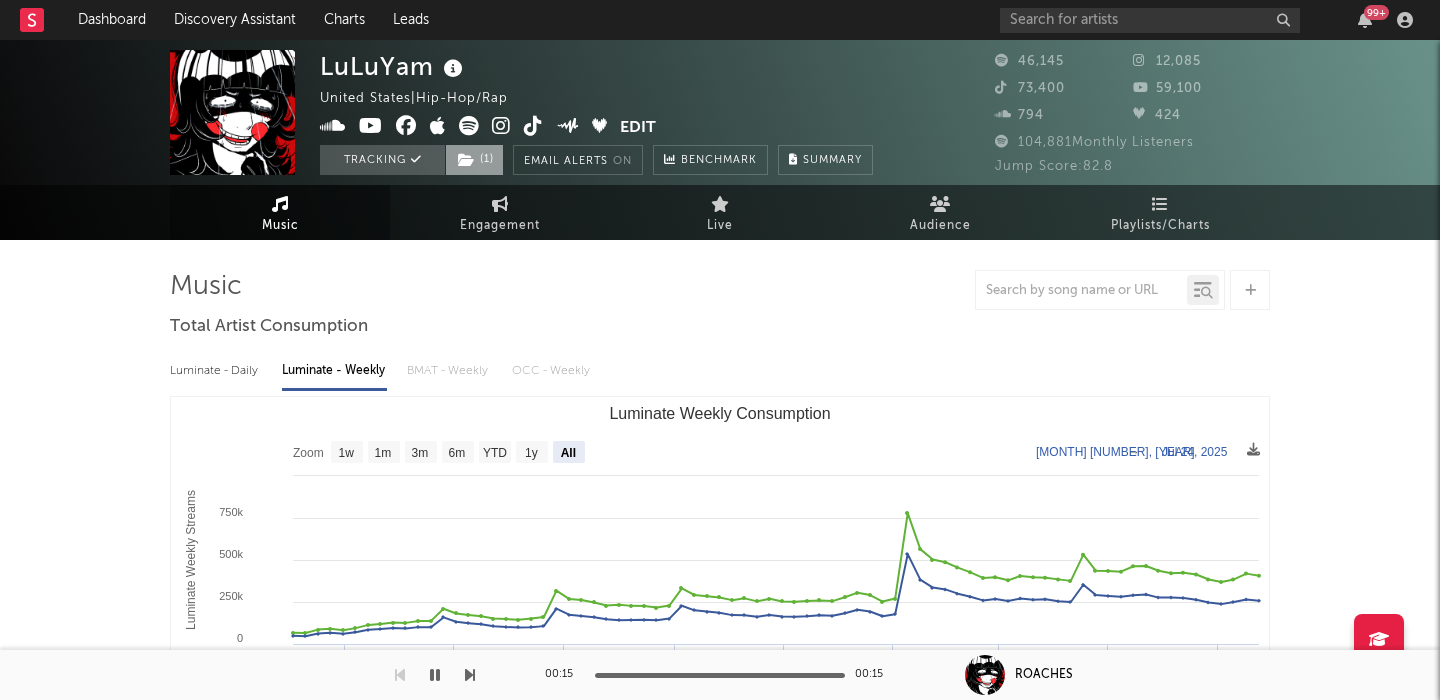 click on "( 1 )" at bounding box center [474, 160] 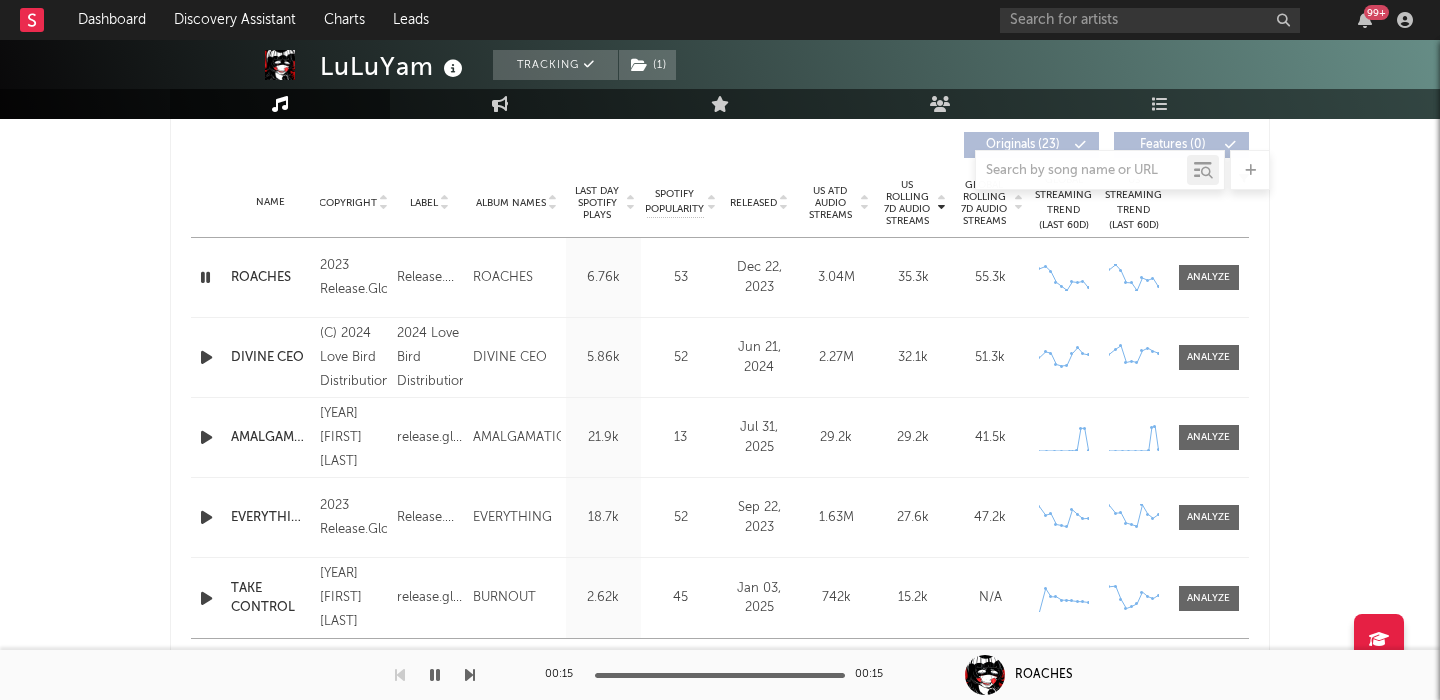 scroll, scrollTop: 821, scrollLeft: 0, axis: vertical 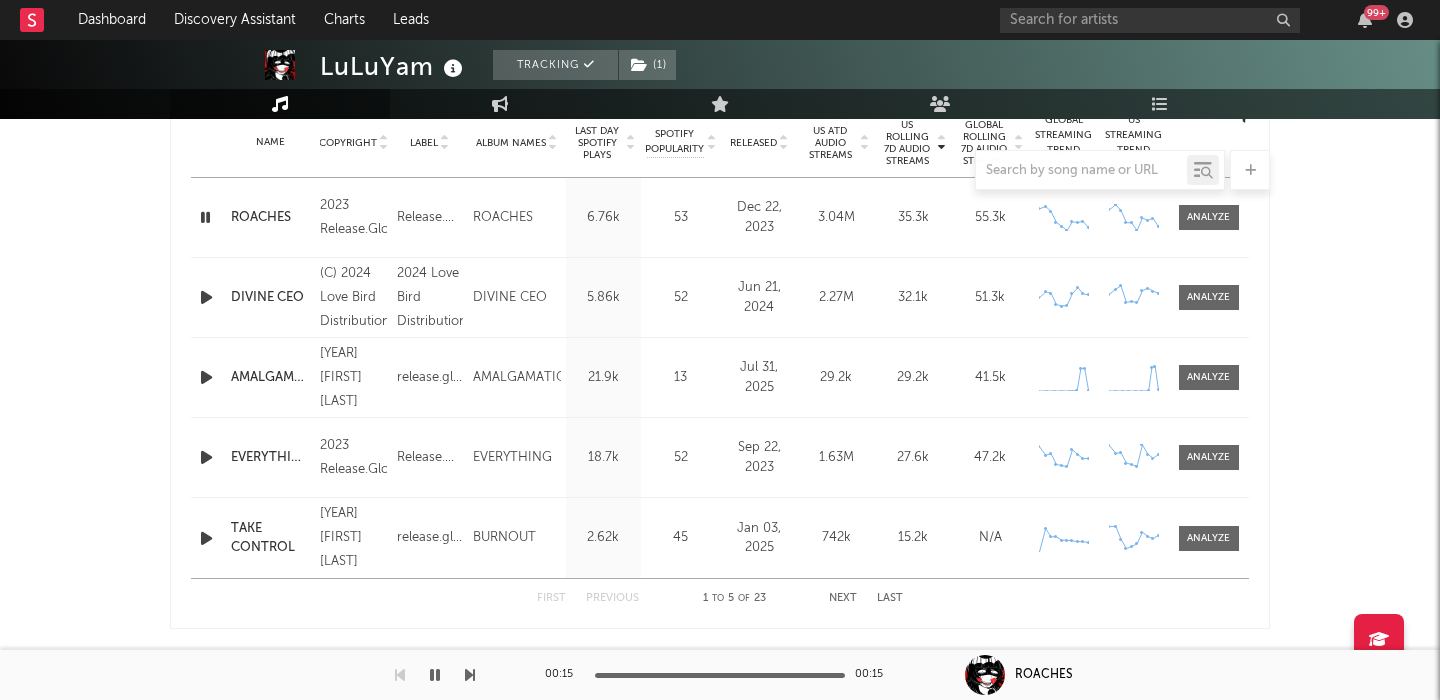 click at bounding box center [206, 377] 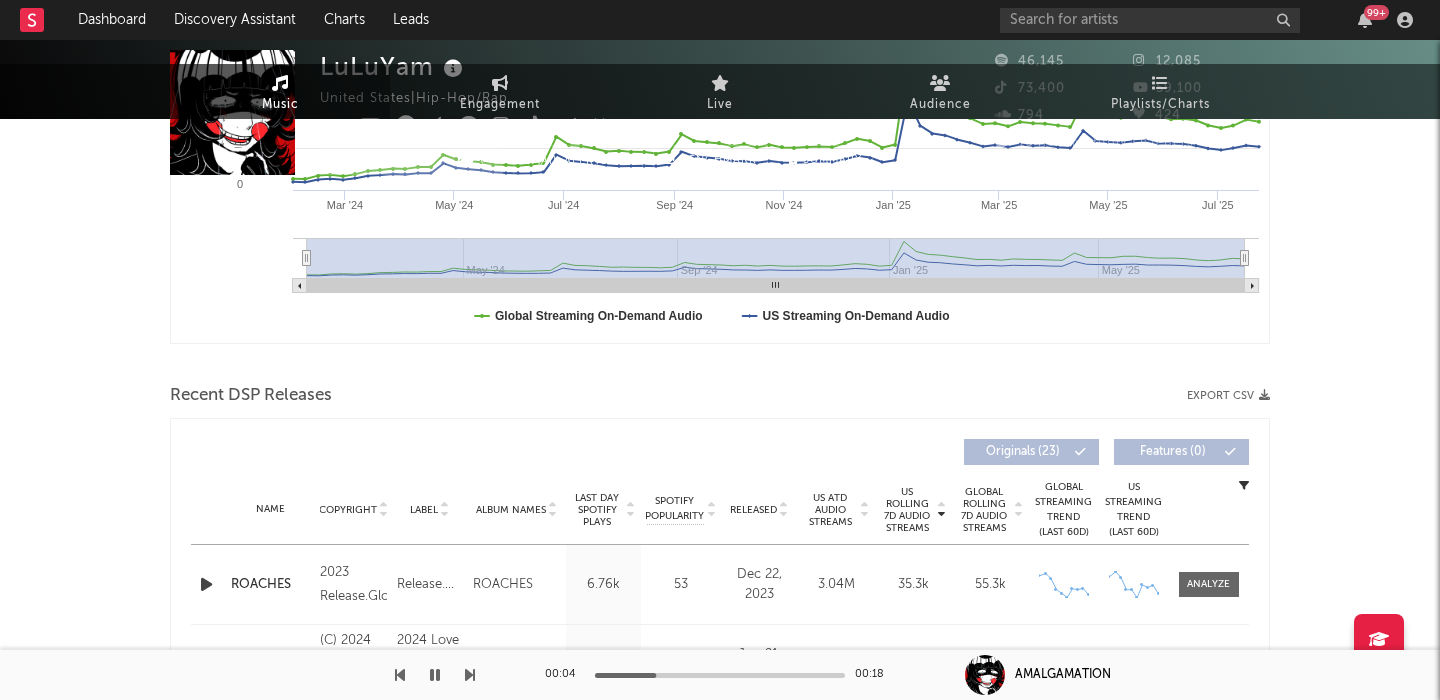 scroll, scrollTop: 0, scrollLeft: 0, axis: both 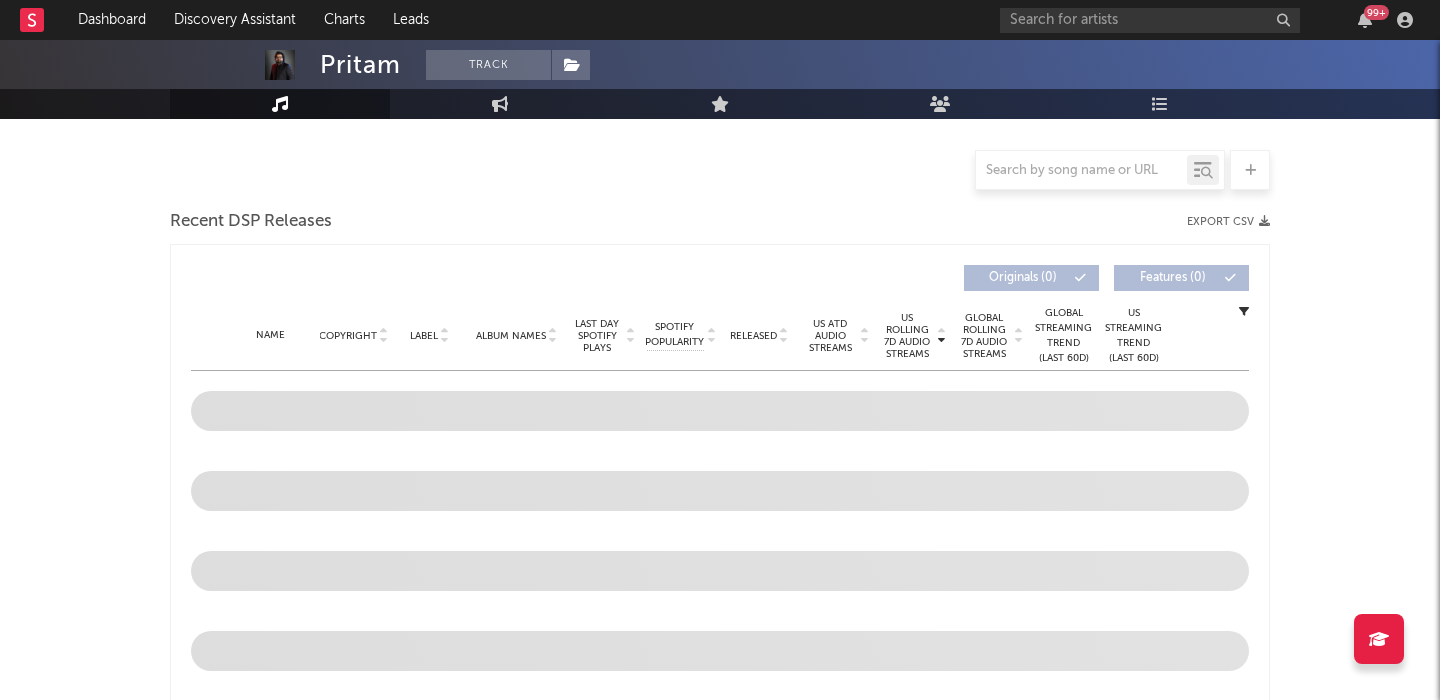 select on "6m" 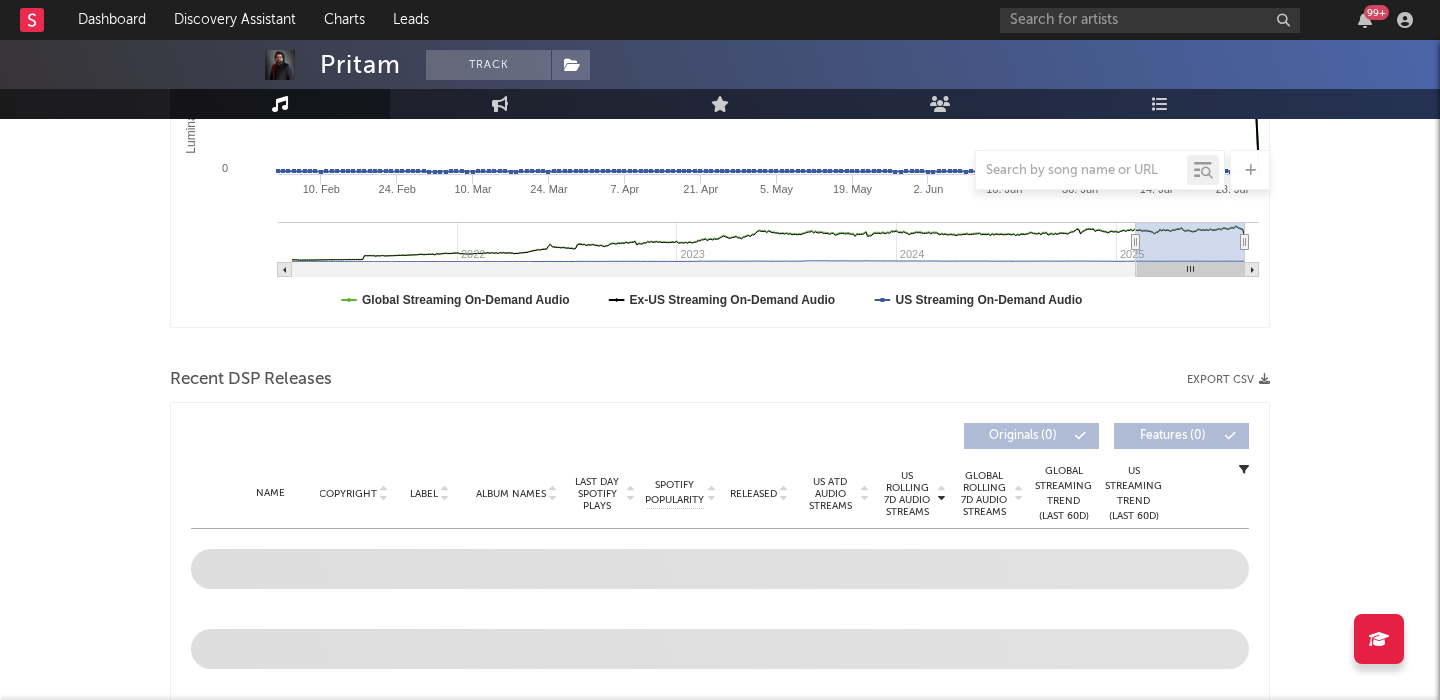 scroll, scrollTop: 685, scrollLeft: 0, axis: vertical 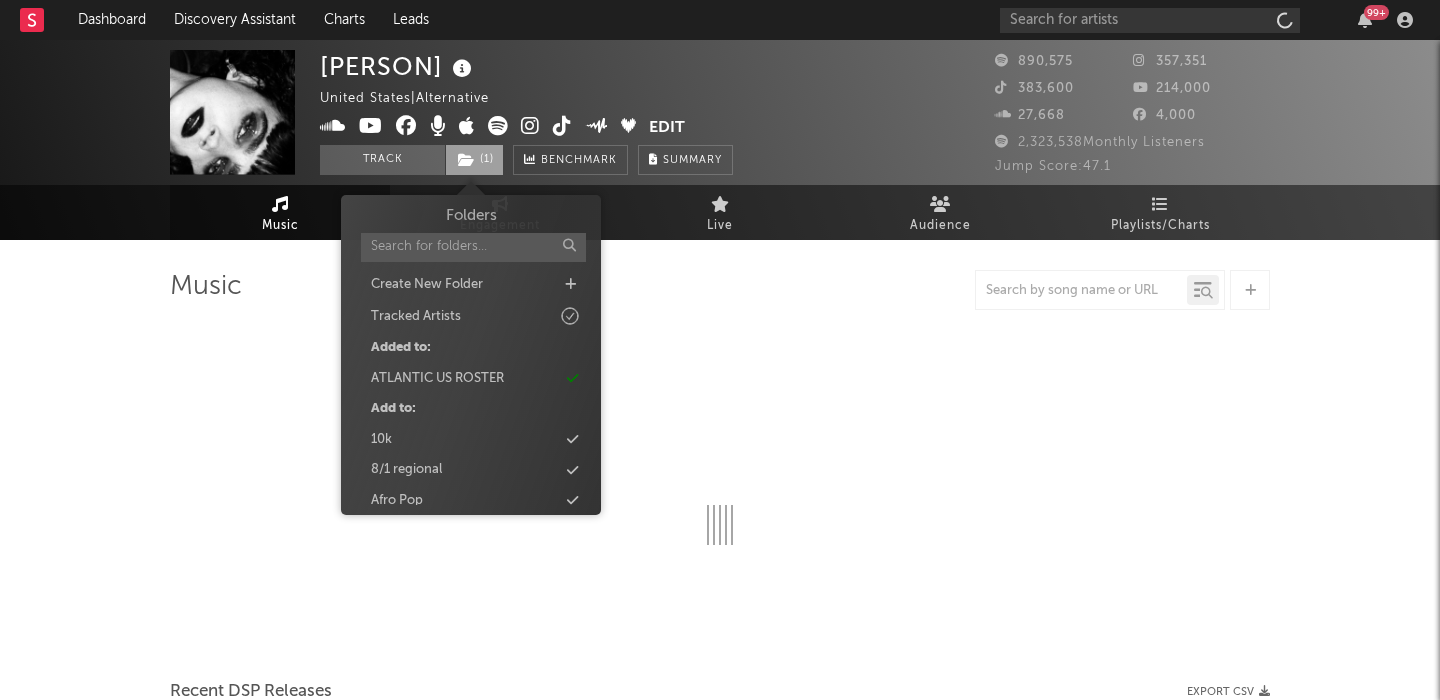 click at bounding box center (466, 160) 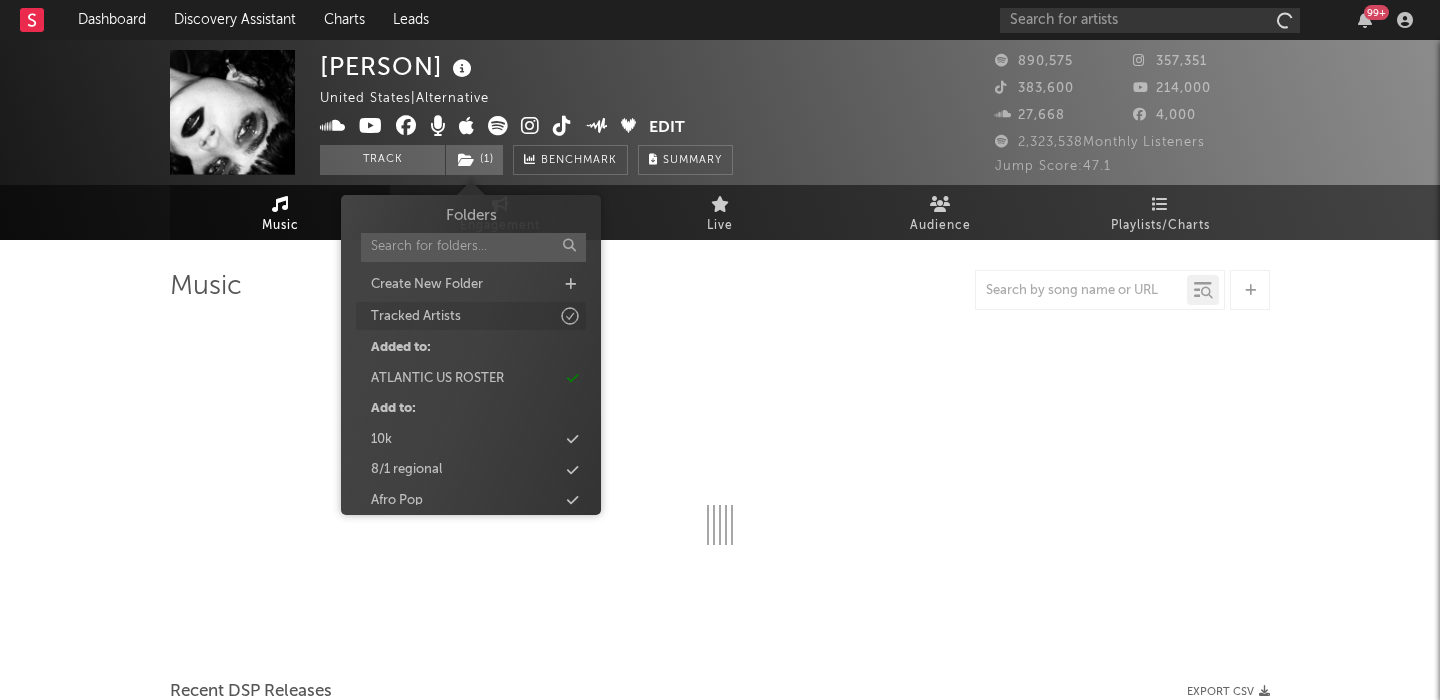 click at bounding box center [466, 160] 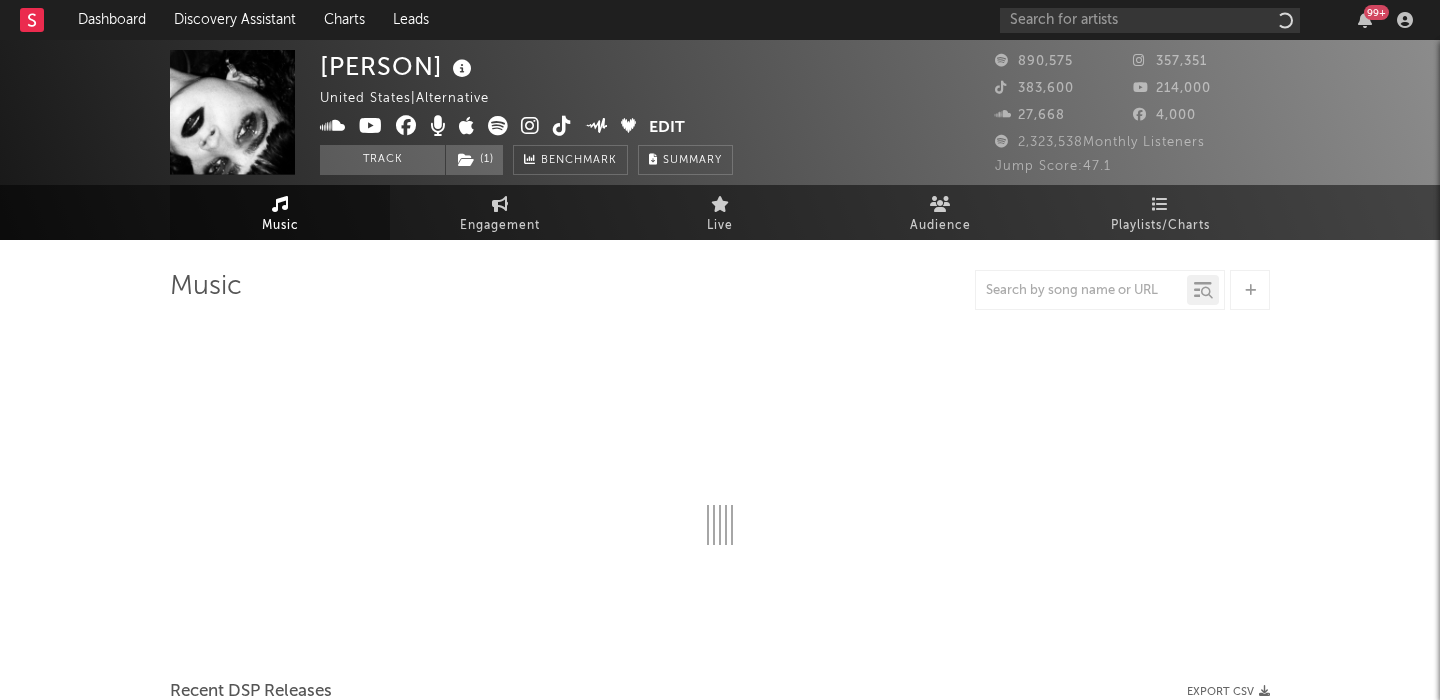 scroll, scrollTop: 6, scrollLeft: 0, axis: vertical 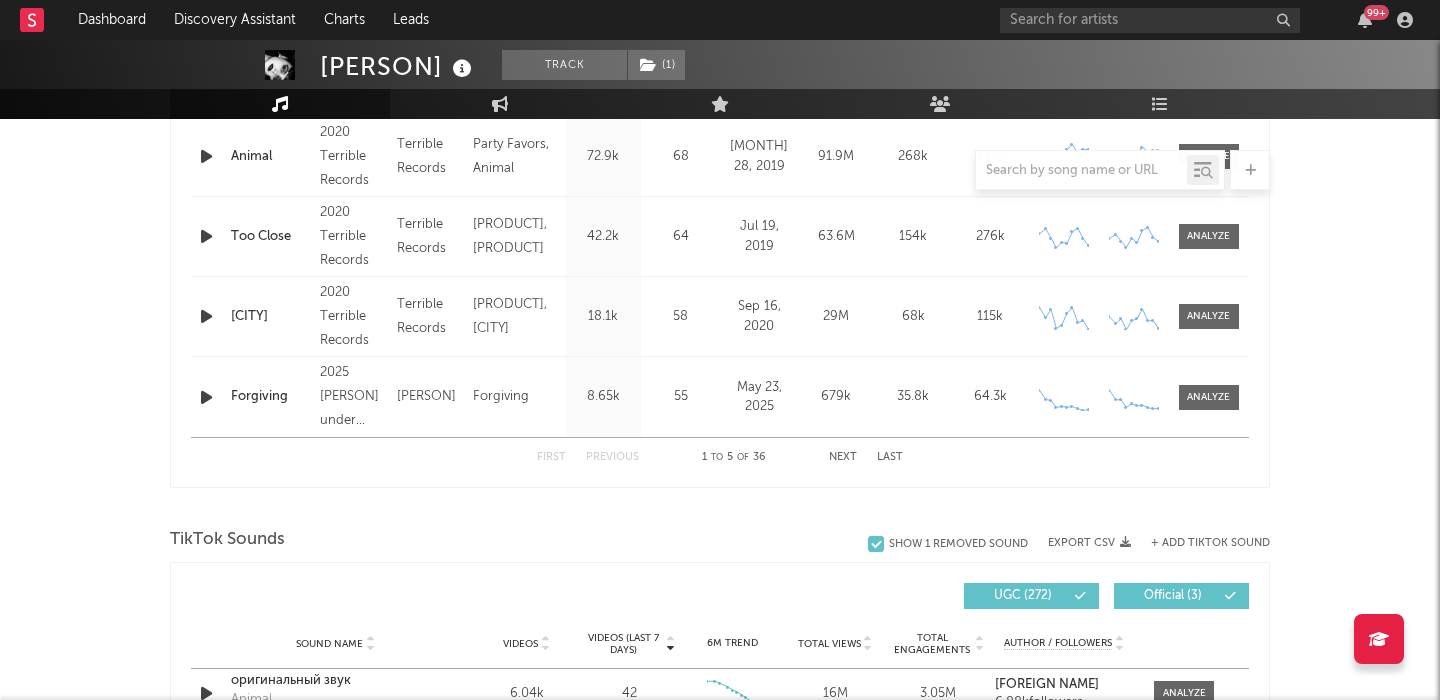 select on "6m" 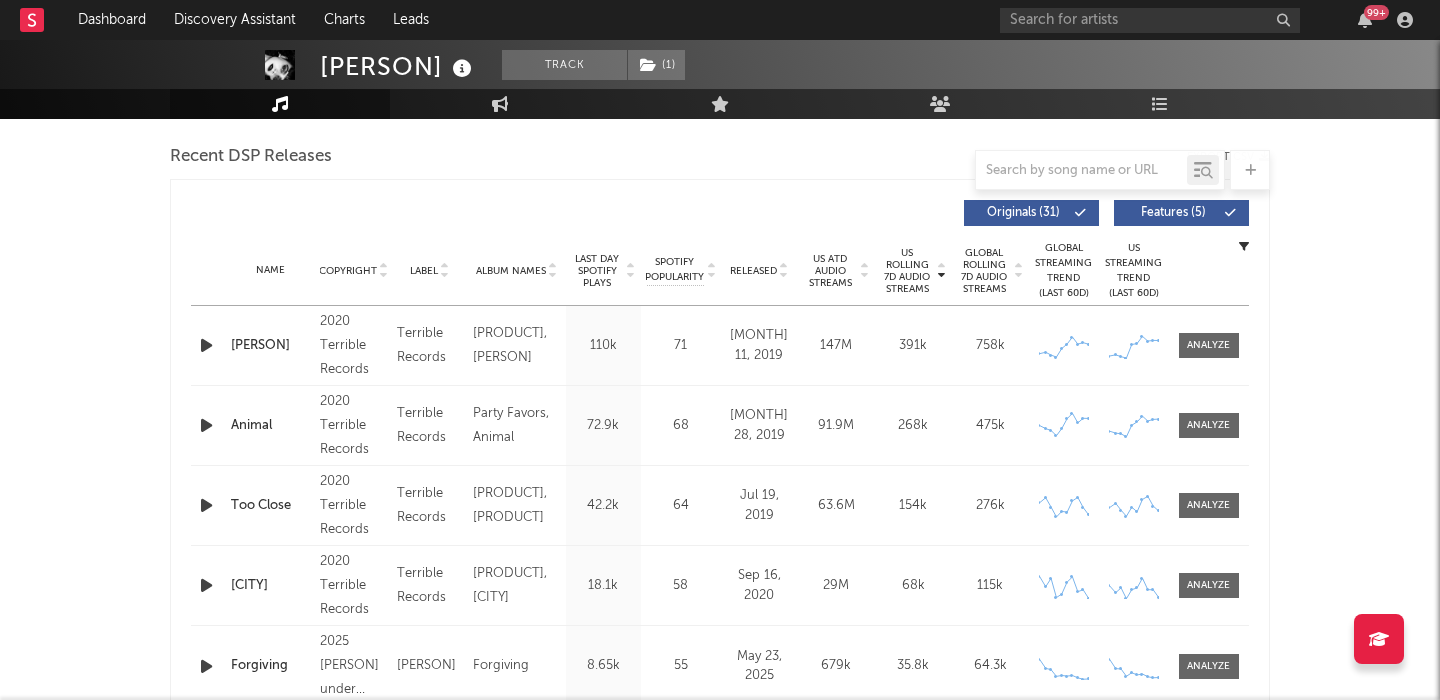 scroll, scrollTop: 692, scrollLeft: 0, axis: vertical 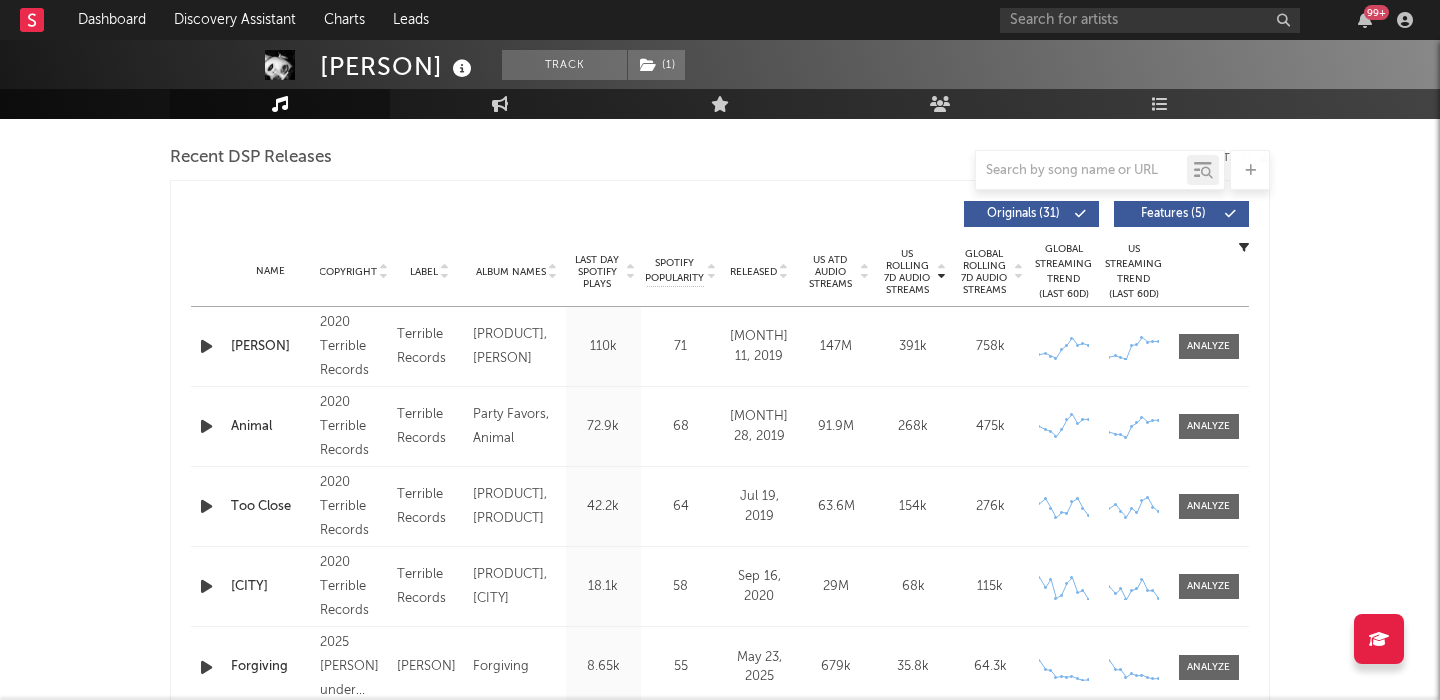 click on "Released" at bounding box center [753, 272] 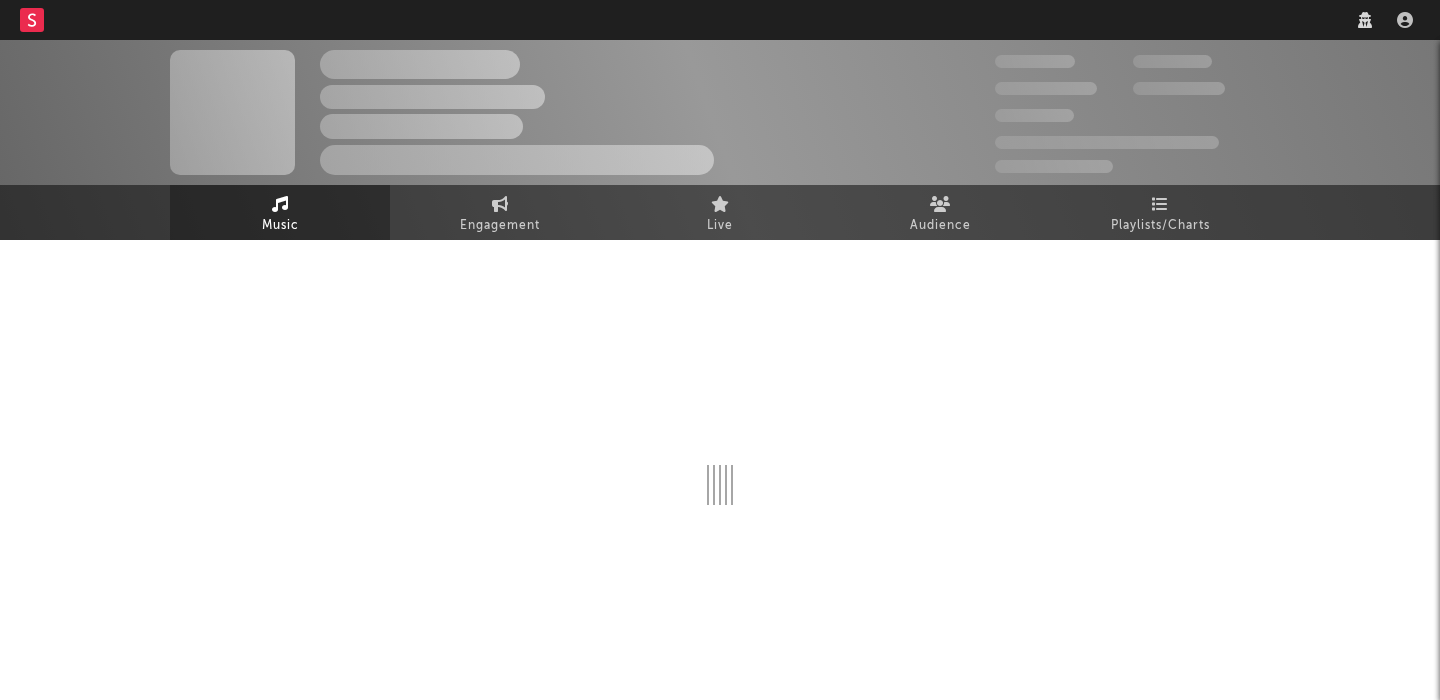 scroll, scrollTop: 0, scrollLeft: 0, axis: both 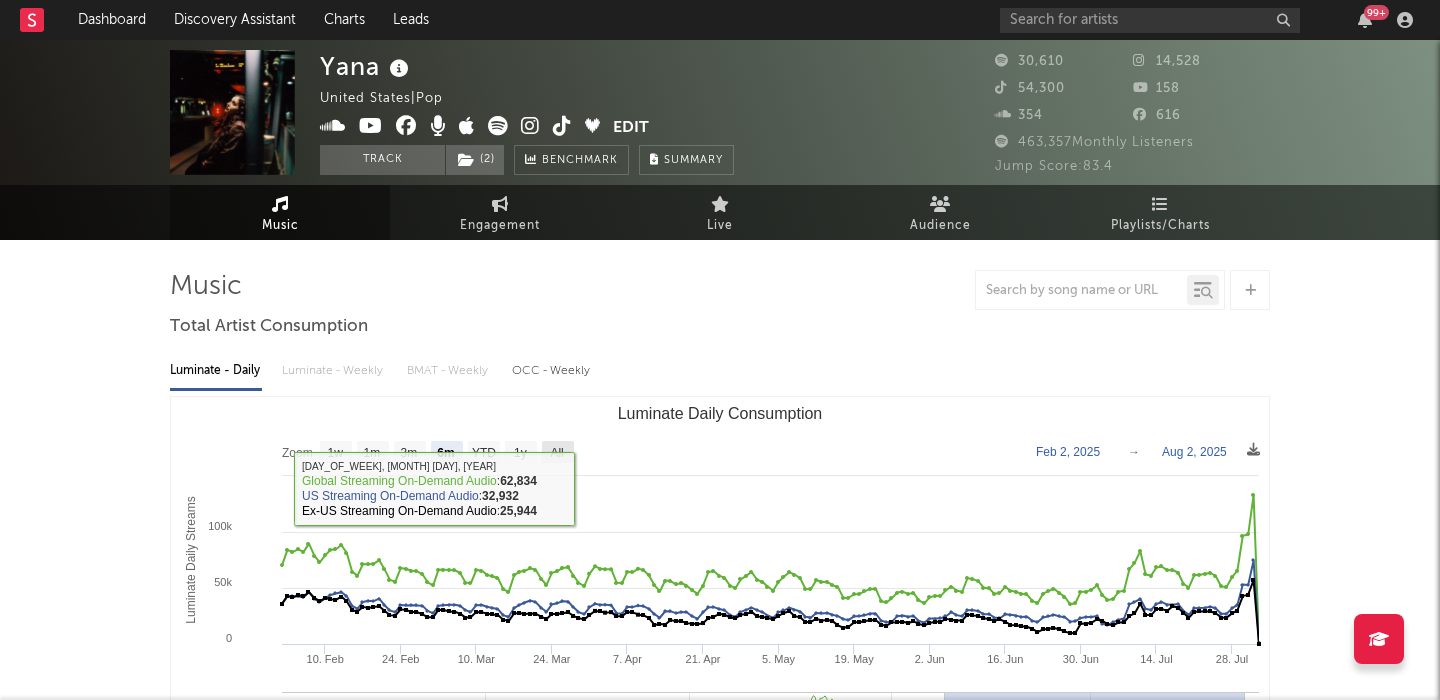click on "All" 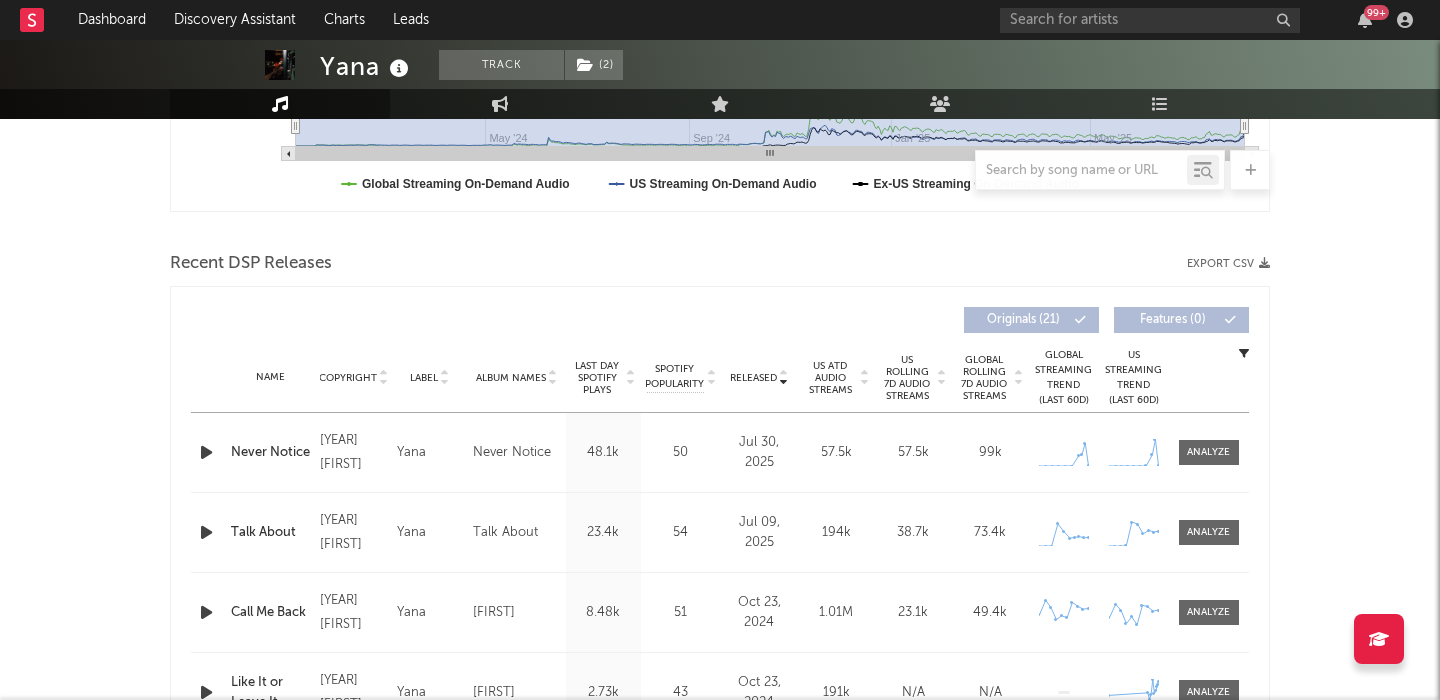scroll, scrollTop: 721, scrollLeft: 0, axis: vertical 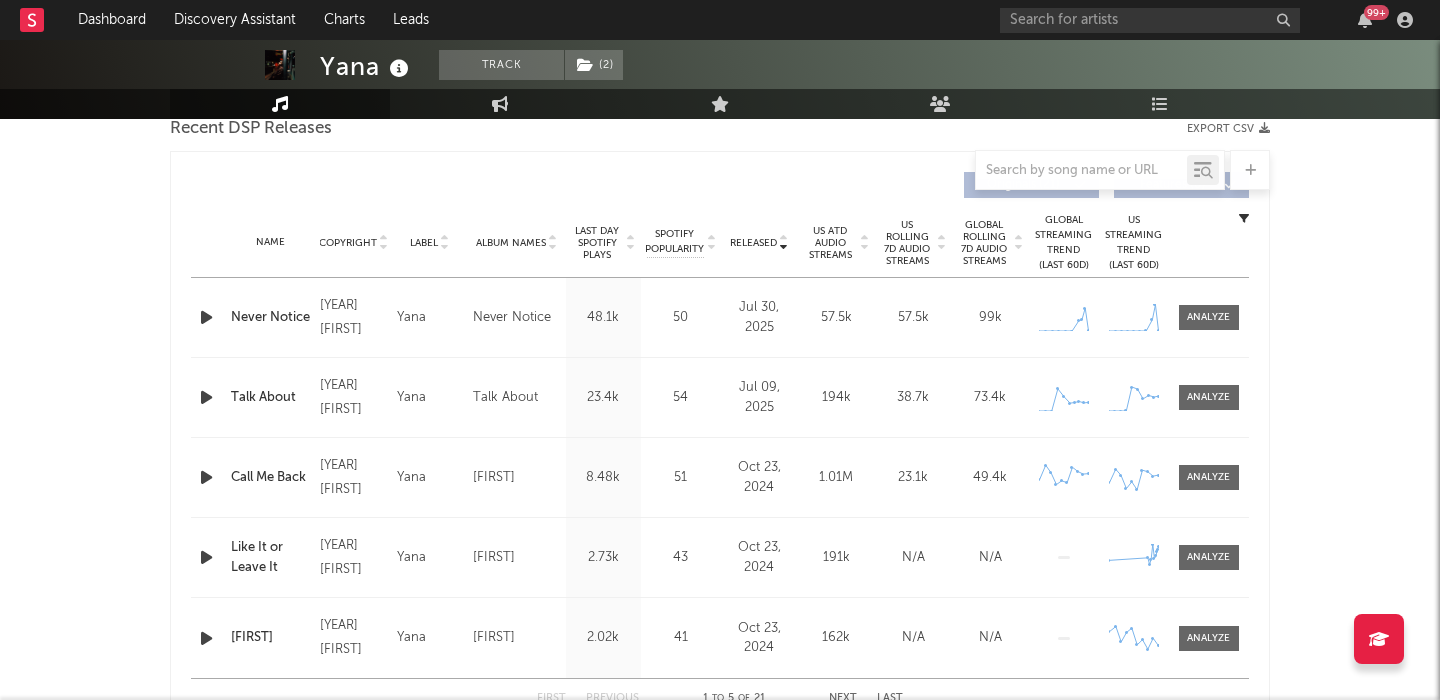click at bounding box center [206, 317] 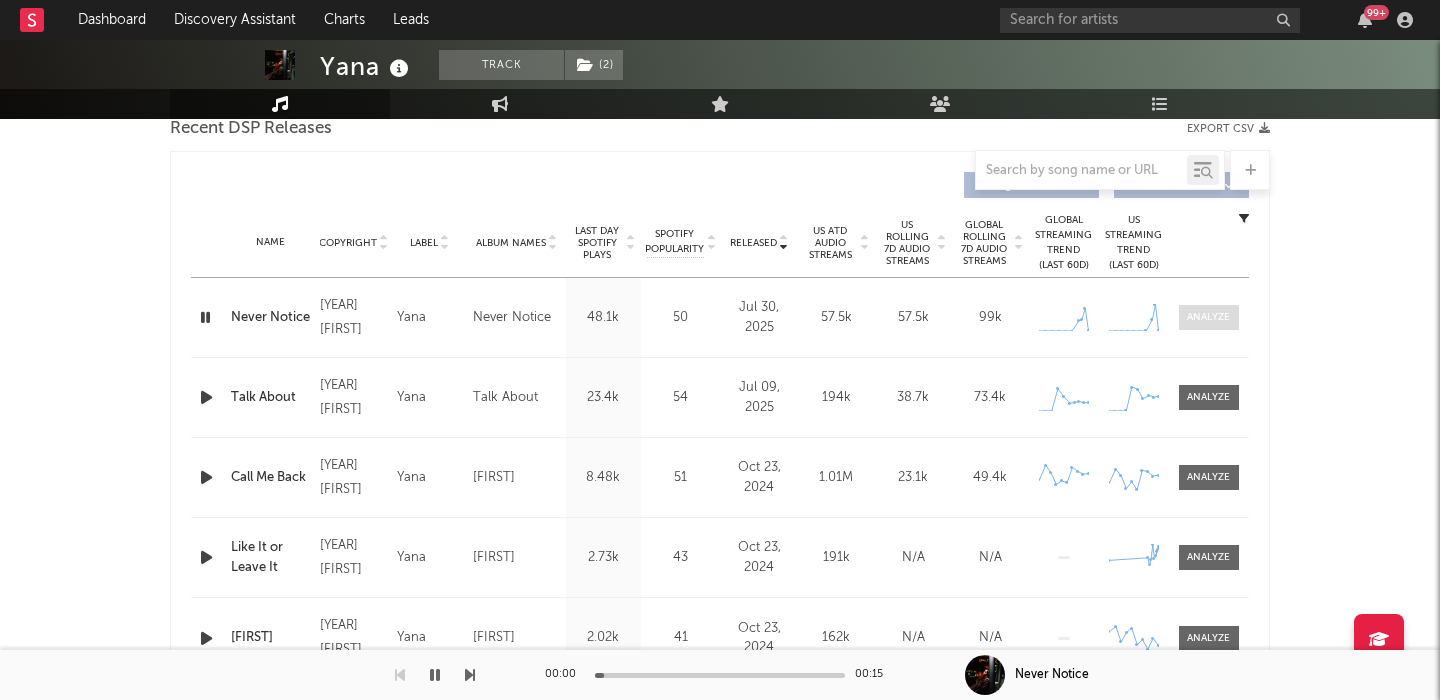 click at bounding box center (1208, 317) 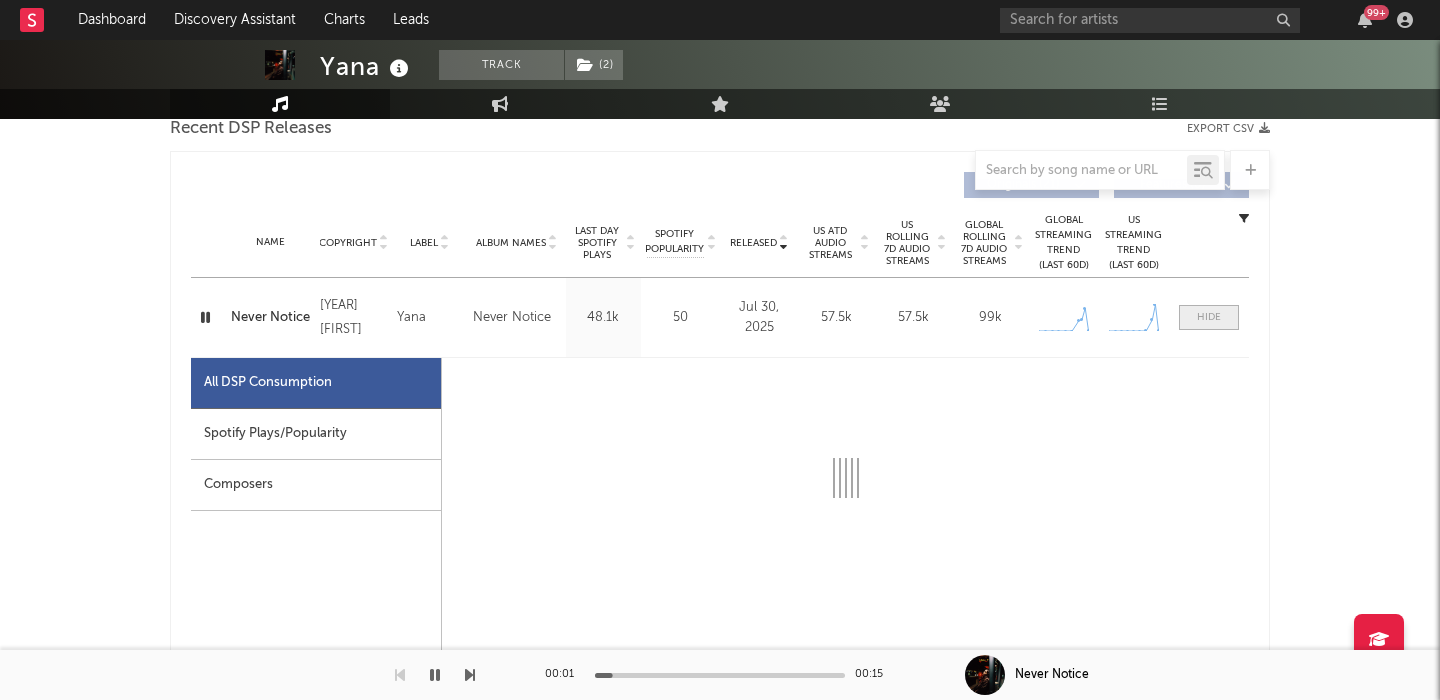 scroll, scrollTop: 957, scrollLeft: 0, axis: vertical 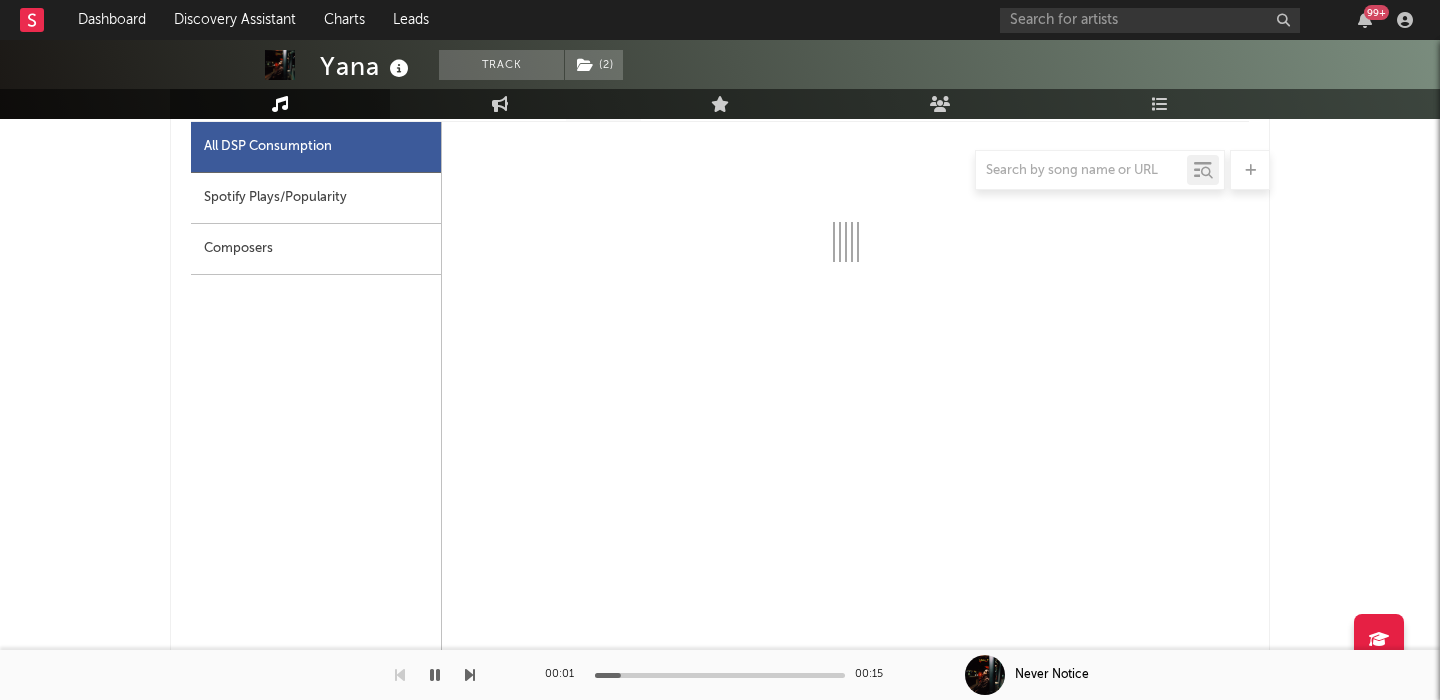 select on "1w" 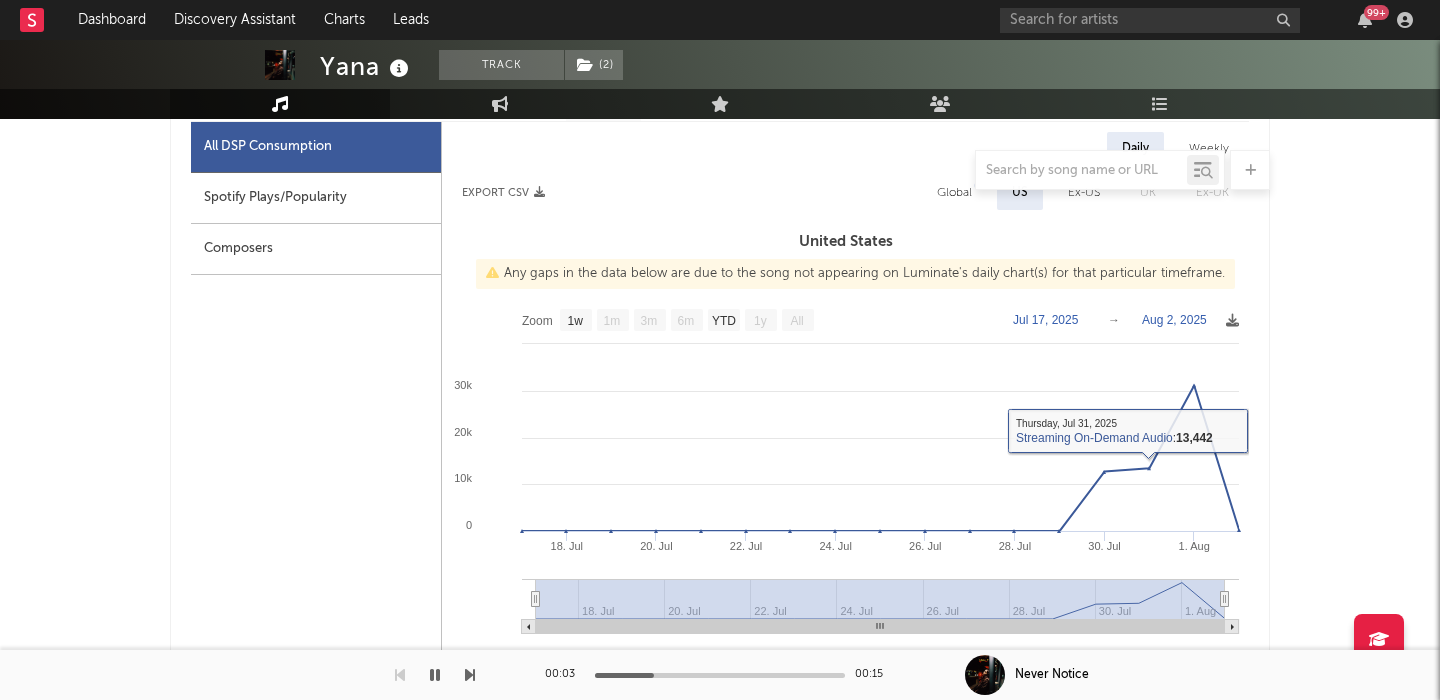 click at bounding box center (720, 170) 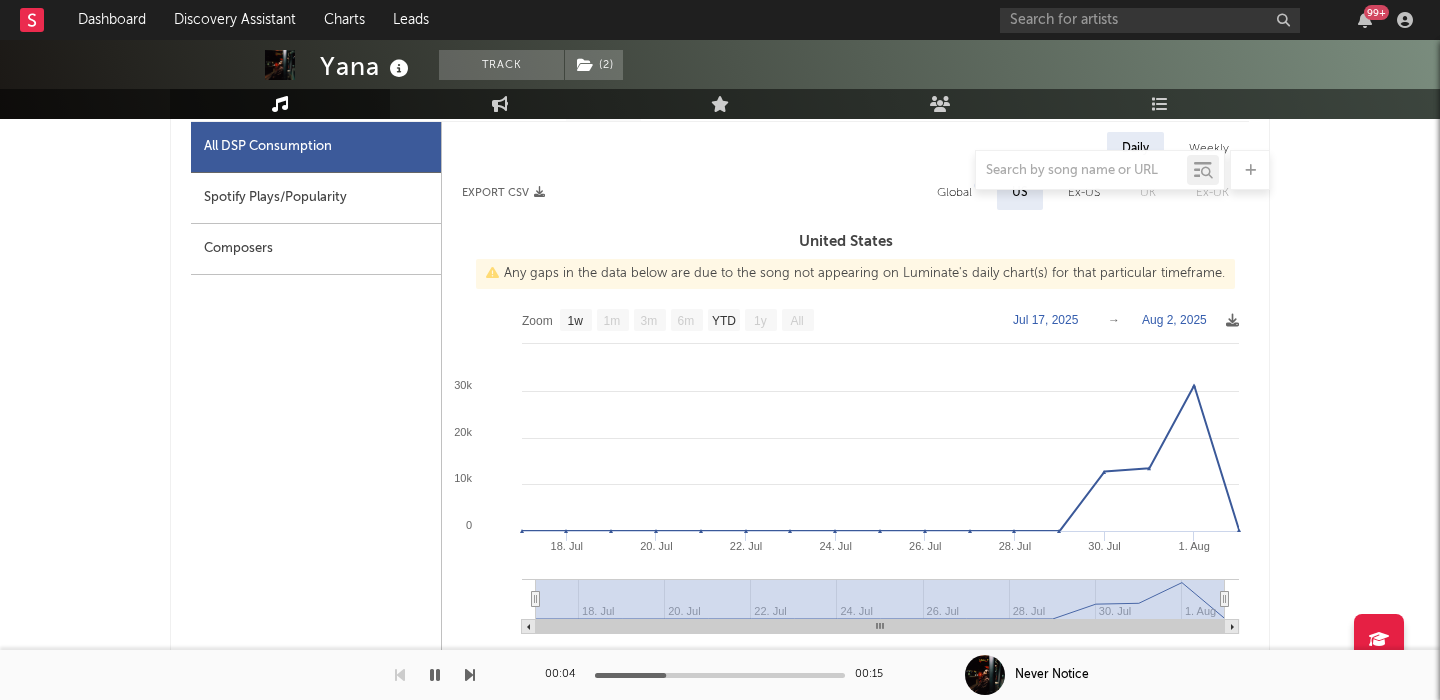 click on "Daily Weekly Export CSV Global US Ex-US UK Ex-UK United States Any gaps in the data below are due to the song not appearing on Luminate's daily chart(s) for that particular timeframe. Zoom 1w 1m 3m 6m YTD 1y All 2025-07-17 2025-08-02 Created with Highcharts 10.3.3 18. Jul 20. Jul 22. Jul 24. Jul 26. Jul 28. Jul 30. Jul 1. Aug 18. Jul 20. Jul 22. Jul 24. Jul 26. Jul 28. Jul 30. Jul 1. Aug 0 10k 20k 30k 40k Zoom 1w 1m 3m 6m YTD 1y All Jul 17, 2025 → Aug 2, 2025 Digital Tracks ISRC w/SES On-Demand Audio Streaming On-Demand Total Streaming On-Demand Audio Thursday, Jul 31, 2025 ​ Streaming On-Demand Audio : 13,442 ​ Jul 28 Jul 29 Jul 30 Jul 31 Aug 01 Aug 02 DoD % Chg. Rolling WoW % Chg. Est. Building WoW % Chg. Digital Tracks Jul 28 0 Jul 29 0 Jul 30 3 Jul 31 3 Aug 01 3 Aug 02 - DoD % Chg. - Rolling WoW % Chg. - Est. Building WoW % Chg. 250 % ISRC w/SES On-Demand Audio Jul 28 0 Jul 29 0 Jul 30 104 Jul 31 109 Aug 01 241 Aug 02 2 DoD % Chg. -99.2 % Rolling WoW % Chg. - Est. Building WoW % Chg. 18.8 % 0 9 %" at bounding box center [845, 564] 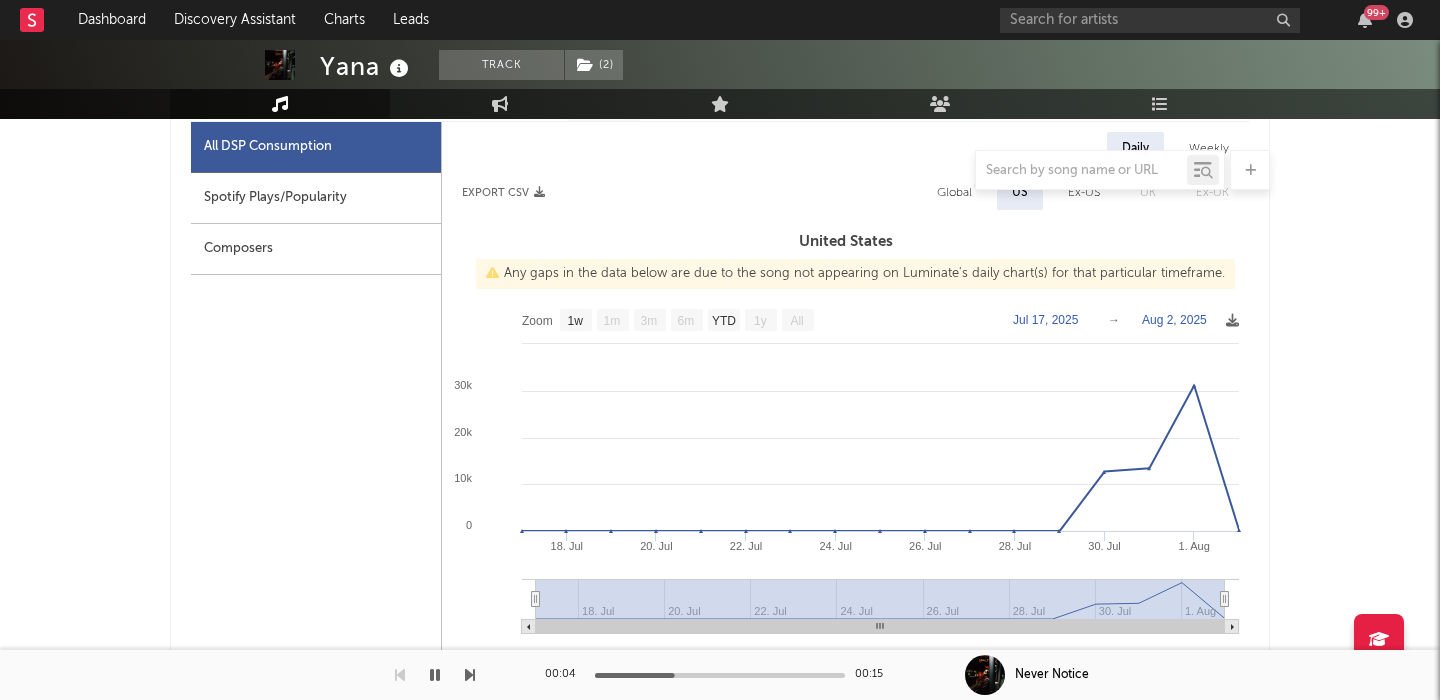click on "Global" at bounding box center (954, 193) 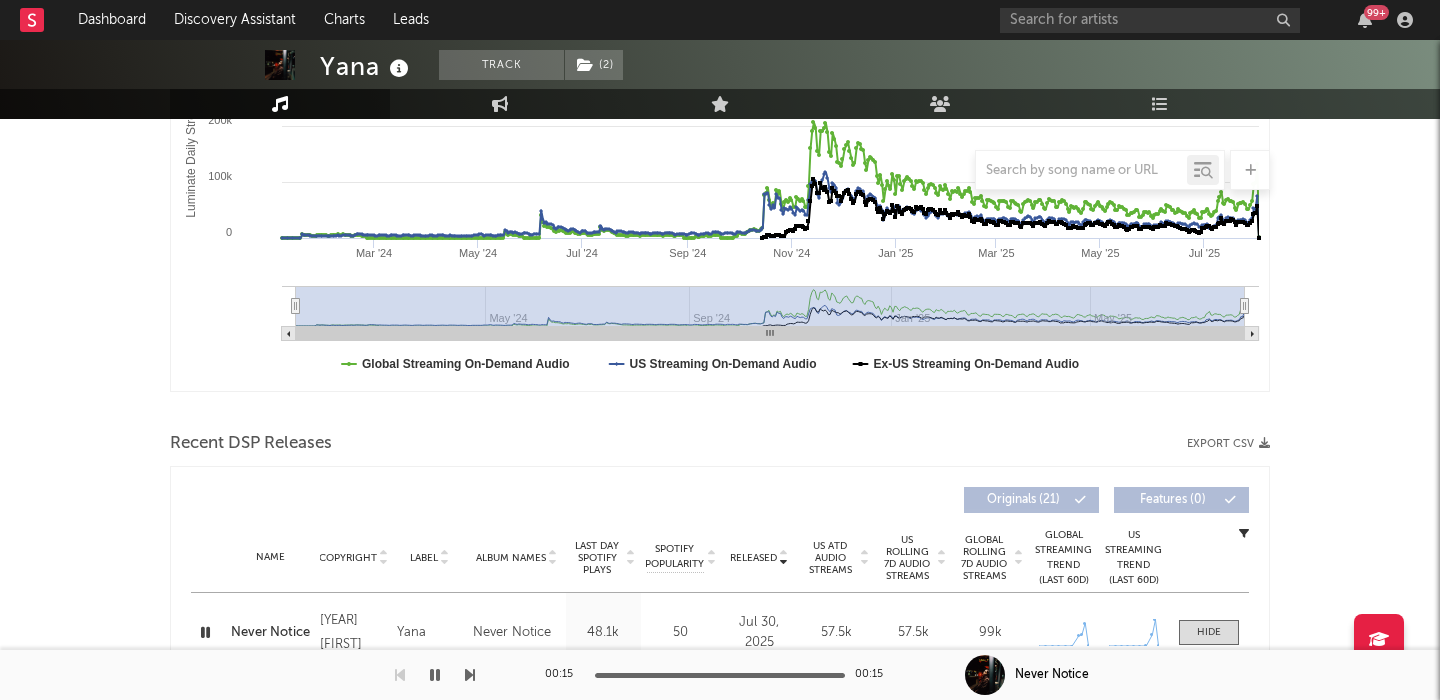 scroll, scrollTop: 0, scrollLeft: 0, axis: both 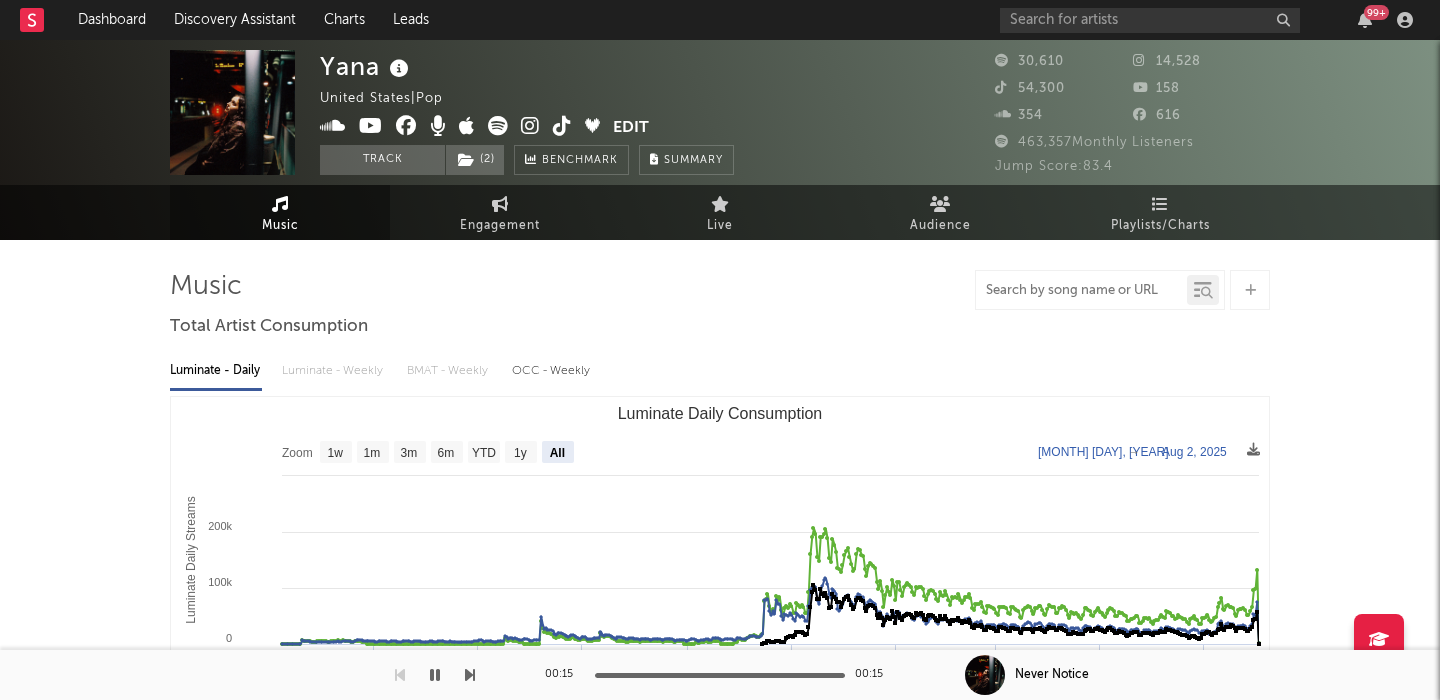 click at bounding box center (1081, 291) 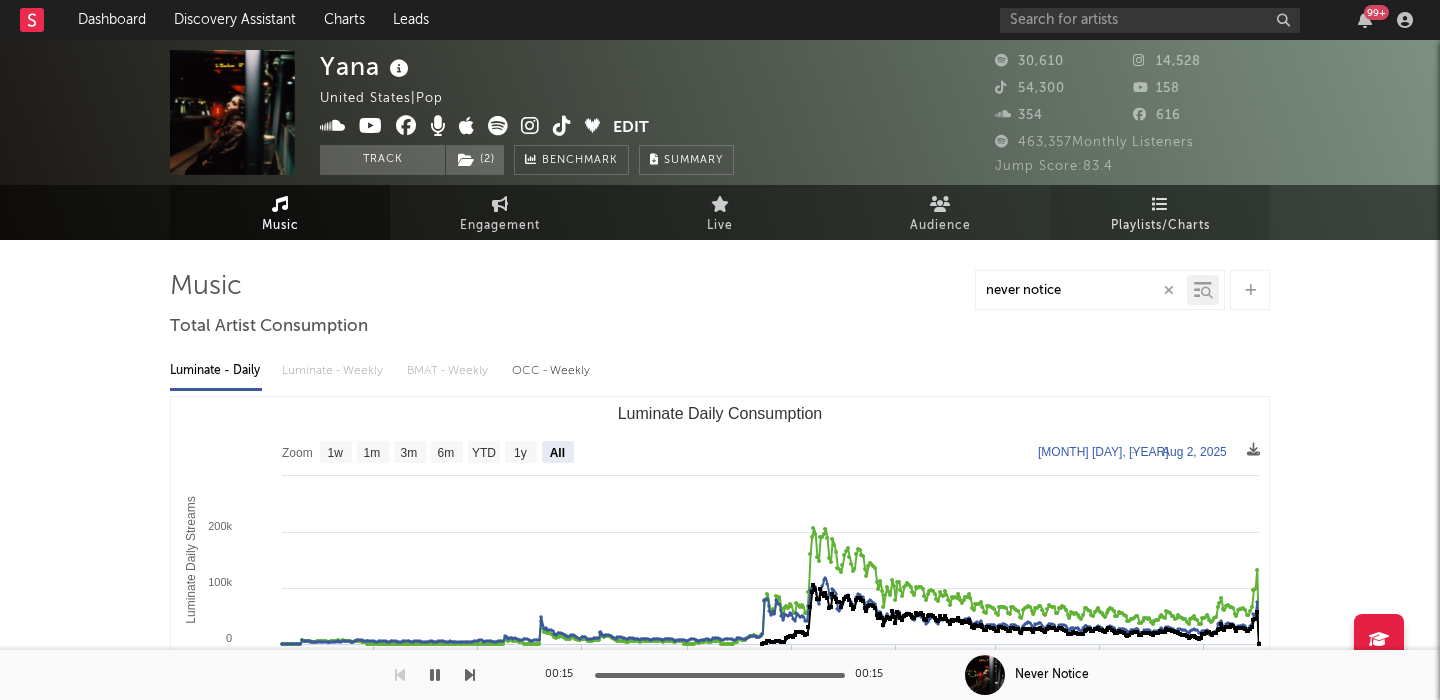 type on "never notice" 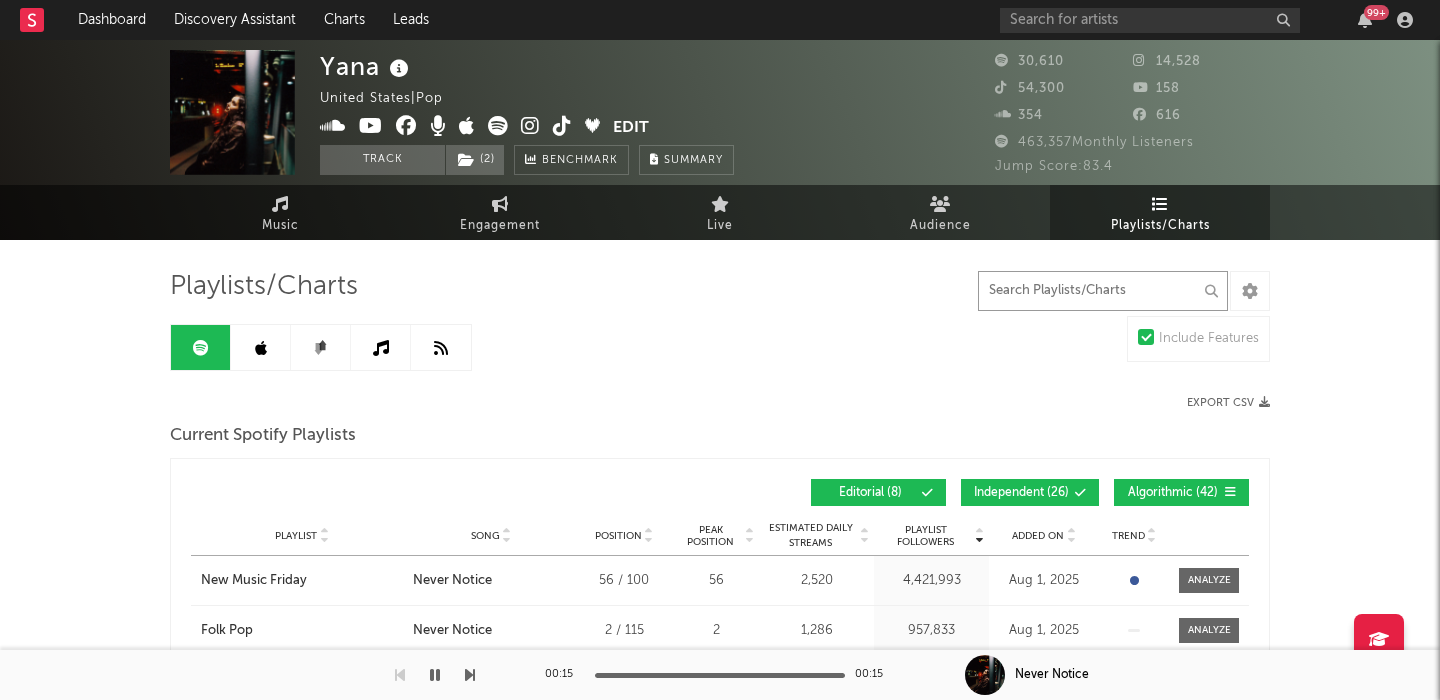 click at bounding box center [1103, 291] 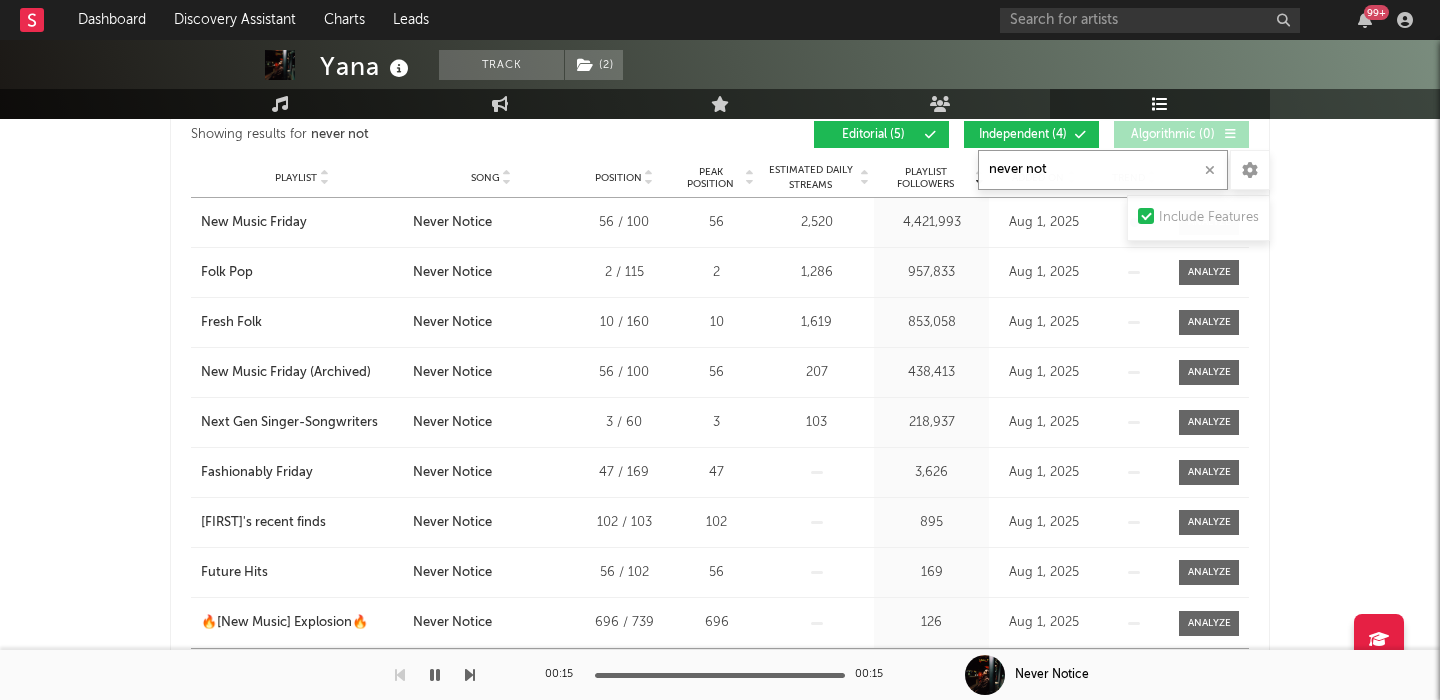 scroll, scrollTop: 408, scrollLeft: 0, axis: vertical 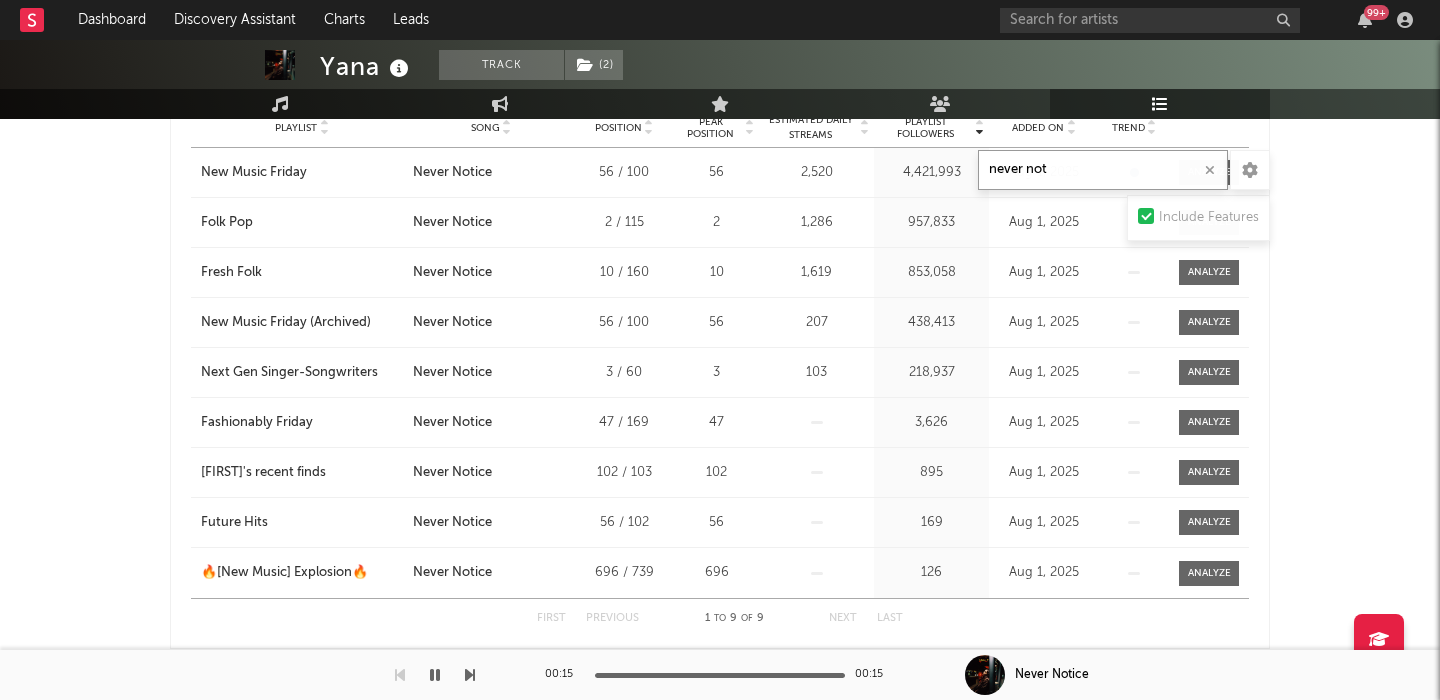 type on "never not" 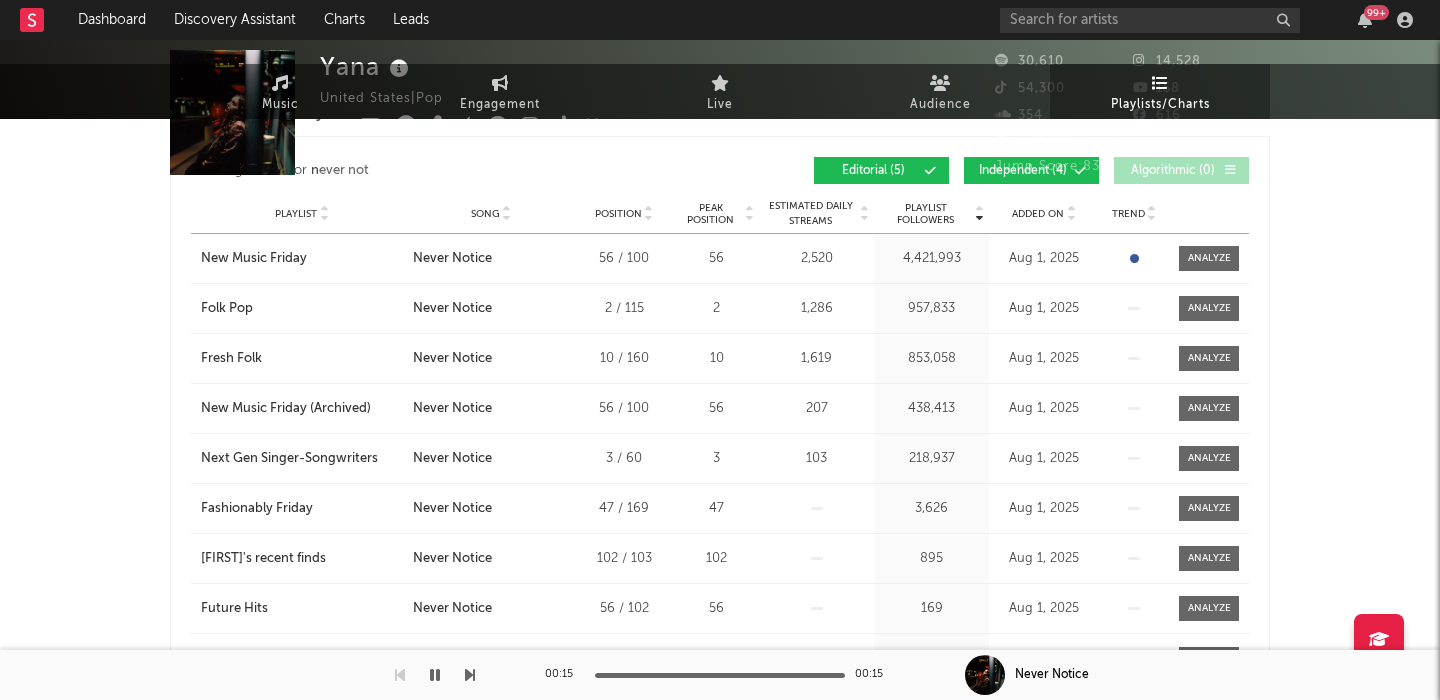 scroll, scrollTop: 0, scrollLeft: 0, axis: both 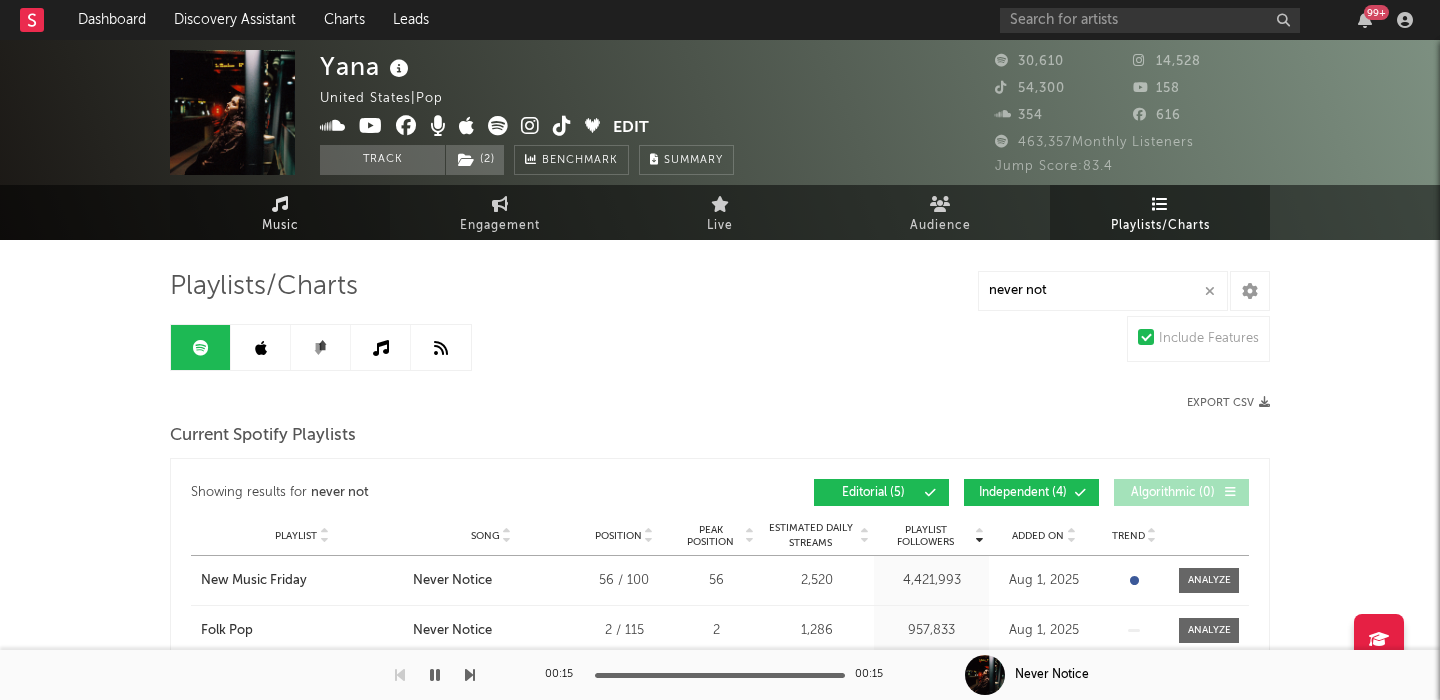 click on "Music" at bounding box center [280, 212] 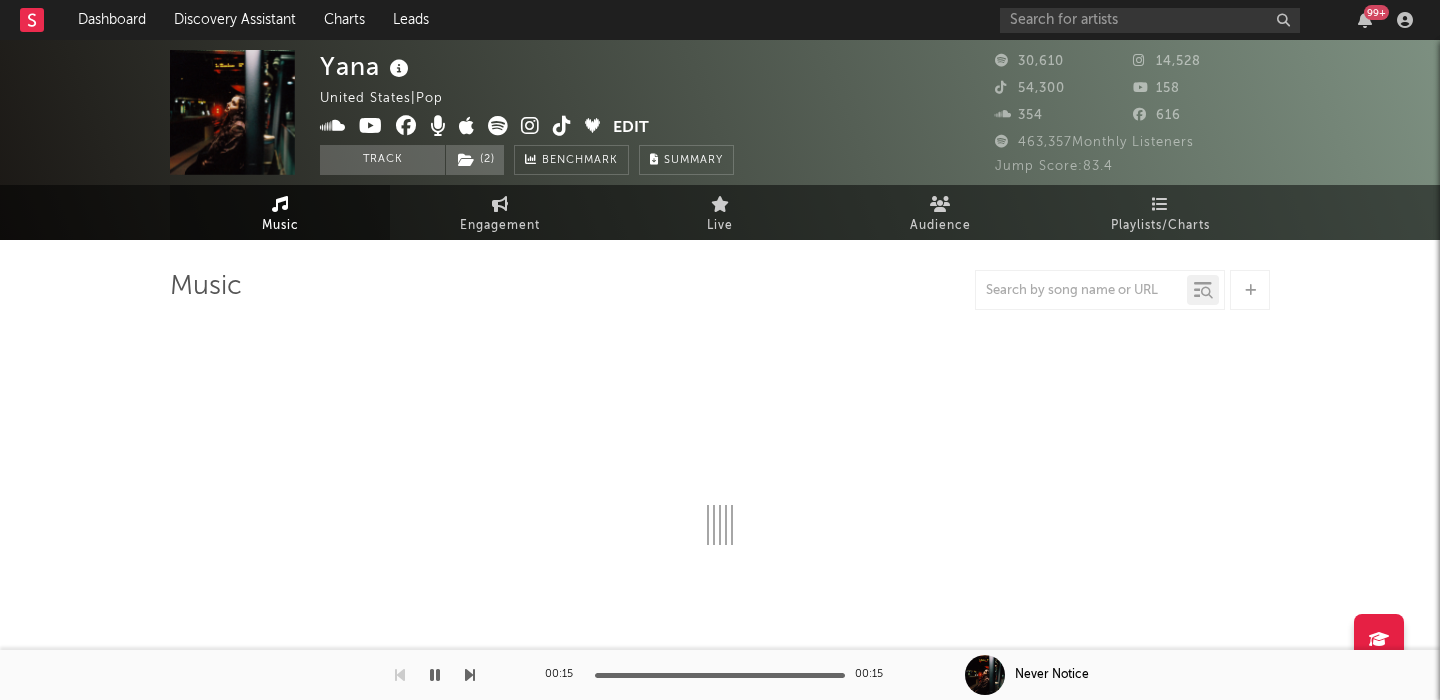 select on "6m" 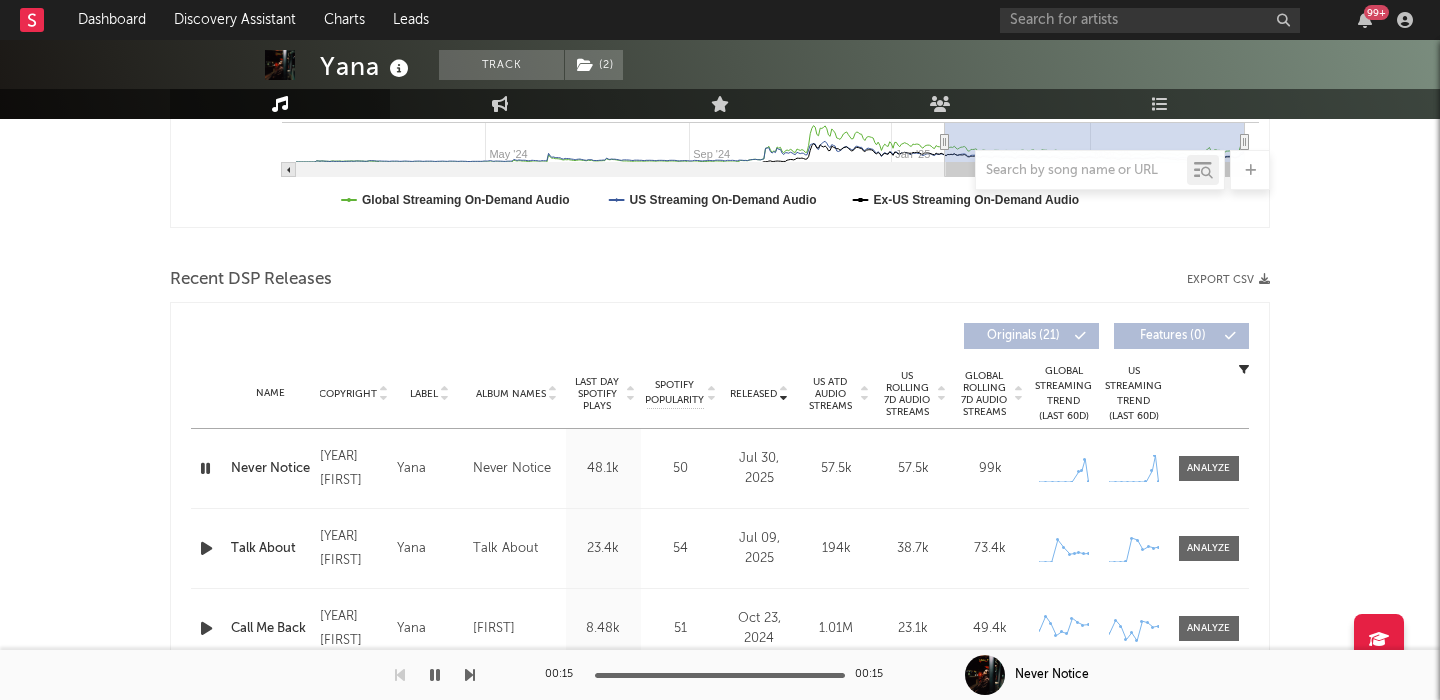 scroll, scrollTop: 711, scrollLeft: 0, axis: vertical 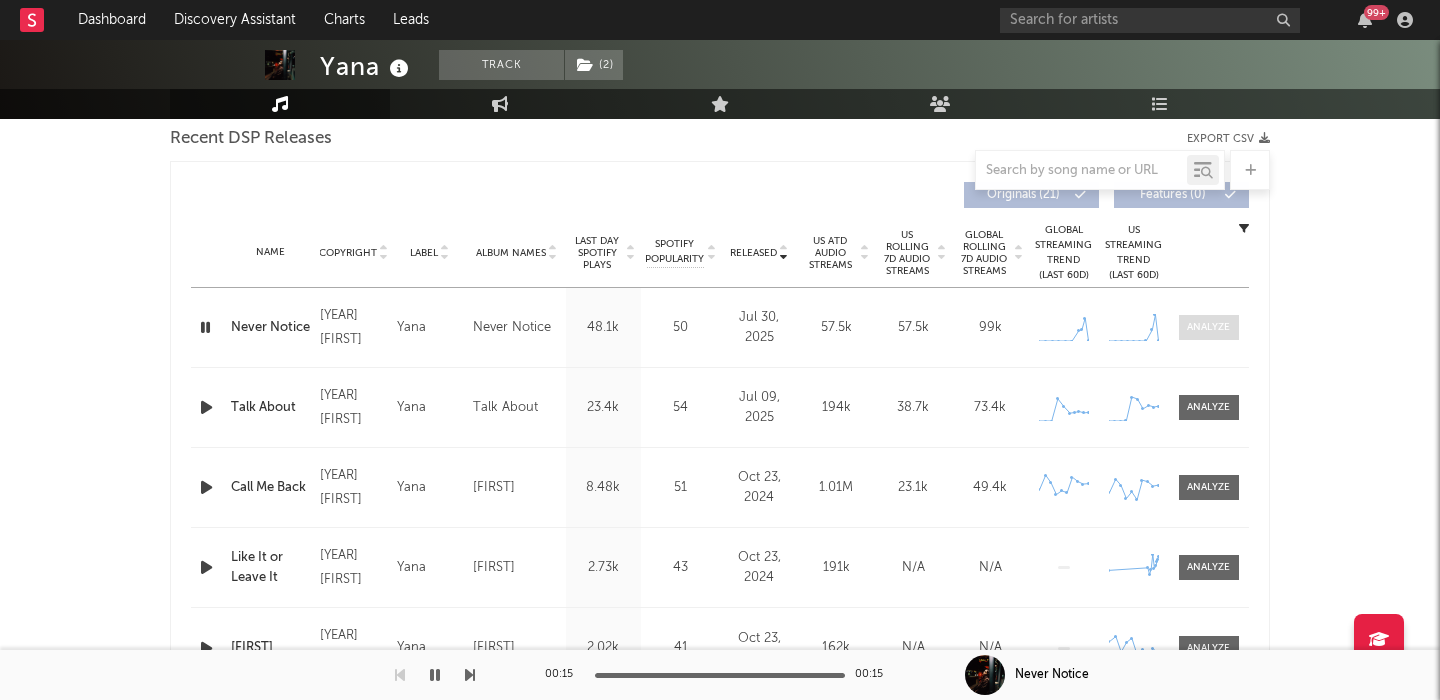click at bounding box center [1208, 327] 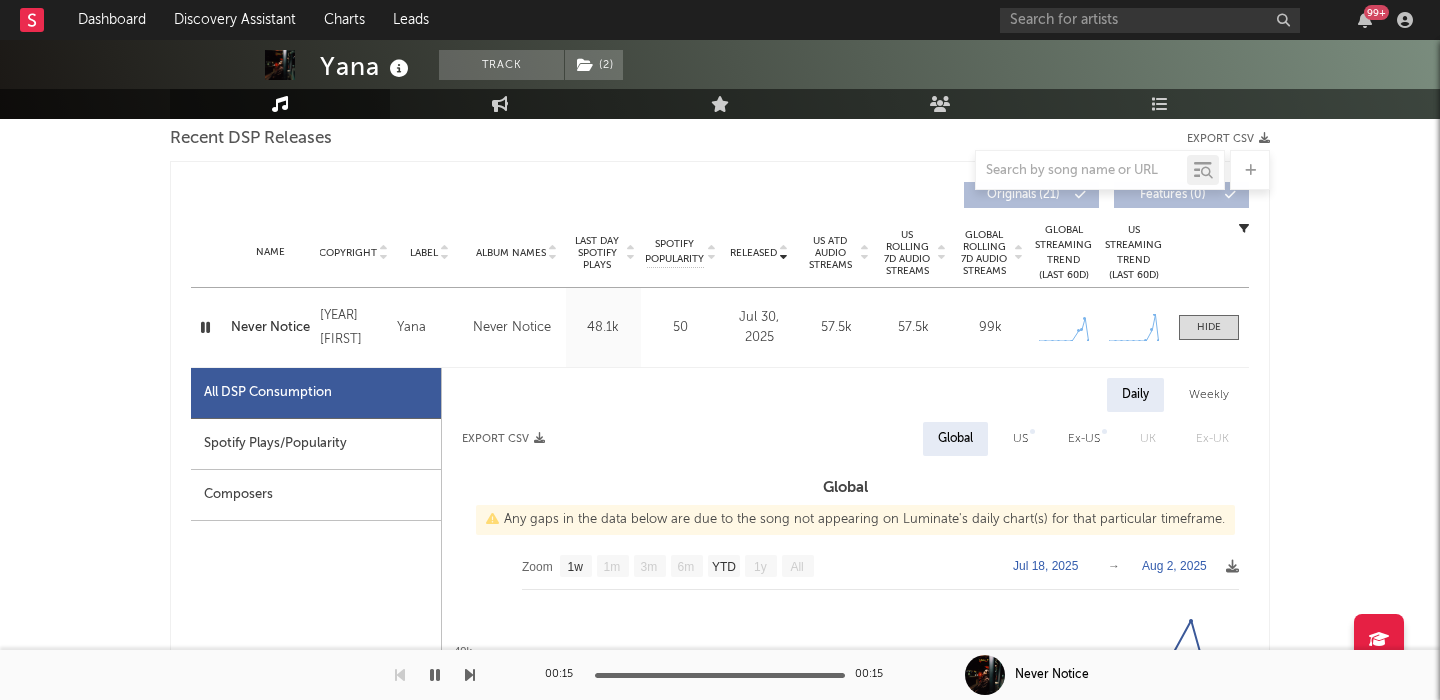click on "All DSP Consumption" at bounding box center [316, 393] 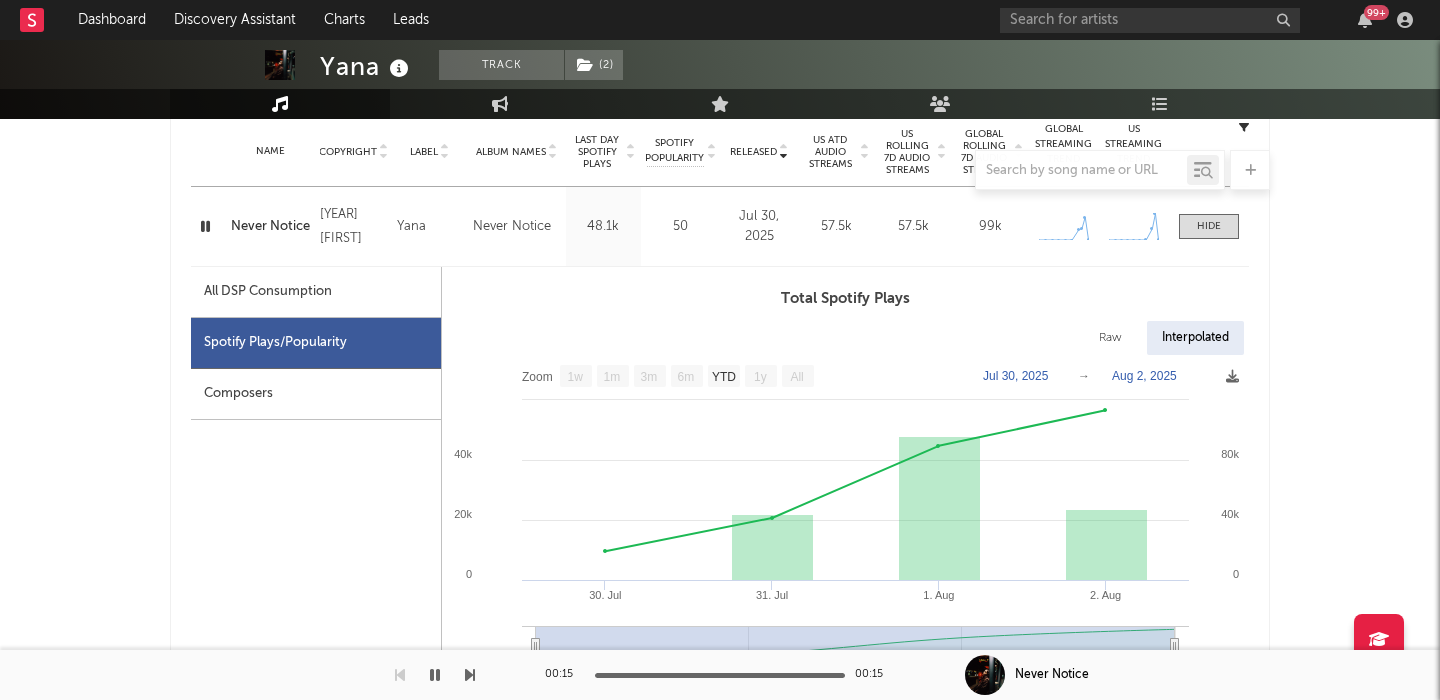 scroll, scrollTop: 829, scrollLeft: 0, axis: vertical 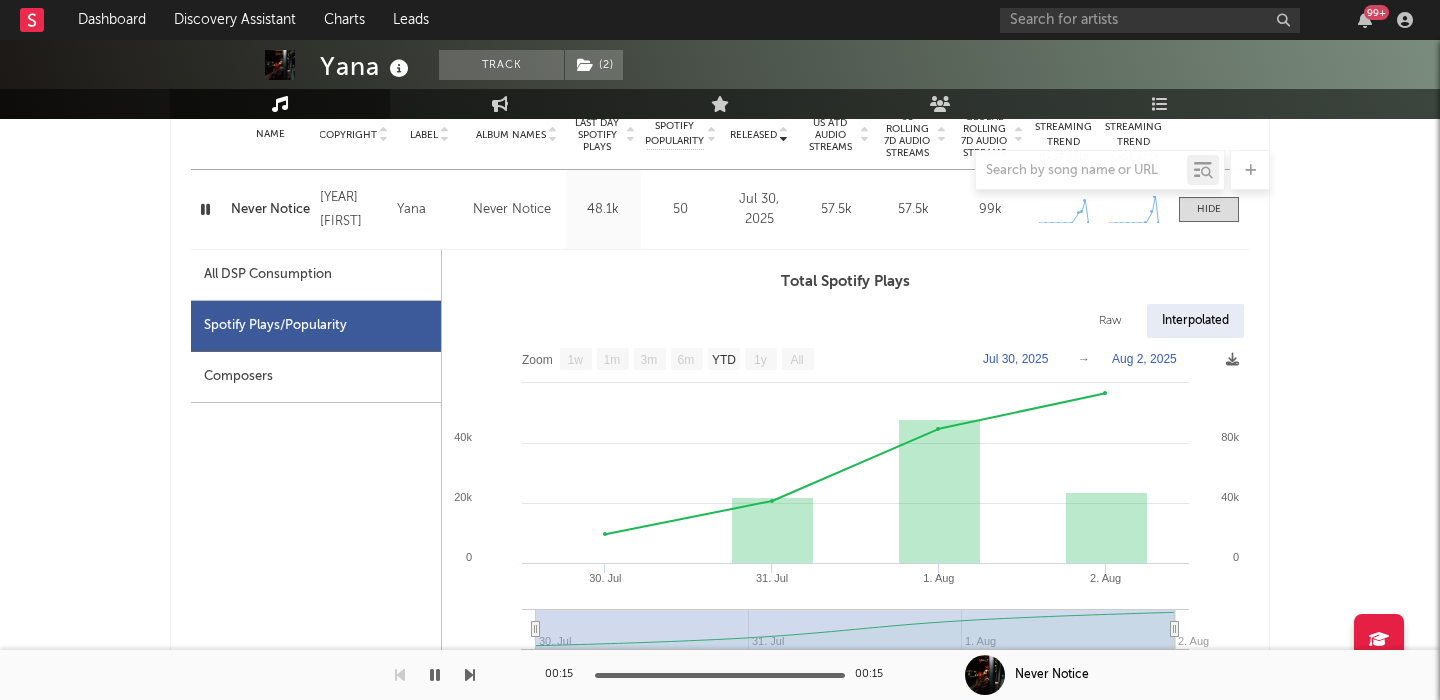 click on "Raw" at bounding box center (1110, 321) 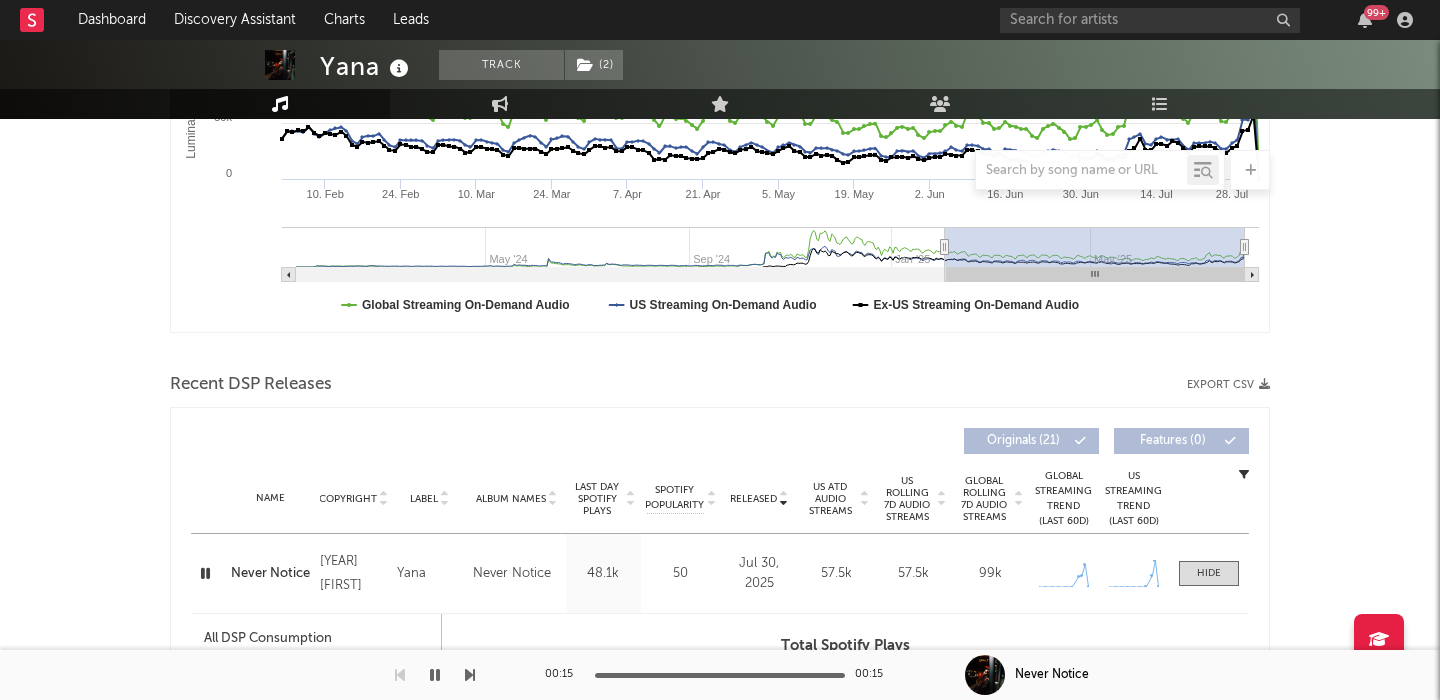 scroll, scrollTop: 0, scrollLeft: 0, axis: both 